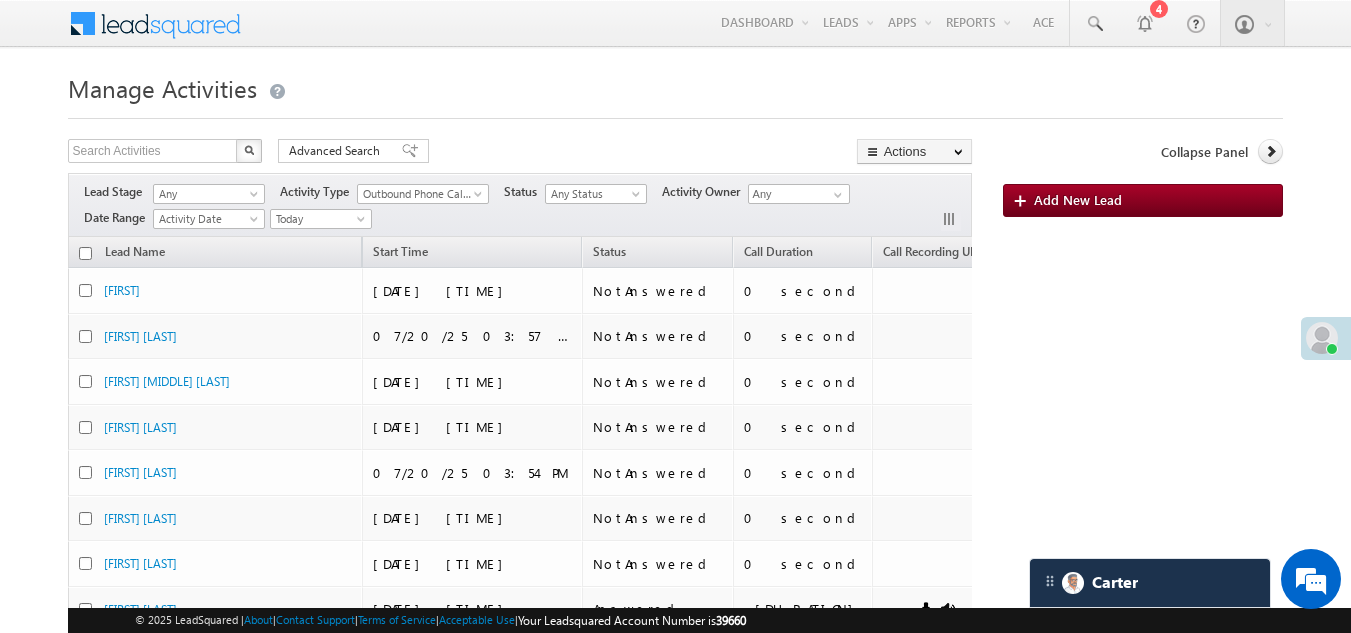 scroll, scrollTop: 0, scrollLeft: 0, axis: both 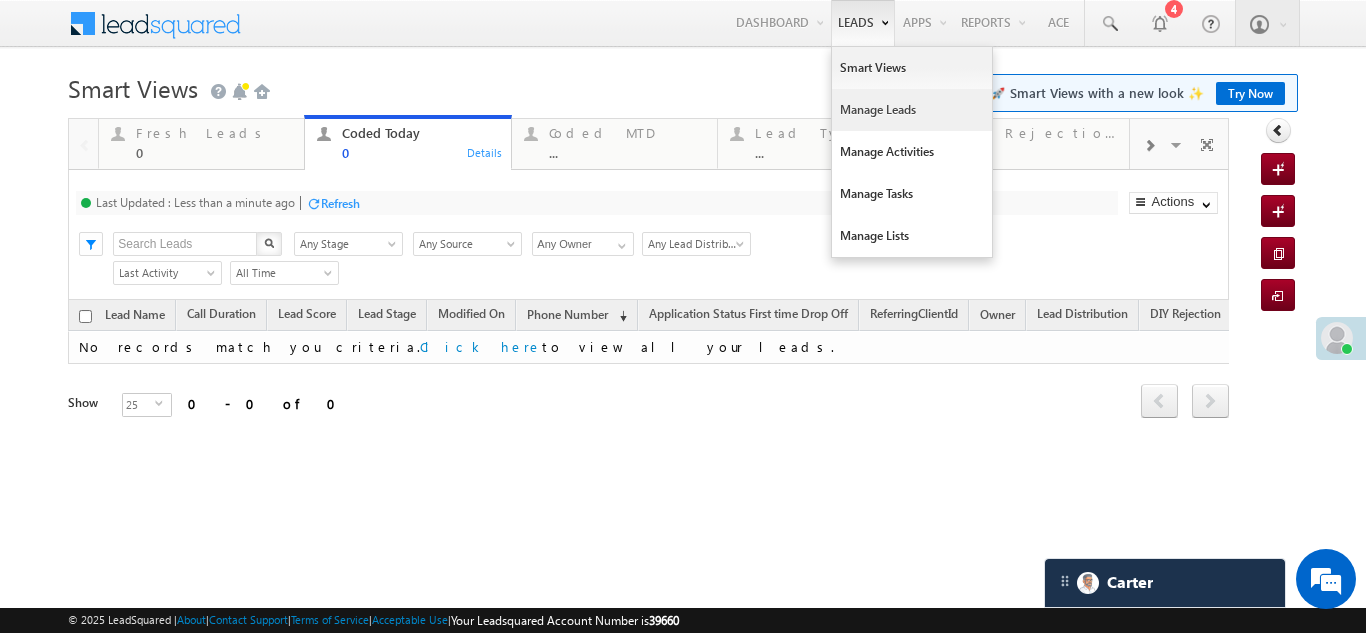 click on "Manage Leads" at bounding box center [912, 110] 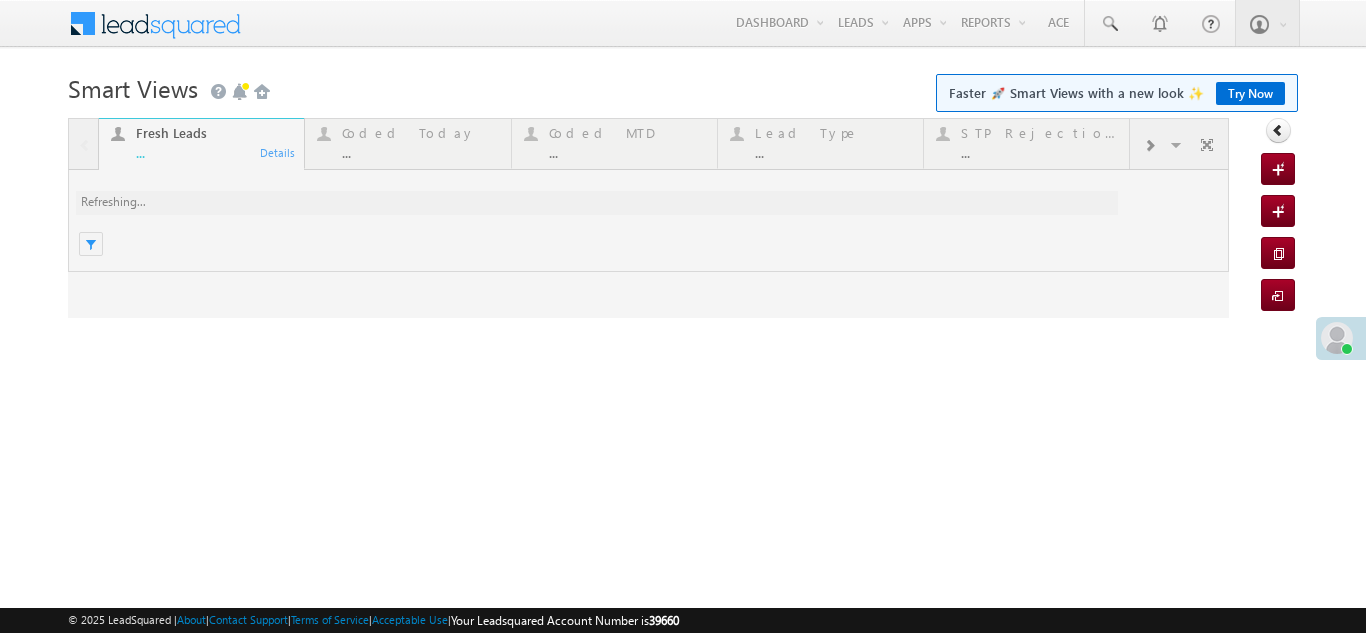 scroll, scrollTop: 0, scrollLeft: 0, axis: both 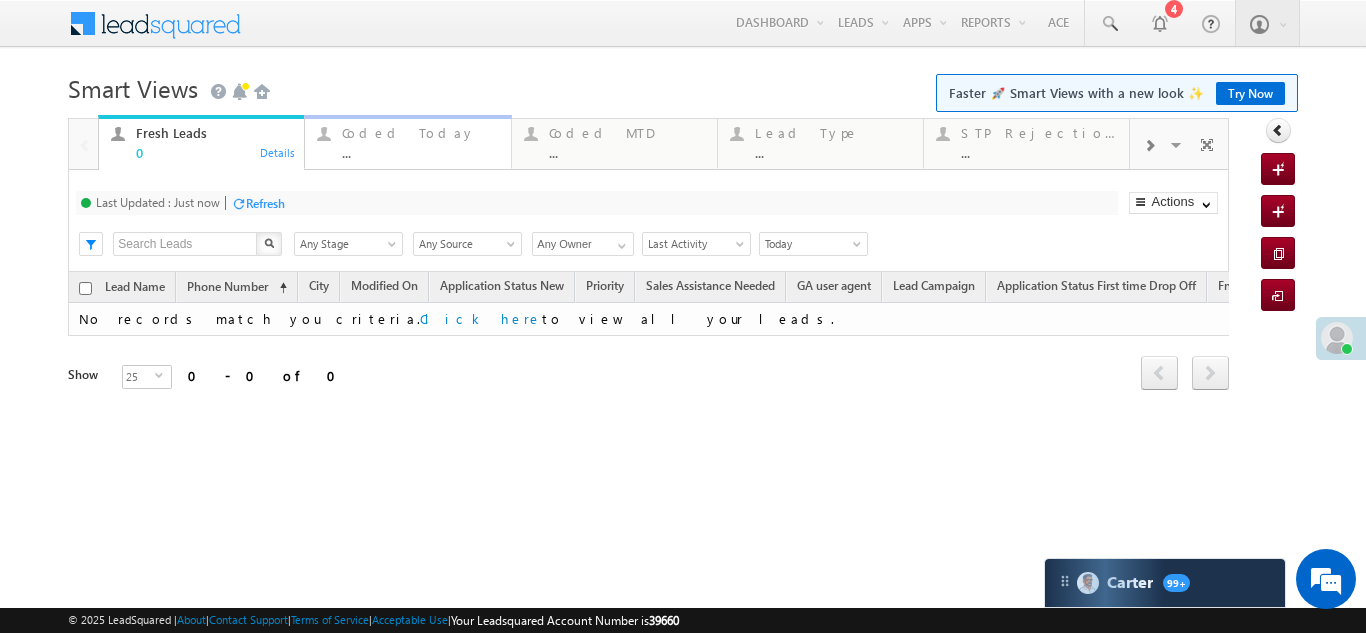 click on "Coded Today ..." at bounding box center [420, 140] 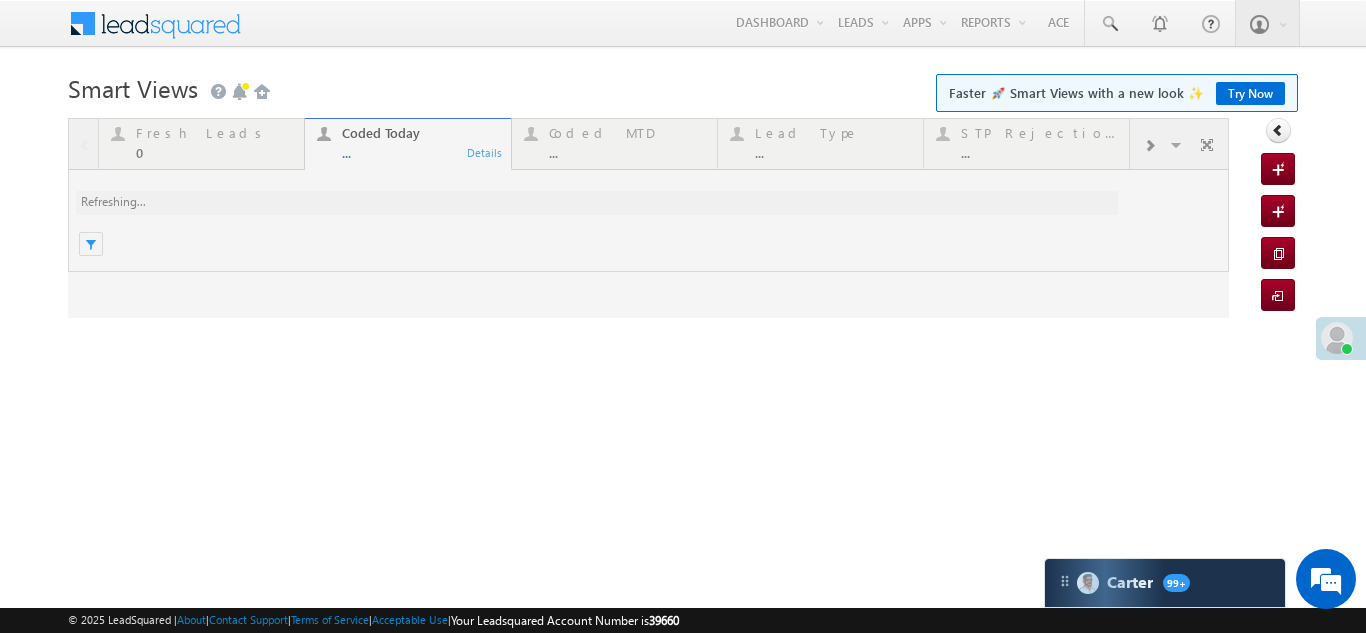 scroll, scrollTop: 0, scrollLeft: 0, axis: both 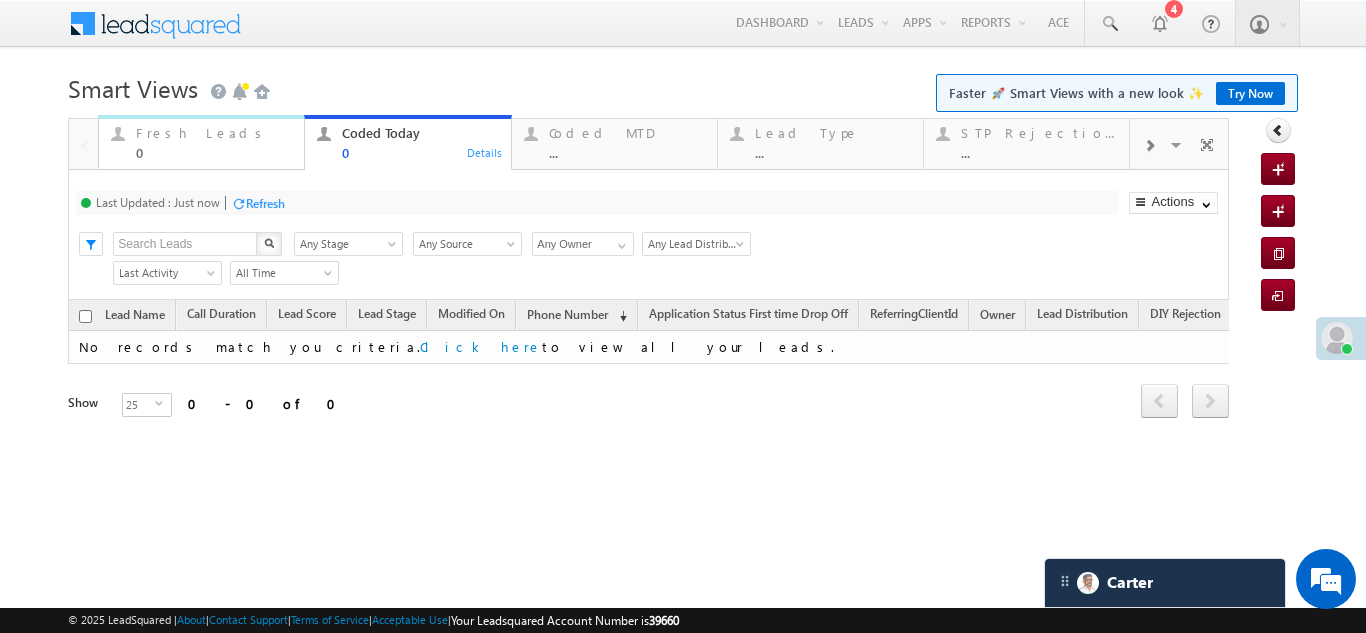 click on "Fresh Leads" at bounding box center [214, 133] 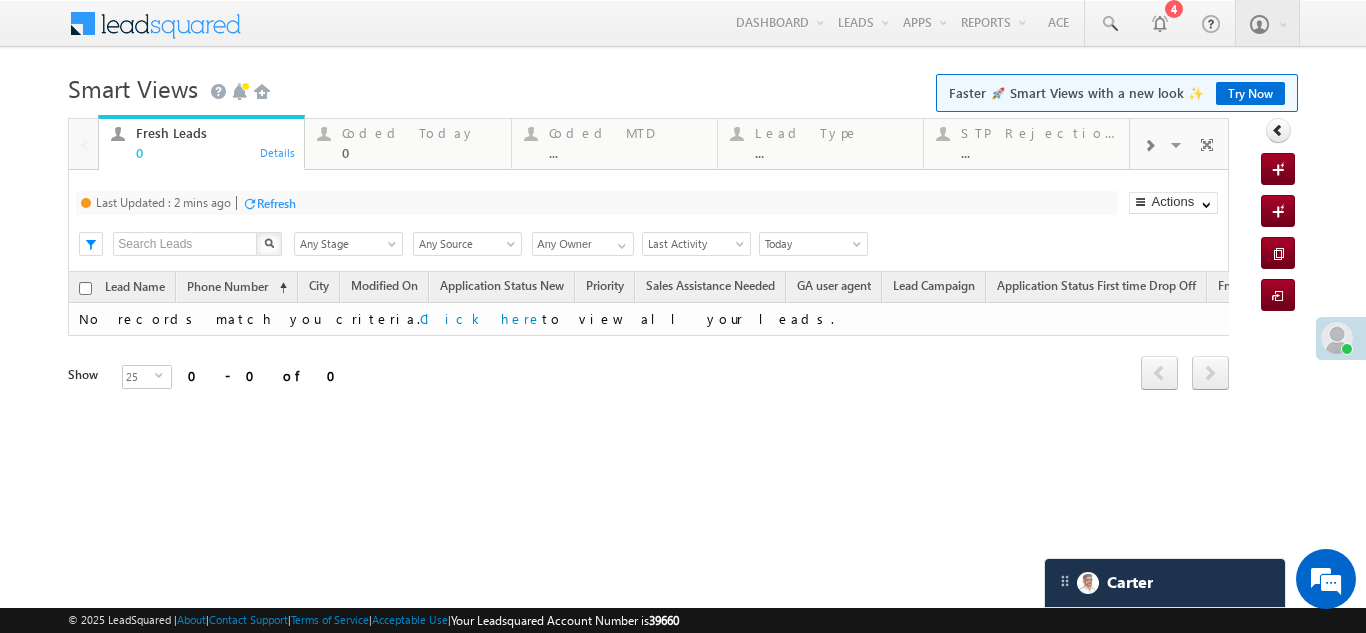 click on "Refresh" at bounding box center (276, 203) 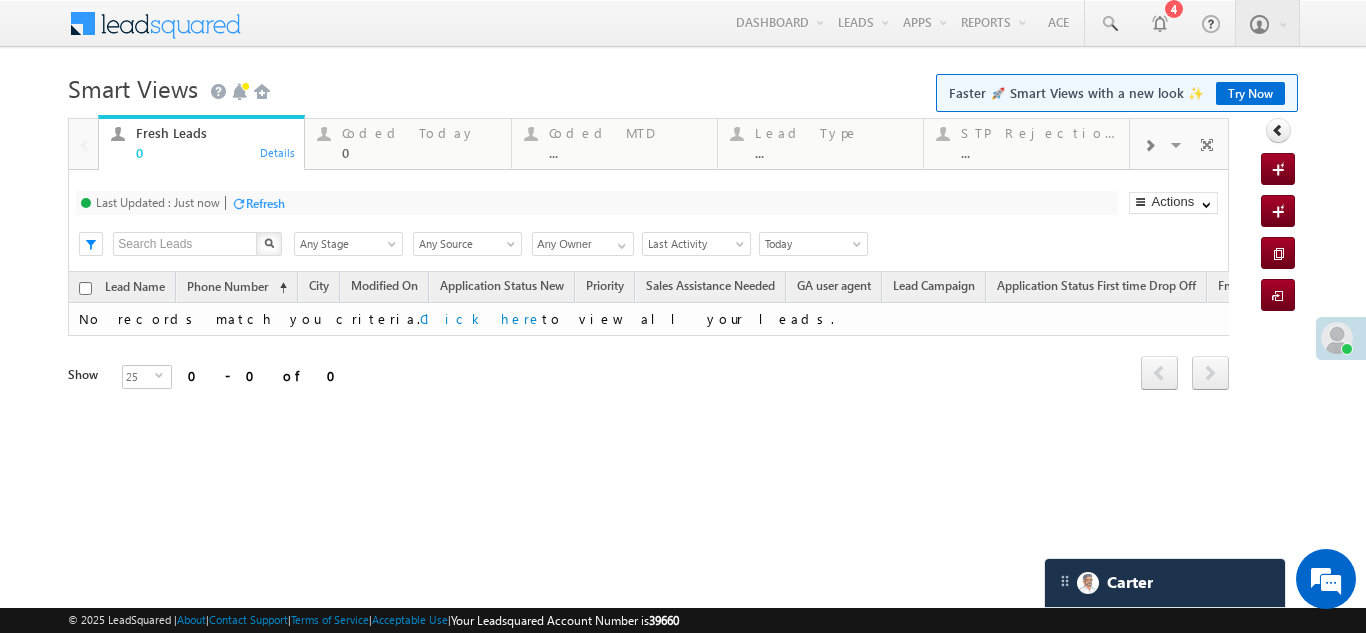 click on "Coded Today" at bounding box center [420, 133] 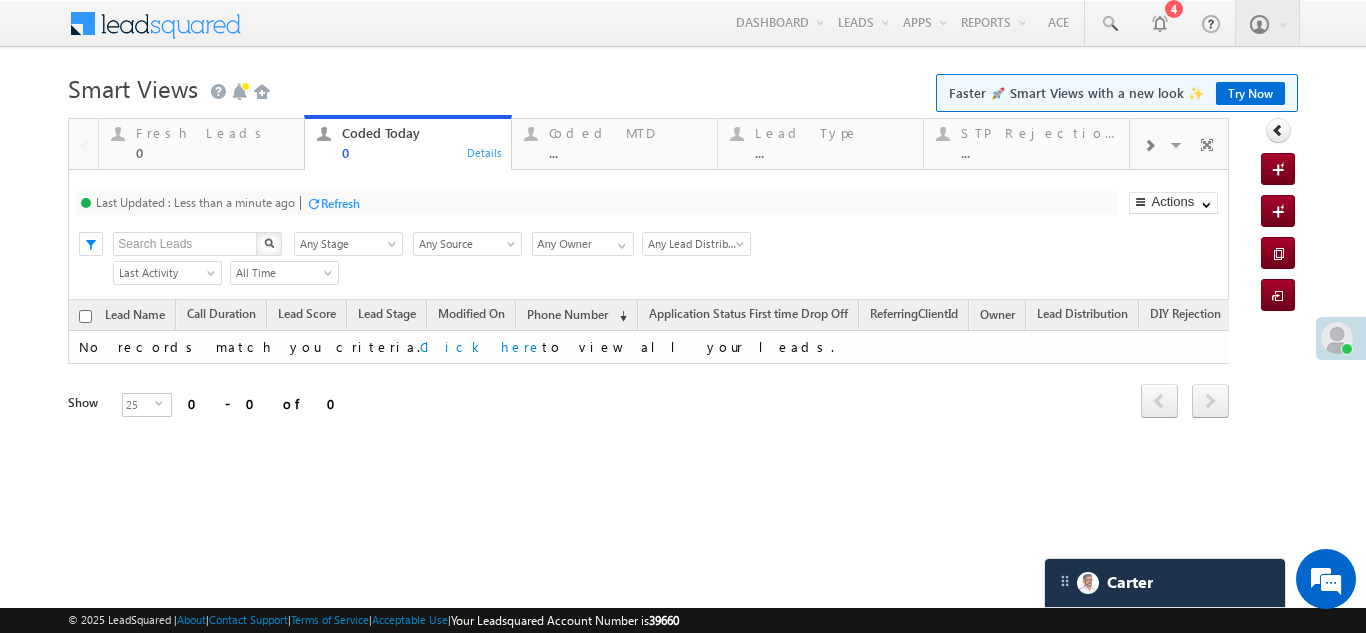 click on "Refresh" at bounding box center [340, 203] 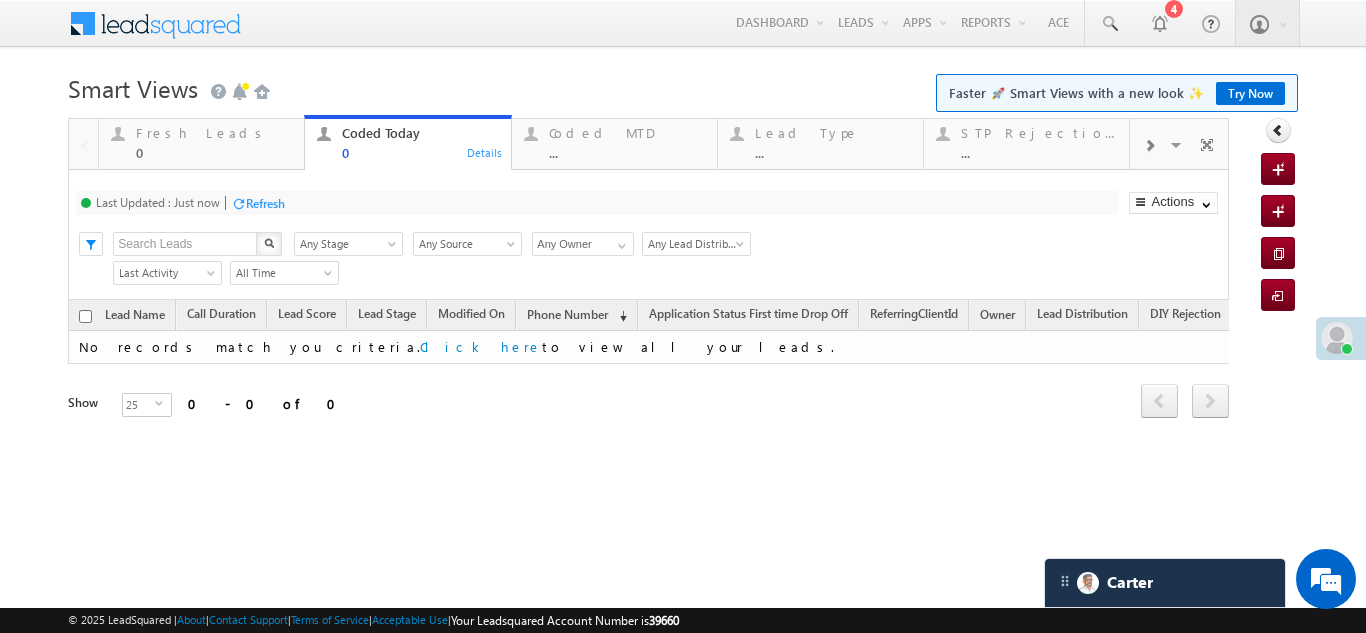 click on "Refresh" at bounding box center (265, 203) 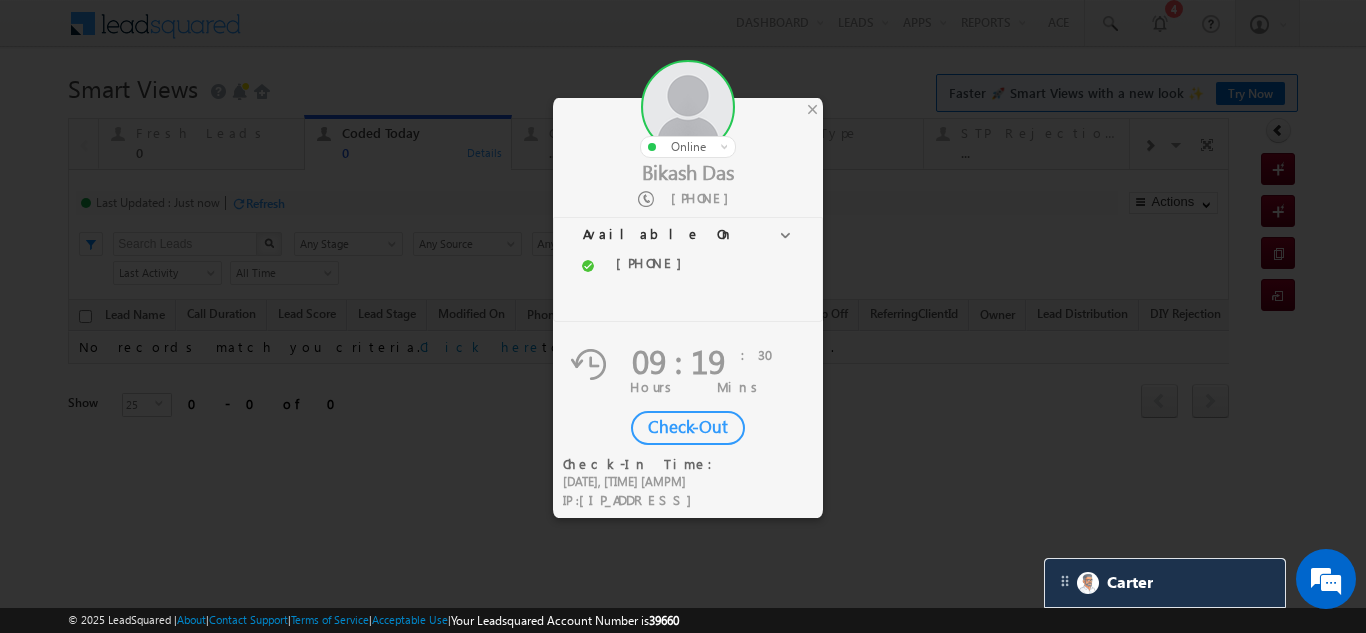 click on "Check-Out" at bounding box center (688, 428) 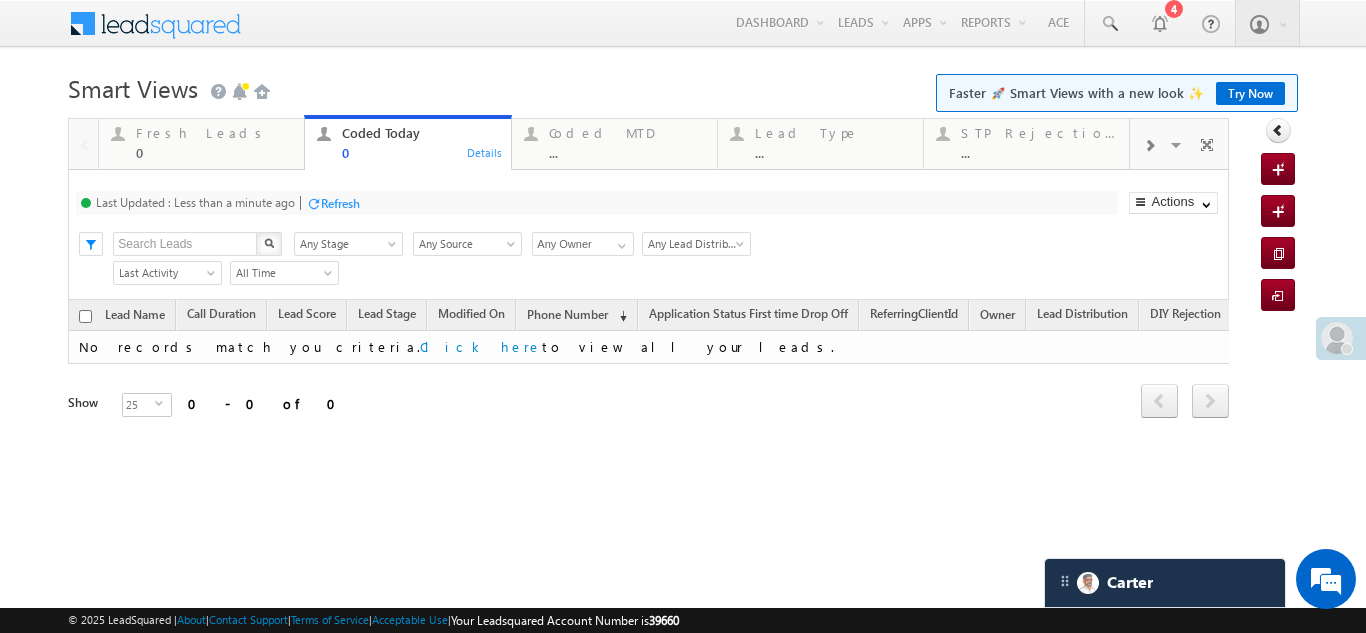 click on "Refresh" at bounding box center (340, 203) 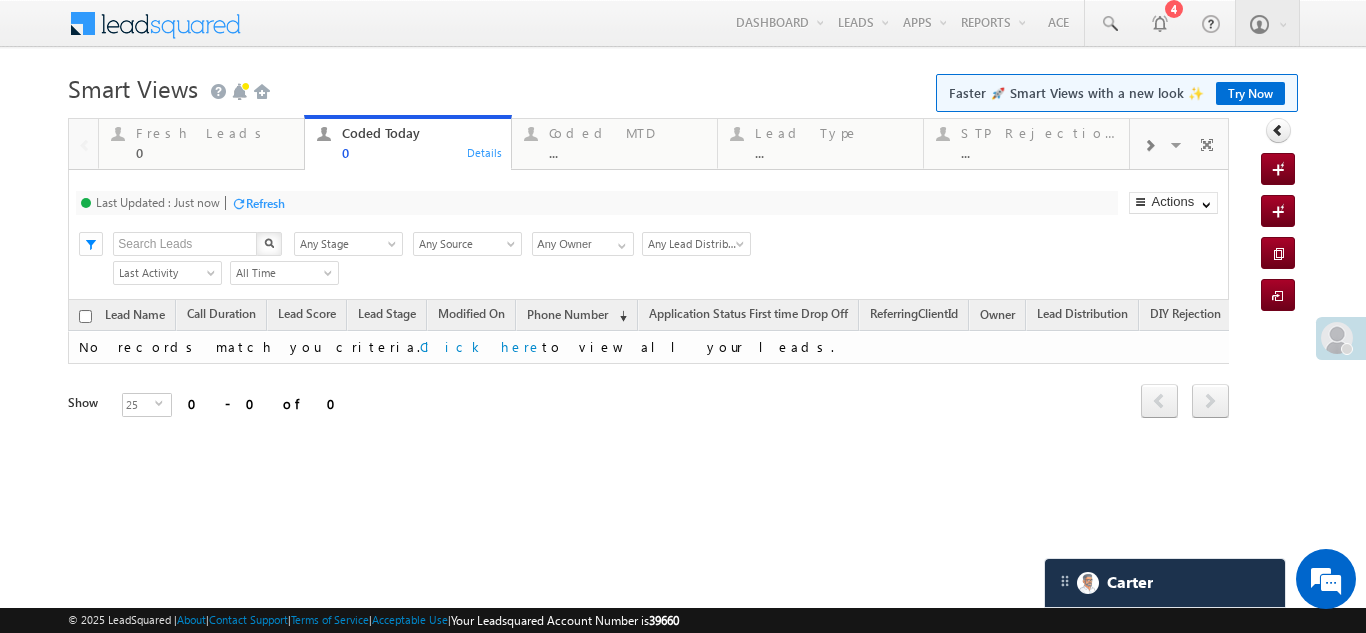 click on "Refresh" at bounding box center [265, 203] 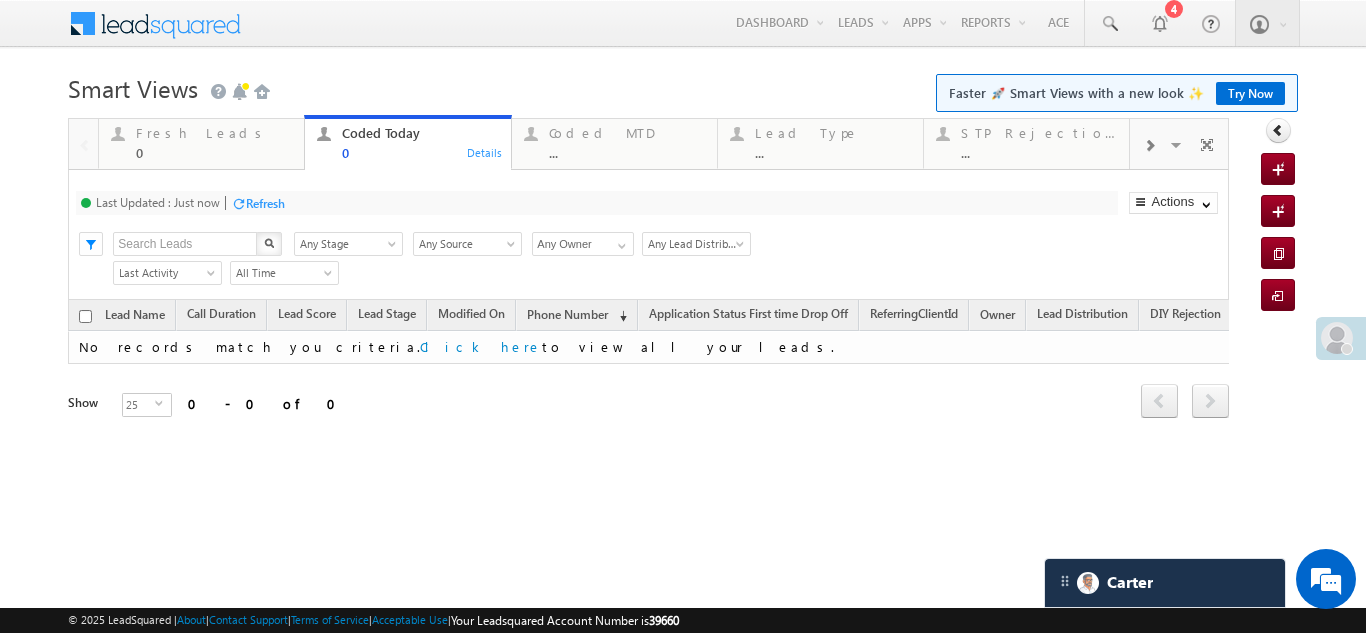 click on "Refresh" at bounding box center (265, 203) 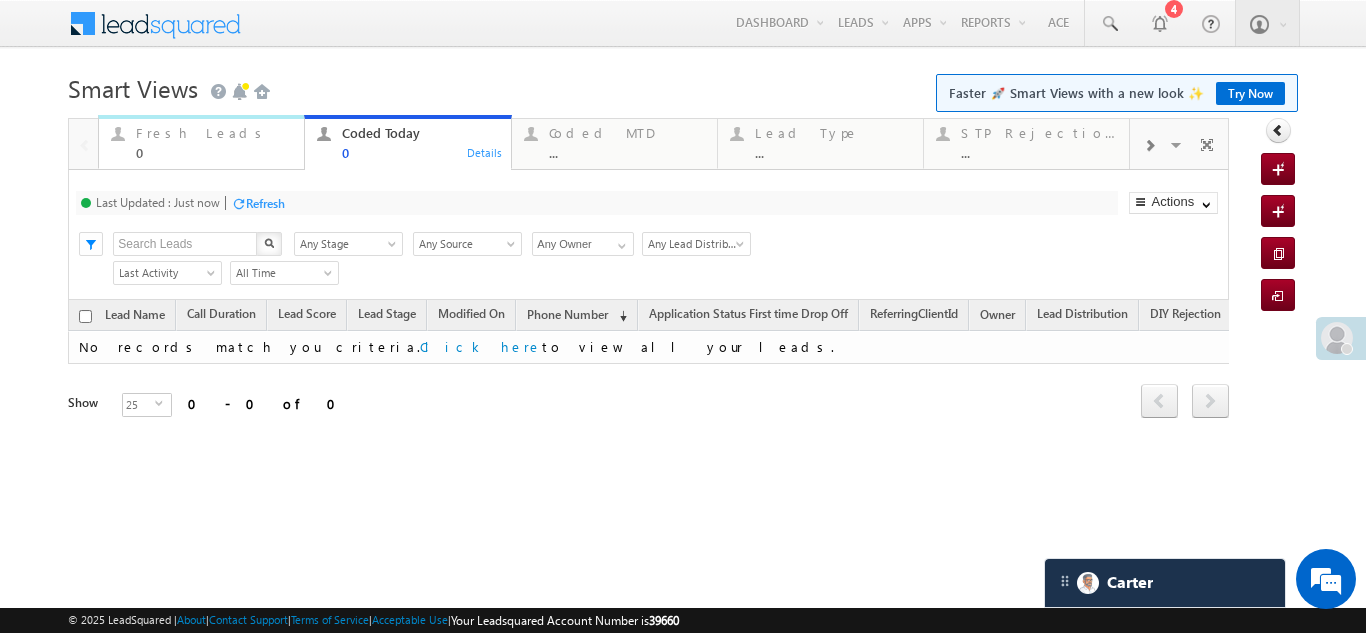 click on "Fresh Leads" at bounding box center (214, 133) 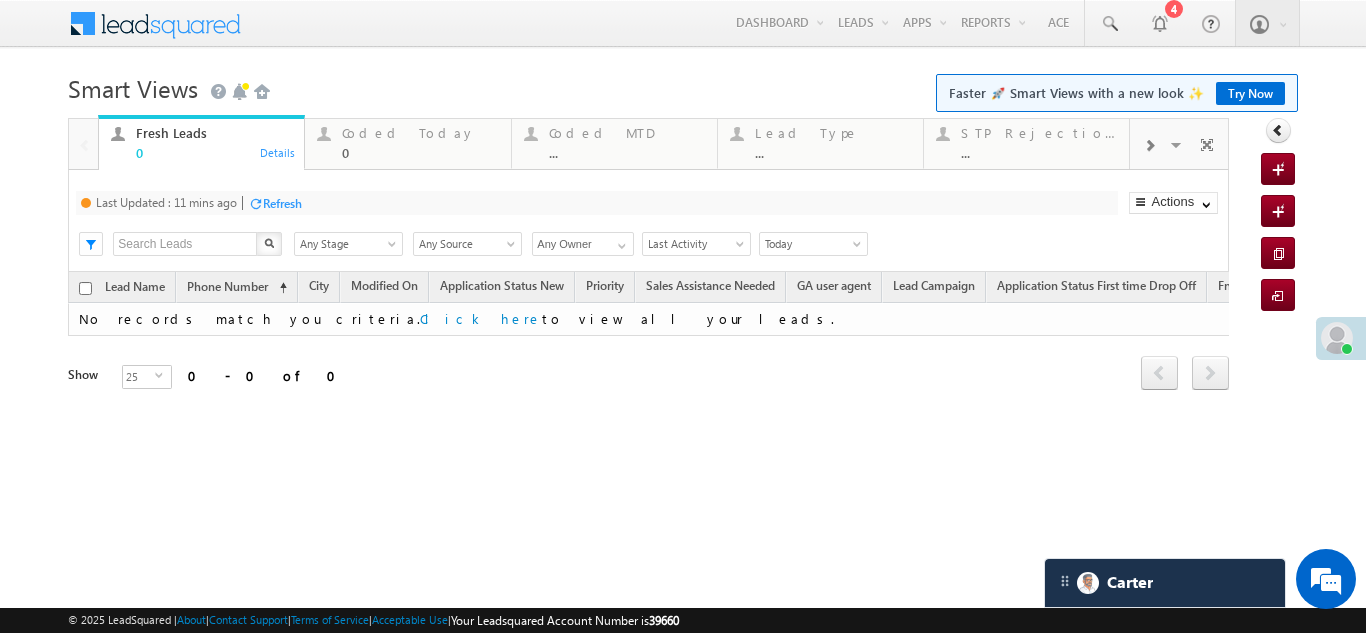 click on "Refresh" at bounding box center [282, 203] 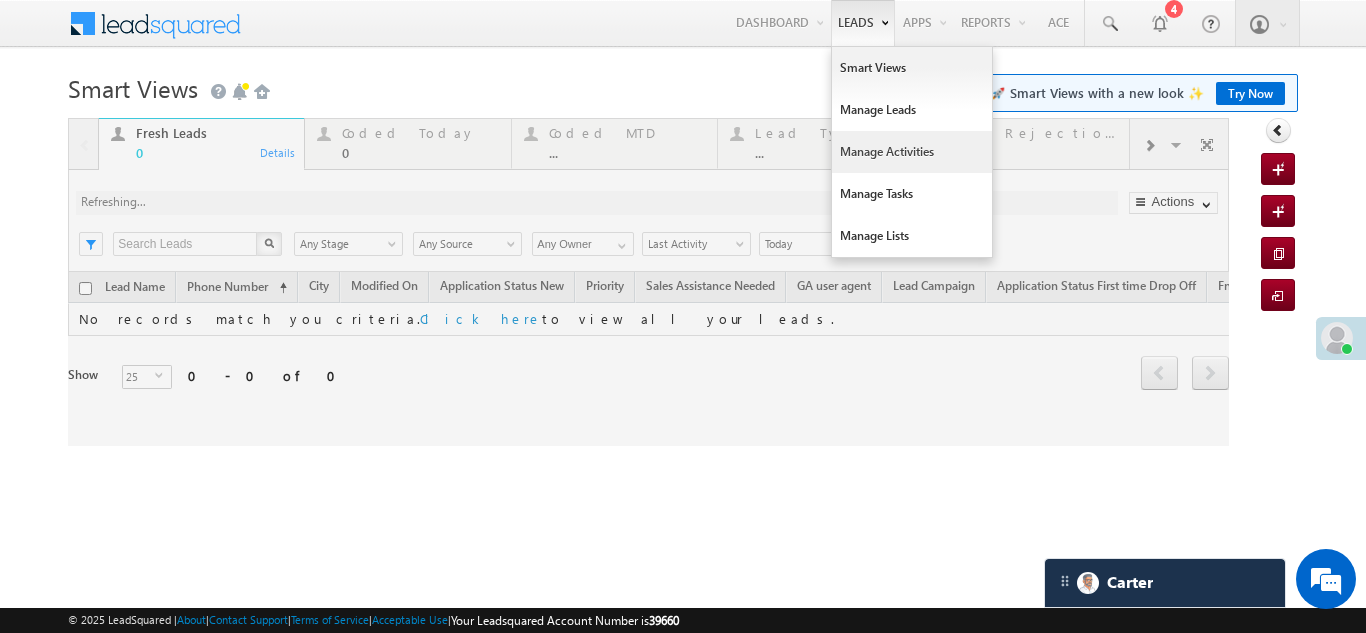 click on "Manage Activities" at bounding box center (912, 152) 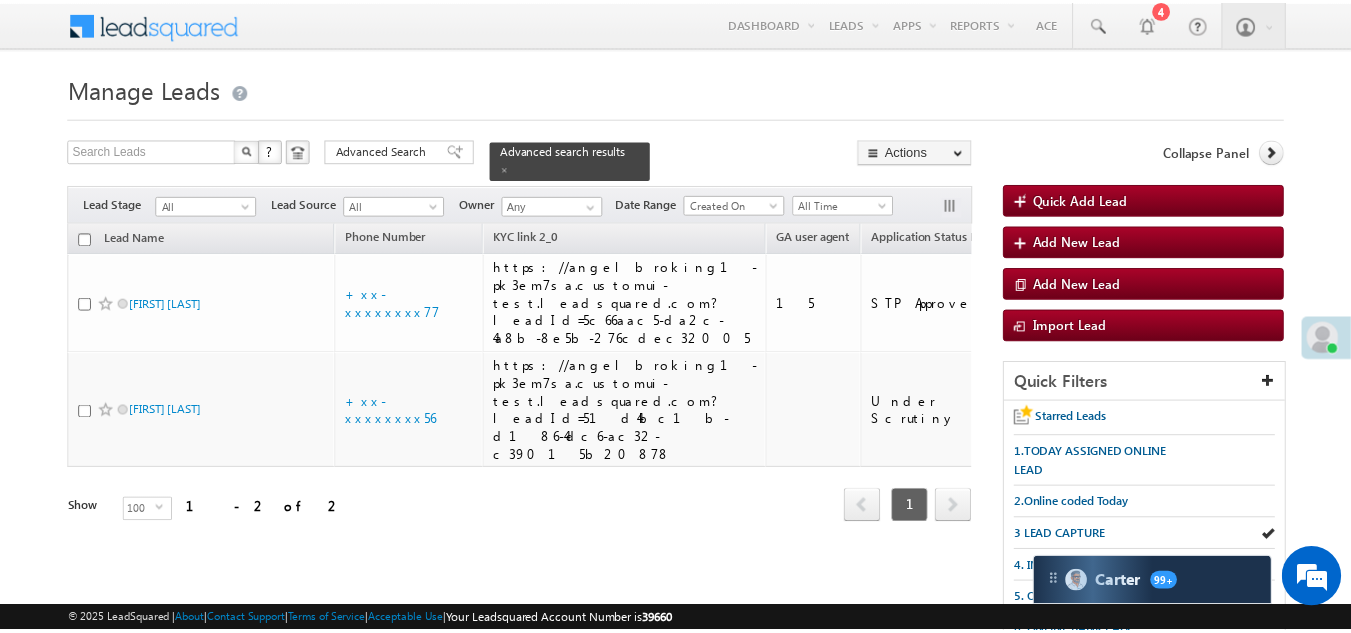 scroll, scrollTop: 0, scrollLeft: 0, axis: both 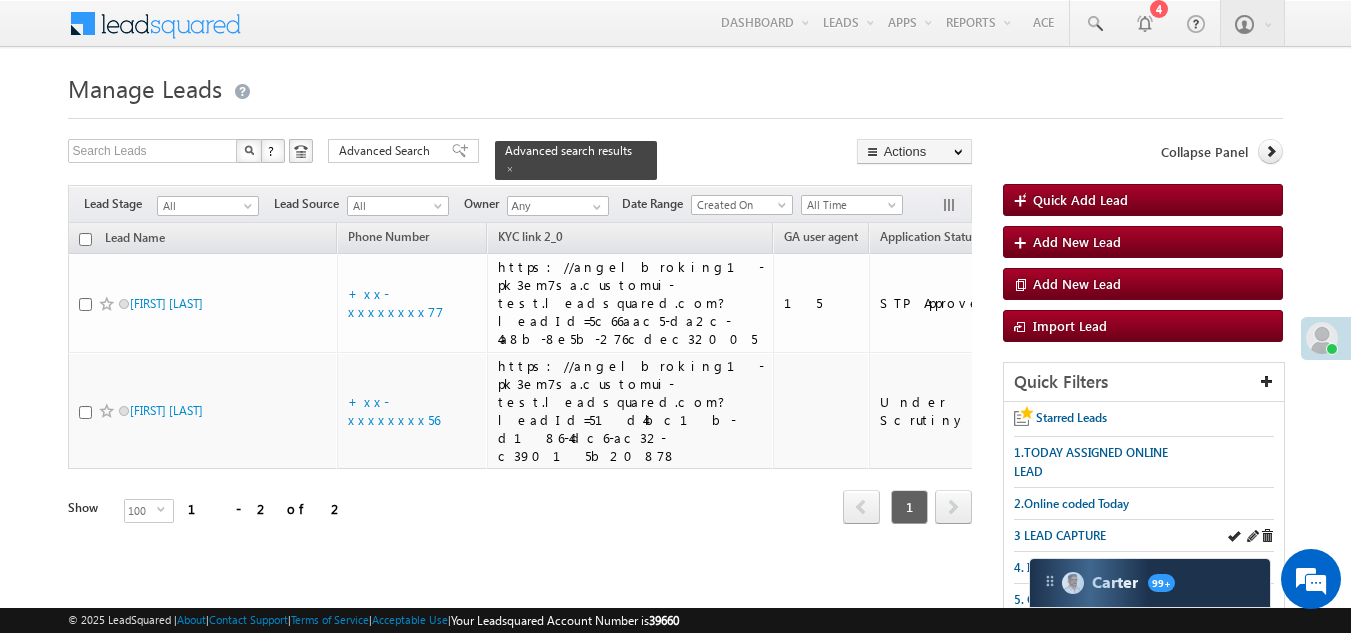 click on "3 LEAD CAPTURE" at bounding box center [1144, 536] 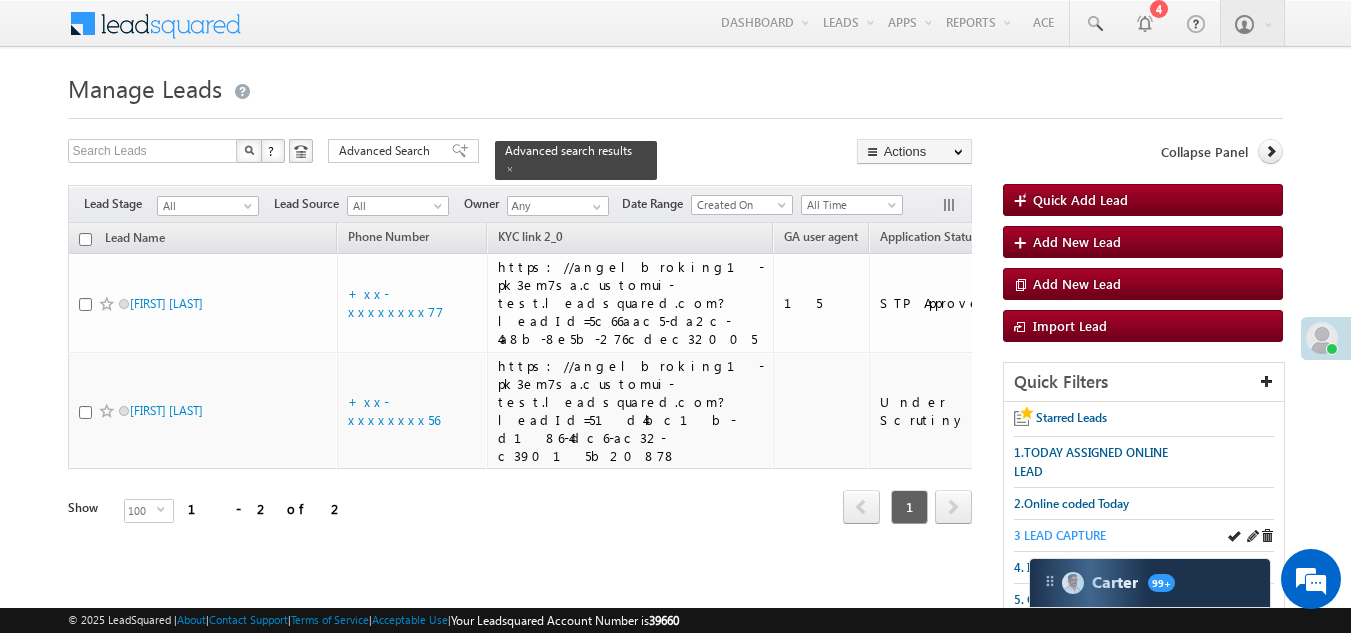 click on "3 LEAD CAPTURE" at bounding box center (1060, 535) 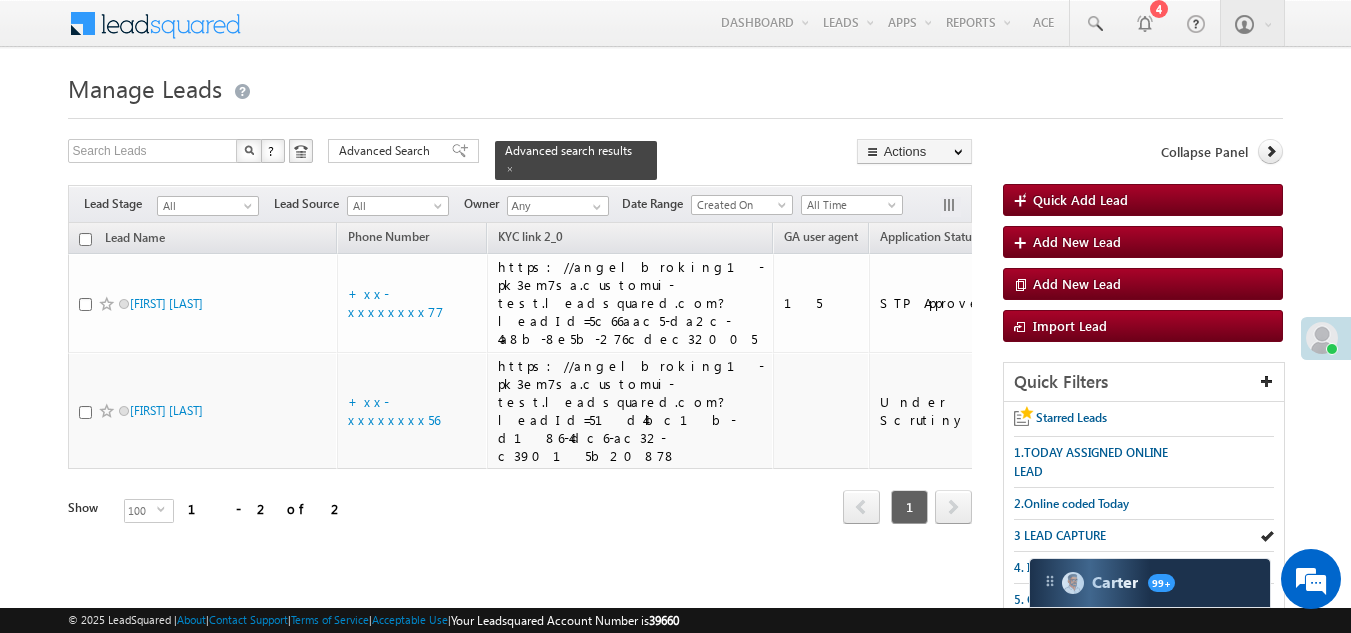 scroll, scrollTop: 0, scrollLeft: 0, axis: both 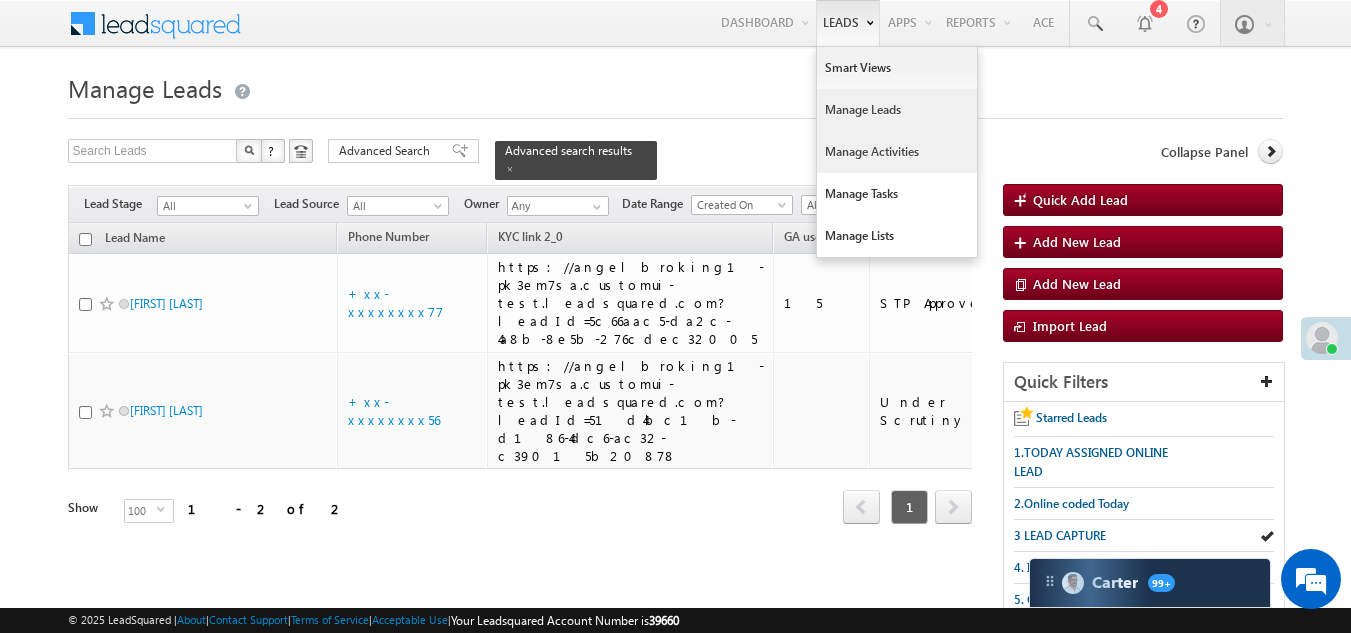 click on "Manage Activities" at bounding box center [897, 152] 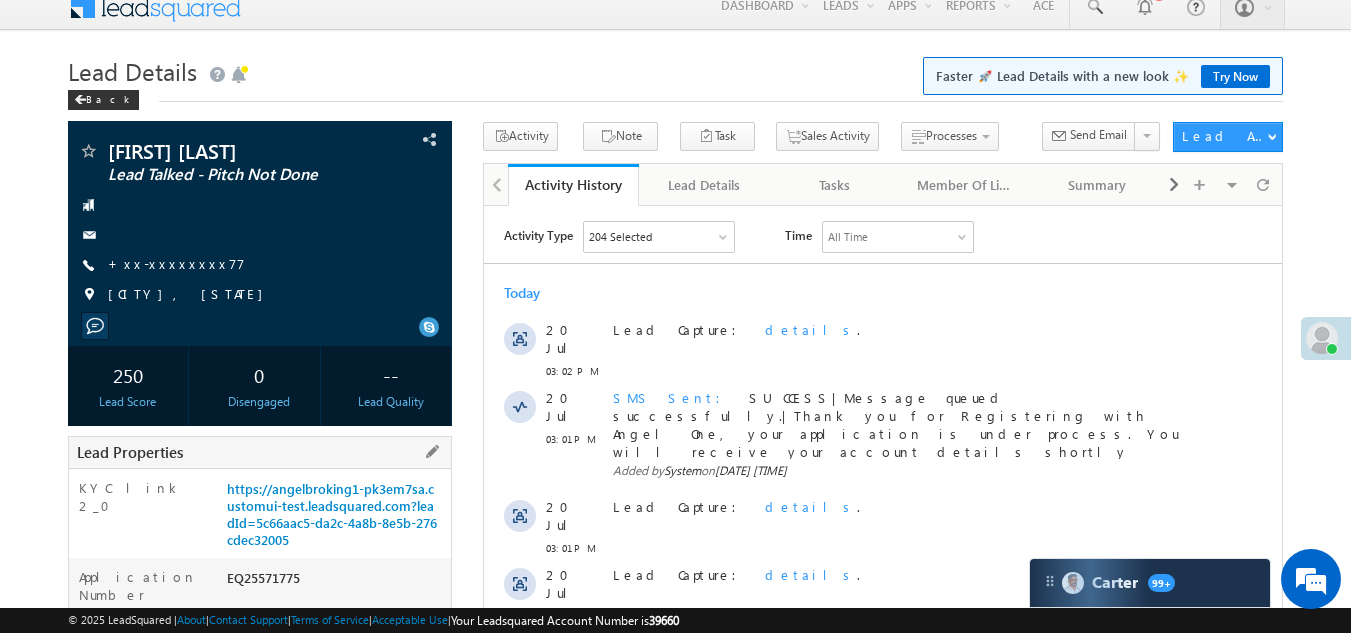 scroll, scrollTop: 0, scrollLeft: 0, axis: both 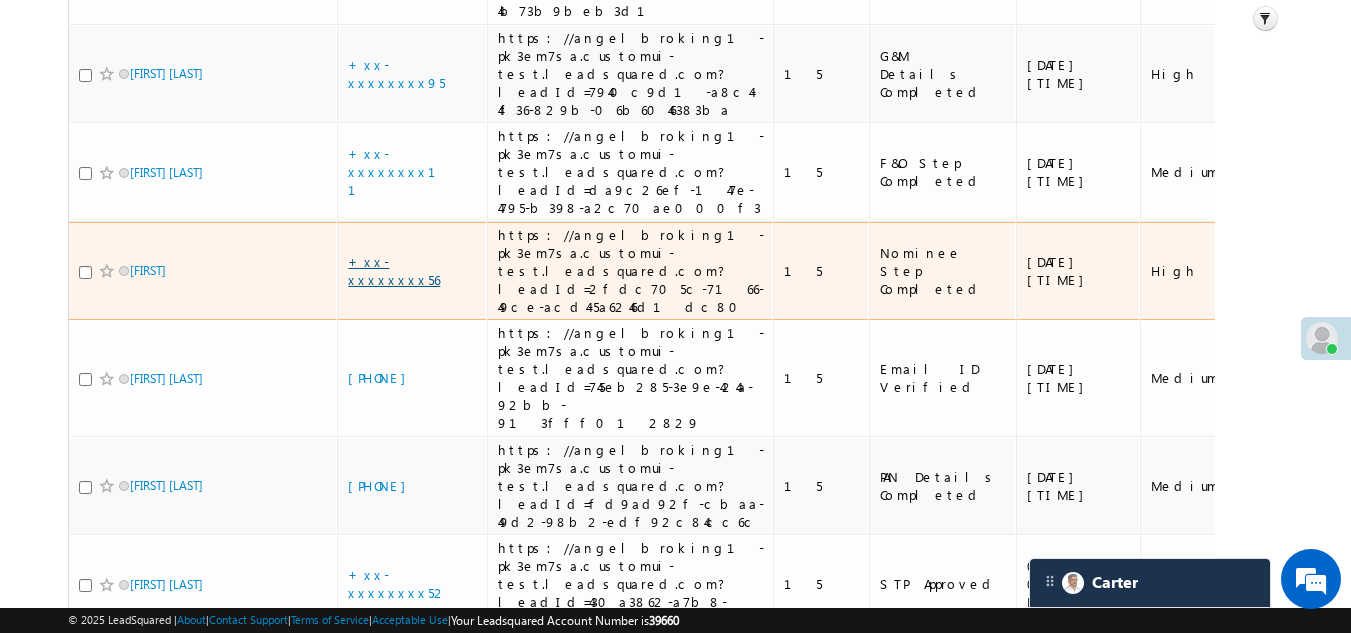 click on "+xx-xxxxxxxx56" at bounding box center [394, 270] 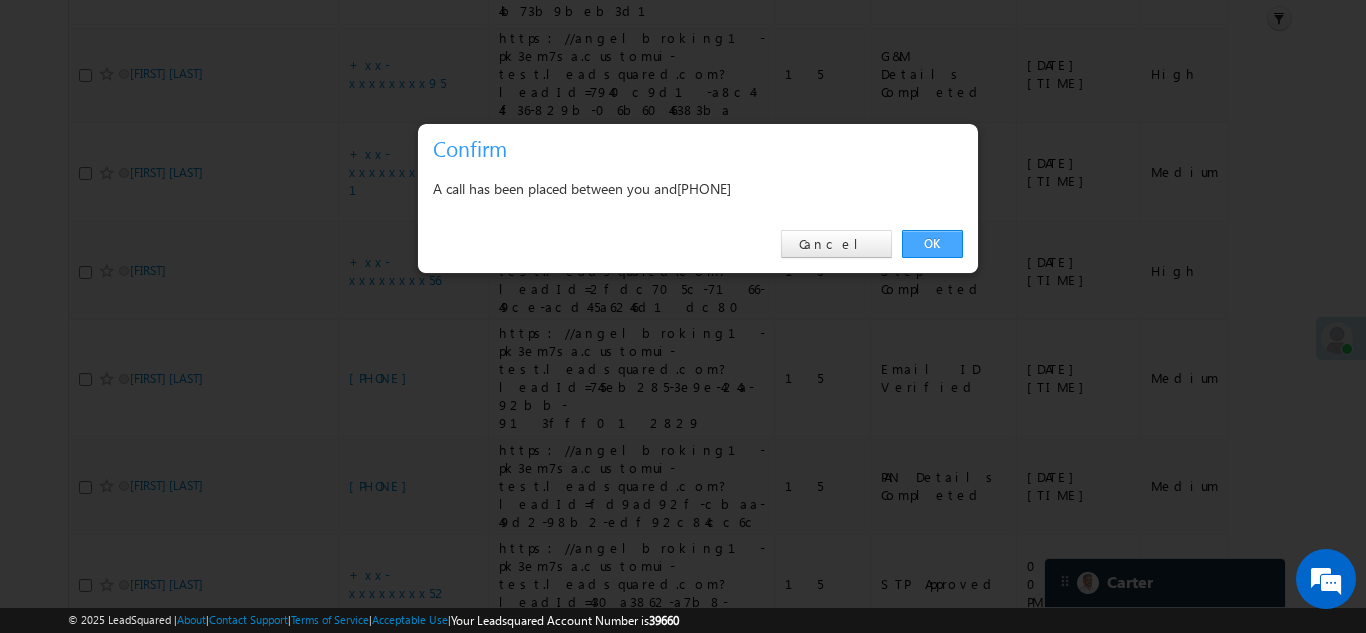 click on "OK" at bounding box center (932, 244) 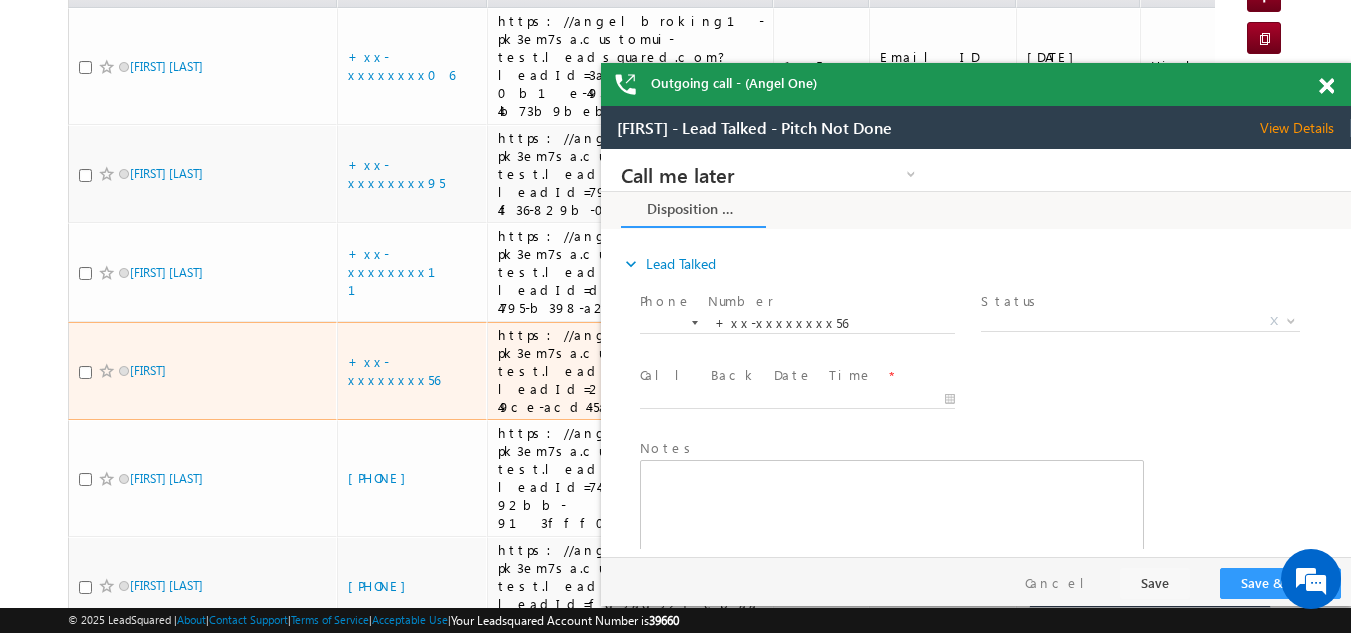 scroll, scrollTop: 0, scrollLeft: 0, axis: both 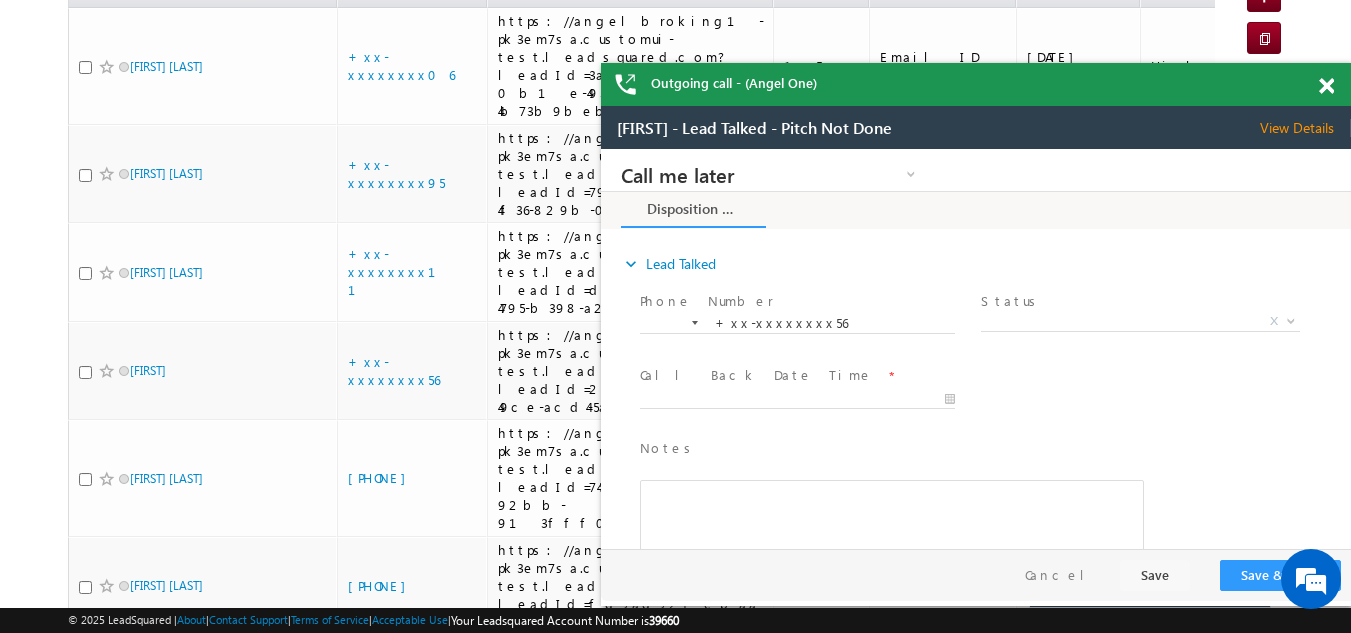 click at bounding box center [1326, 86] 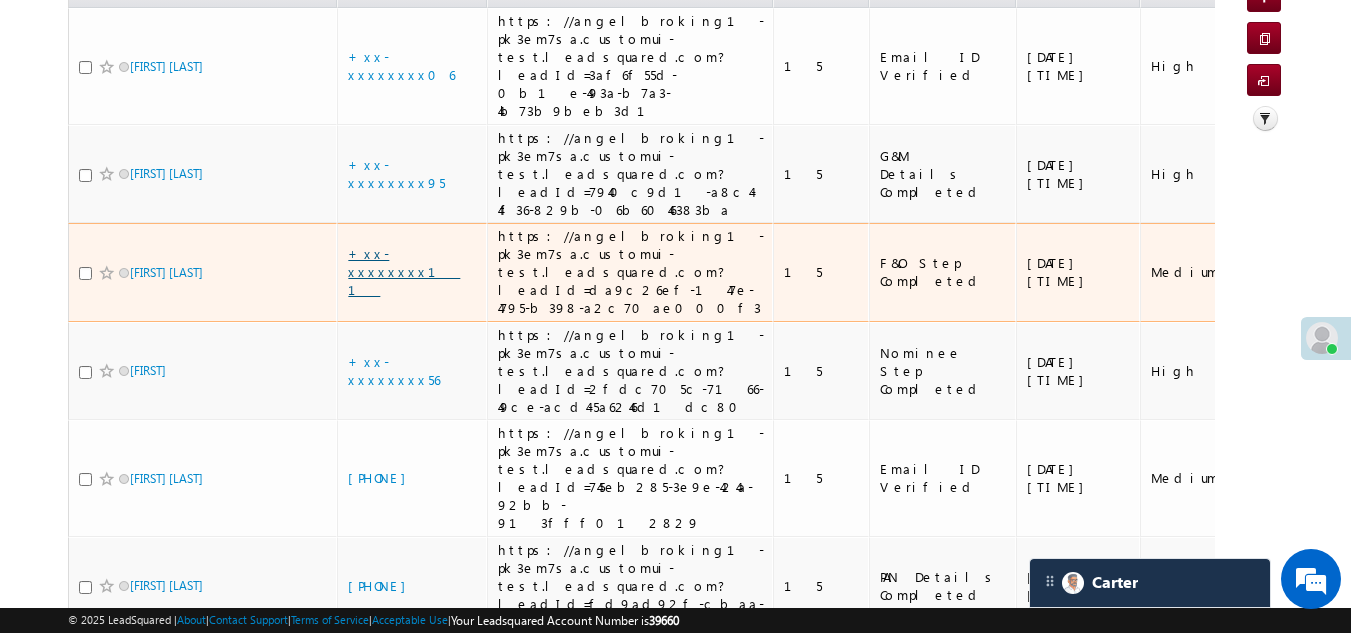click on "+xx-xxxxxxxx11" at bounding box center [404, 271] 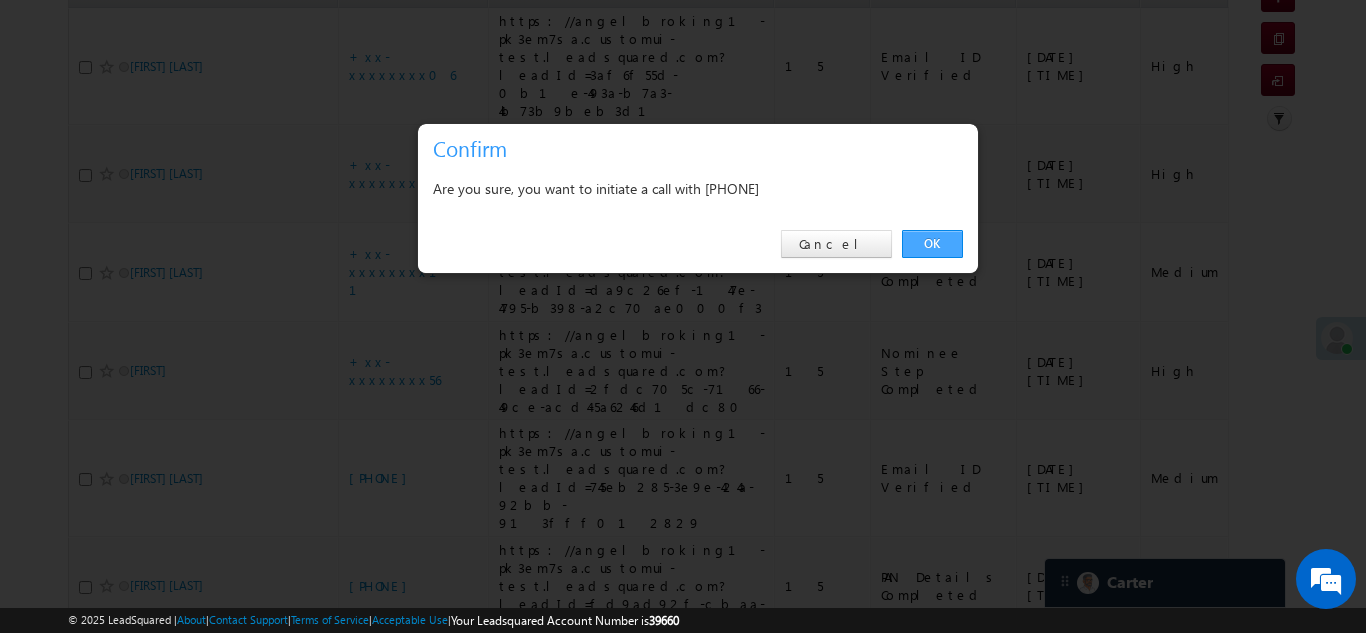 click on "OK" at bounding box center (932, 244) 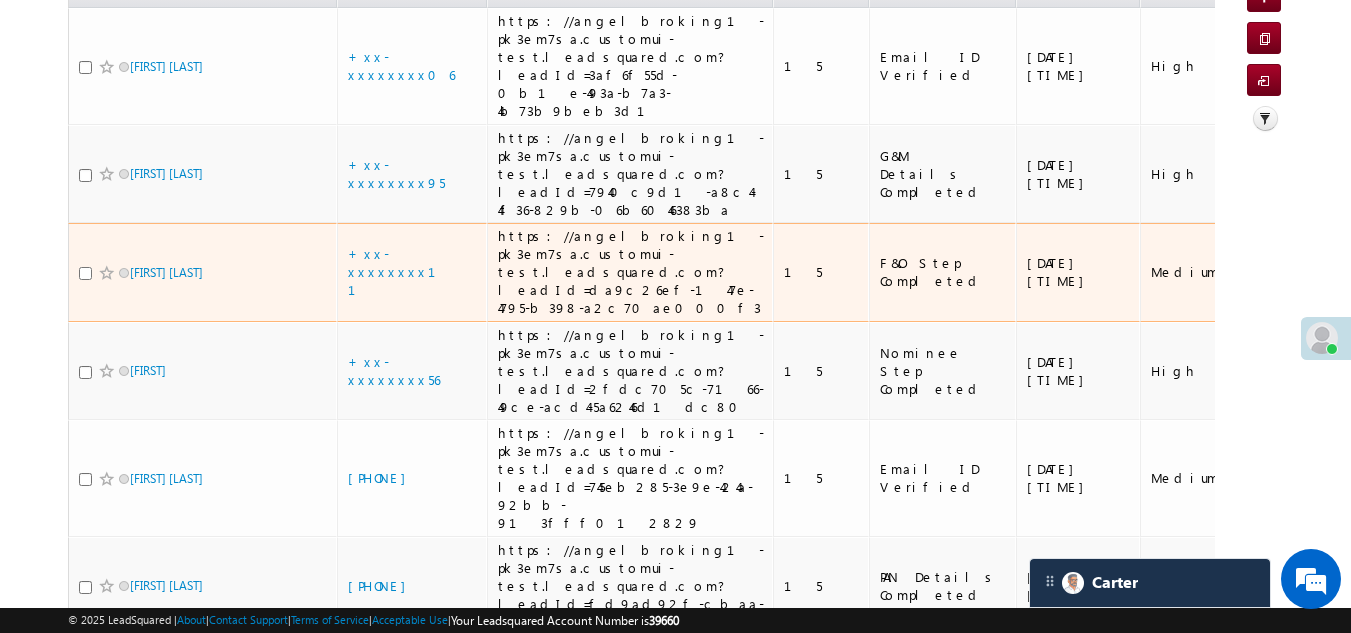 click at bounding box center (85, 273) 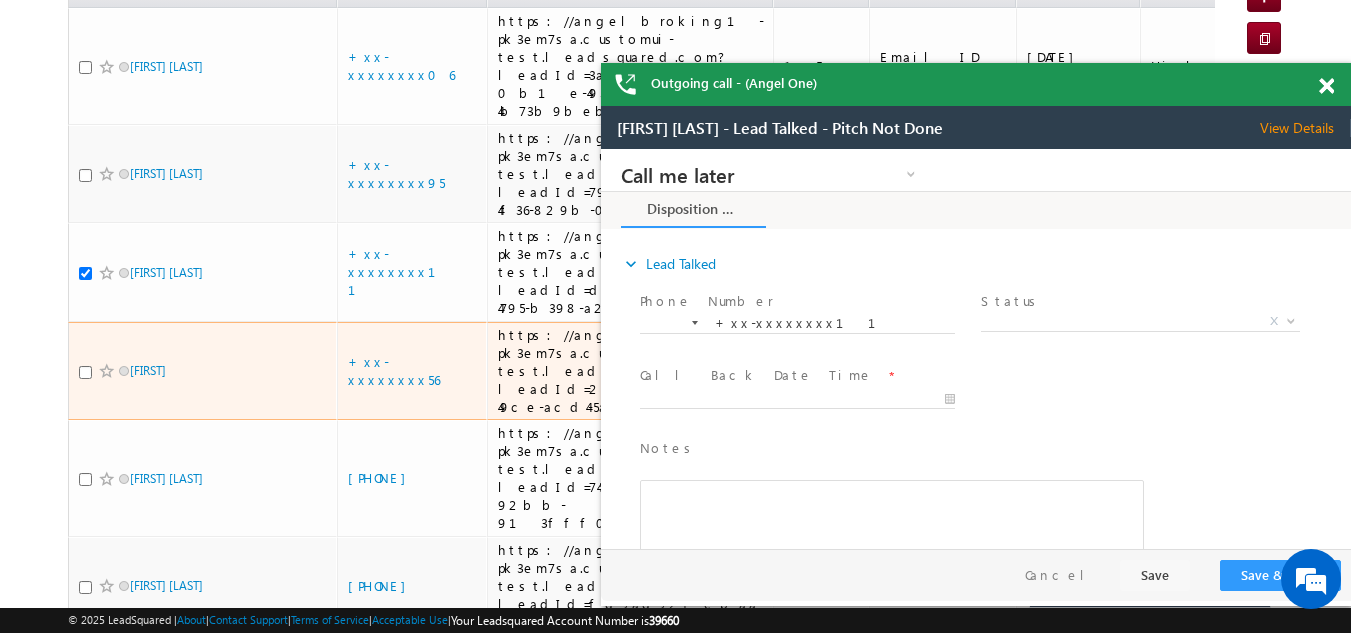 scroll, scrollTop: 0, scrollLeft: 0, axis: both 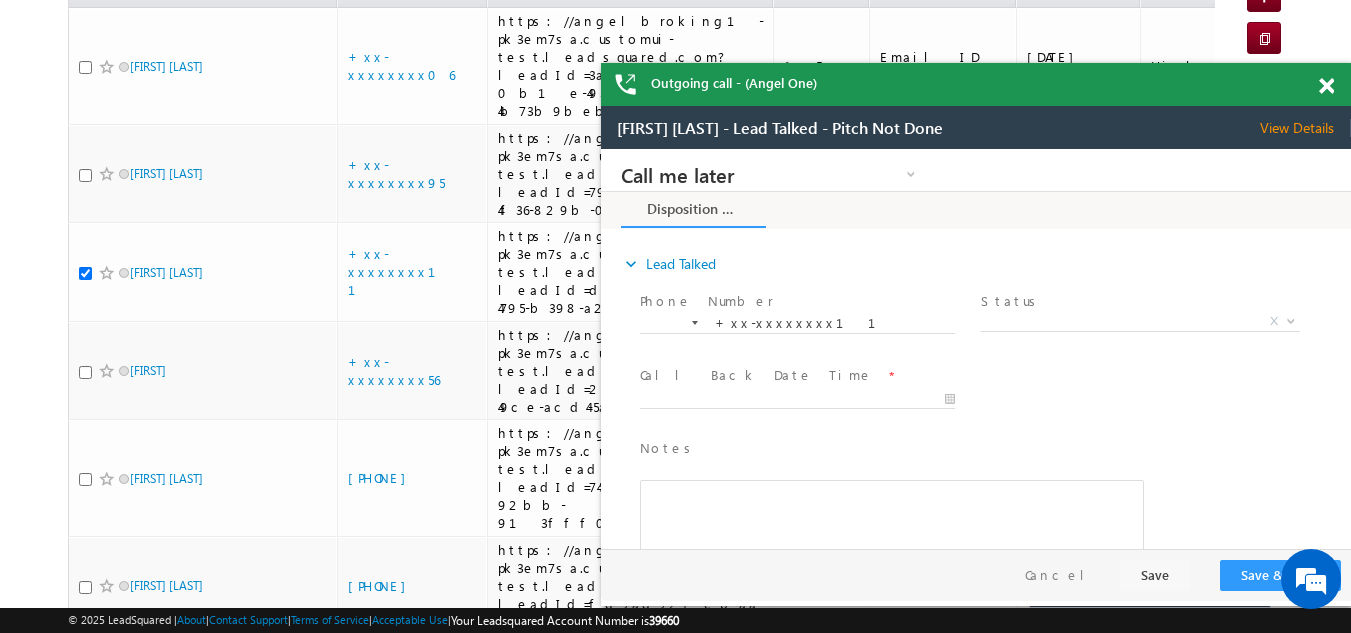 click on "View Details" at bounding box center [1305, 128] 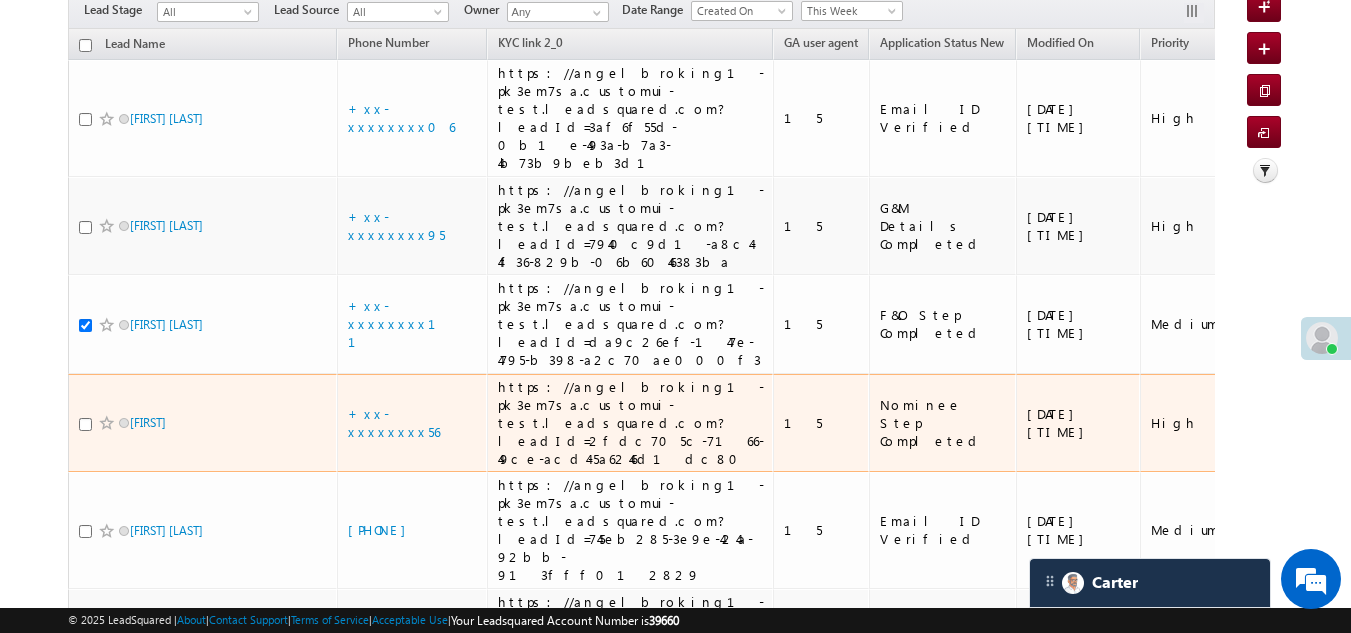 scroll, scrollTop: 200, scrollLeft: 0, axis: vertical 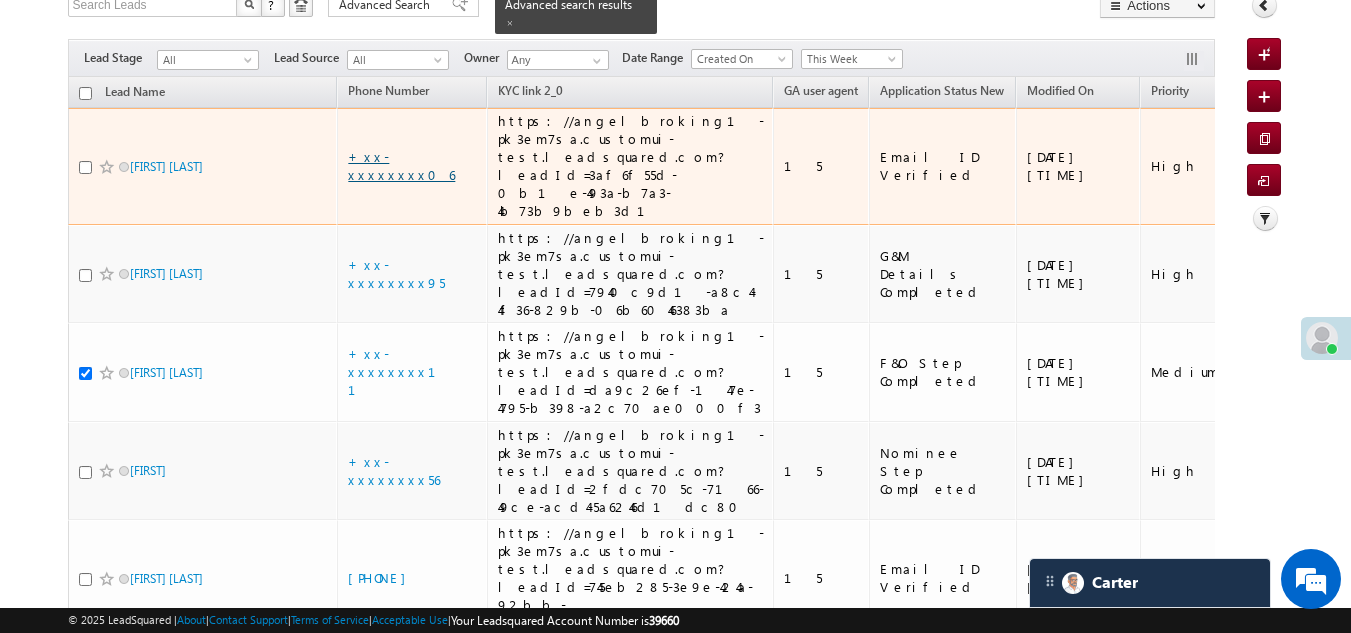 click on "+xx-xxxxxxxx06" at bounding box center (401, 165) 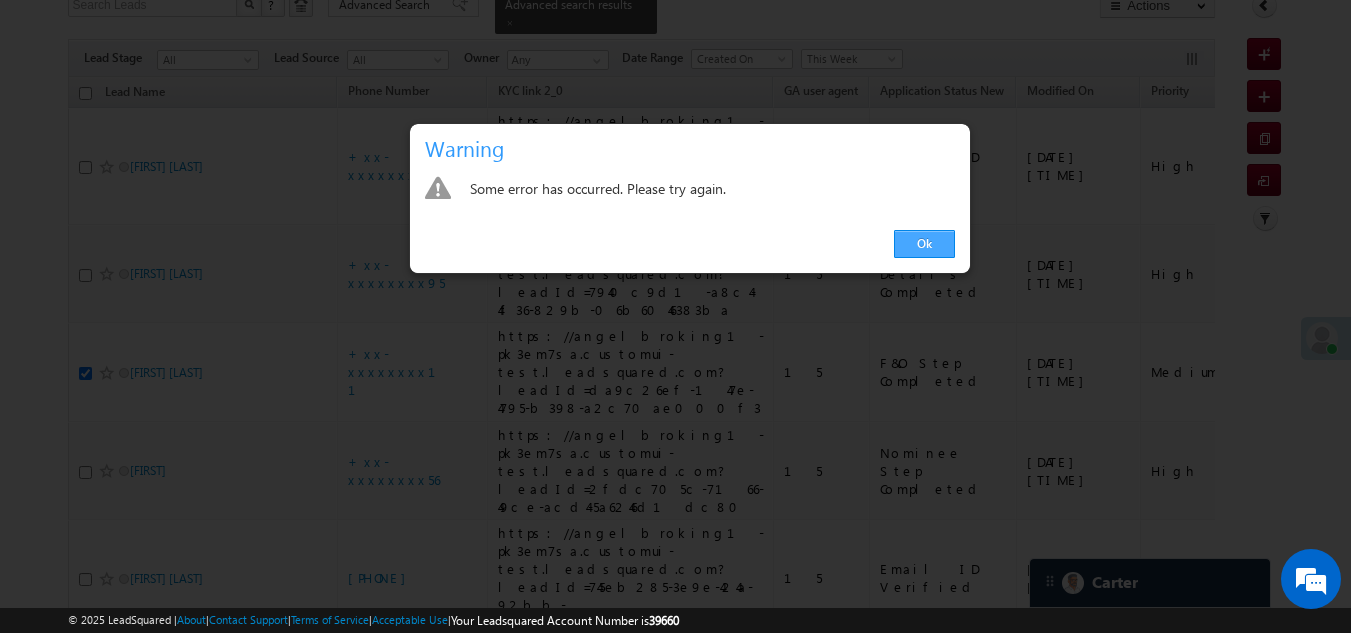 click on "Ok" at bounding box center (924, 244) 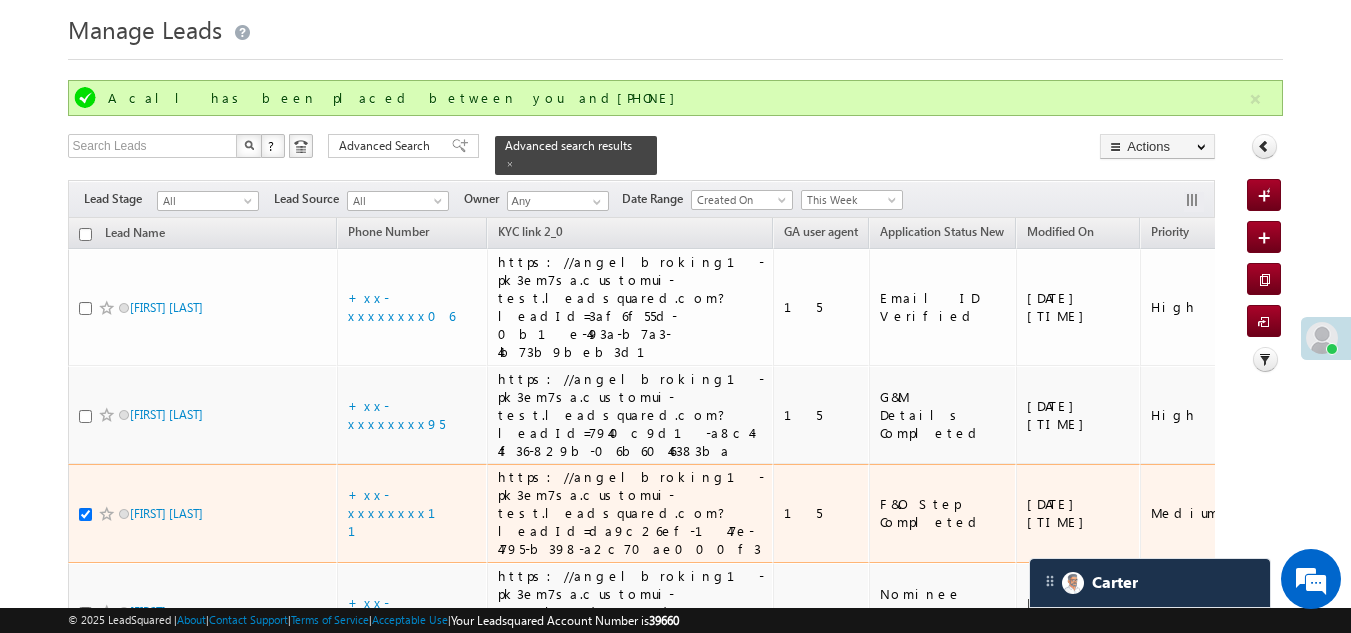 scroll, scrollTop: 0, scrollLeft: 0, axis: both 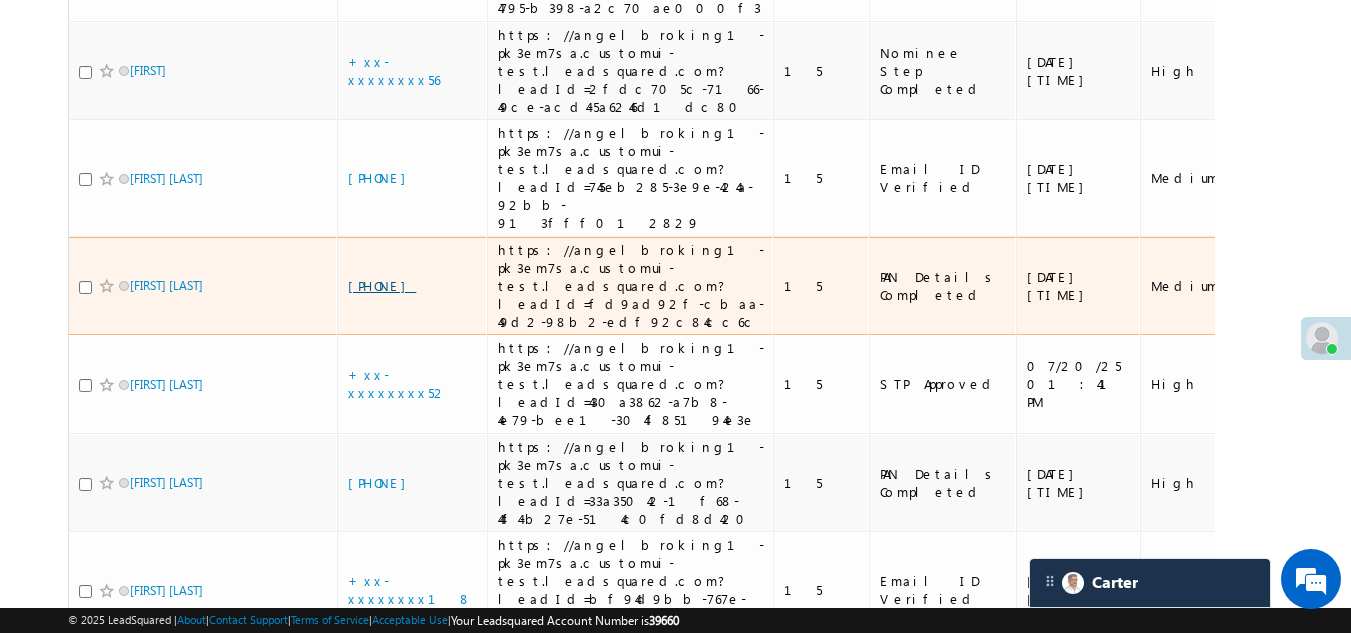 click on "+xx-xxxxxxxx55" at bounding box center (382, 285) 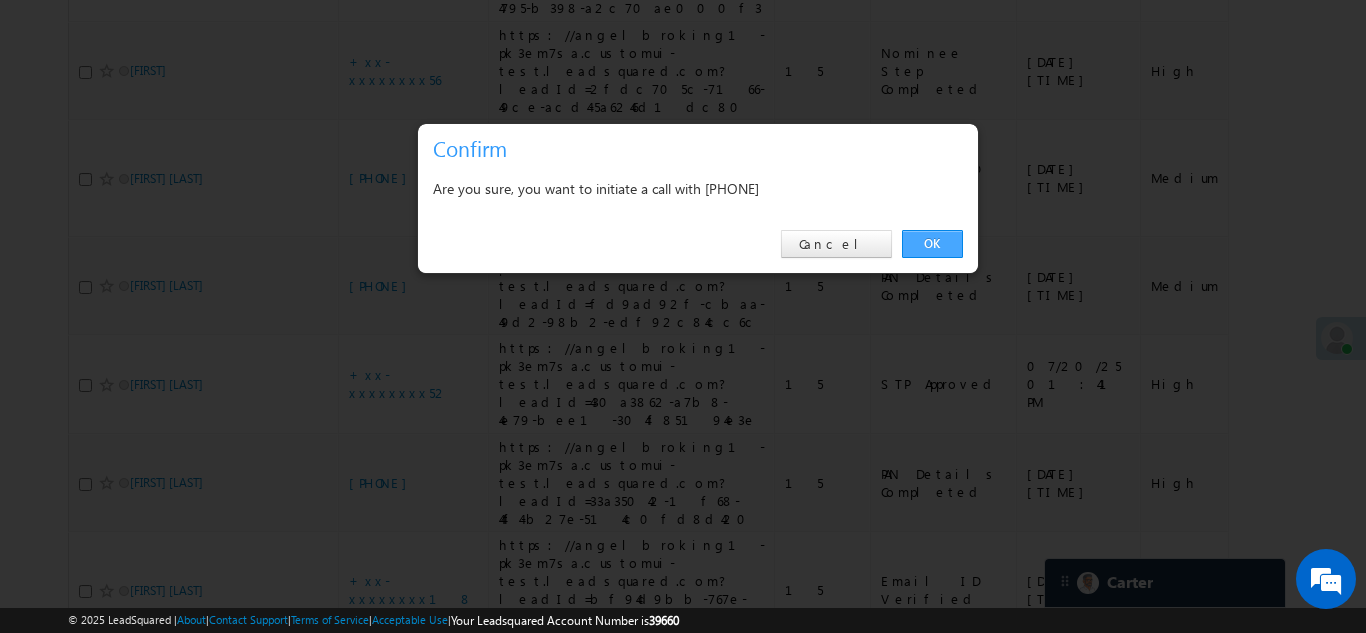 click on "OK" at bounding box center (932, 244) 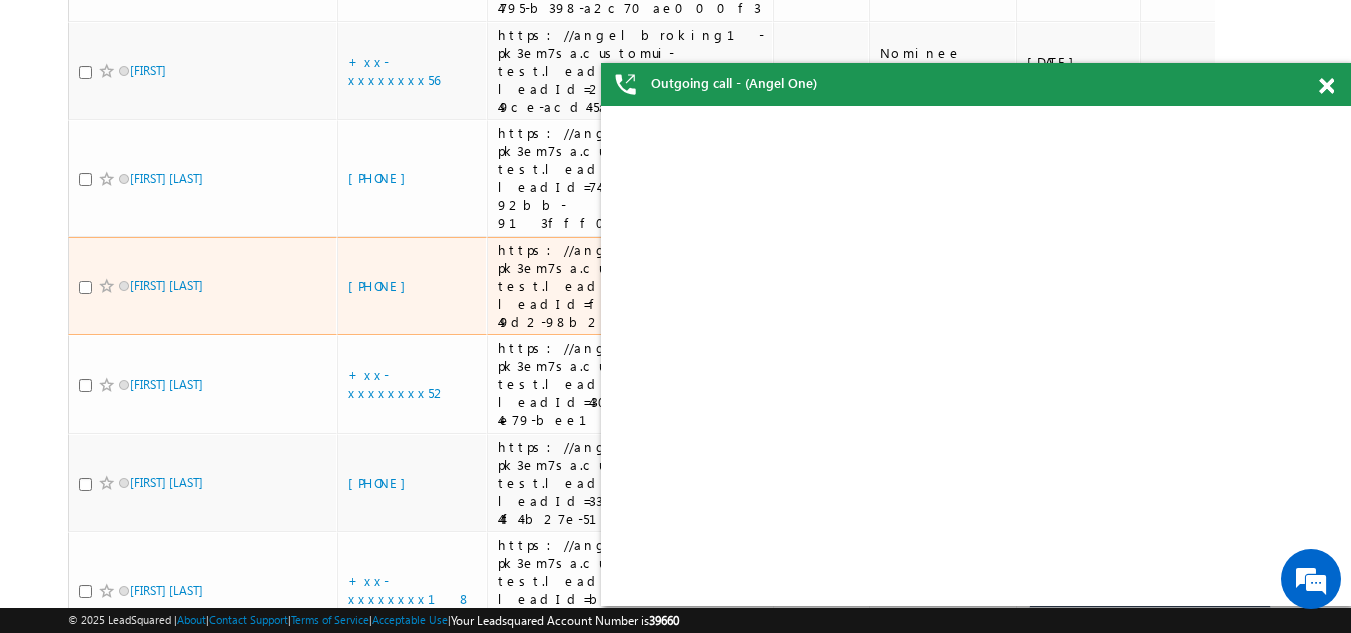 click at bounding box center (85, 287) 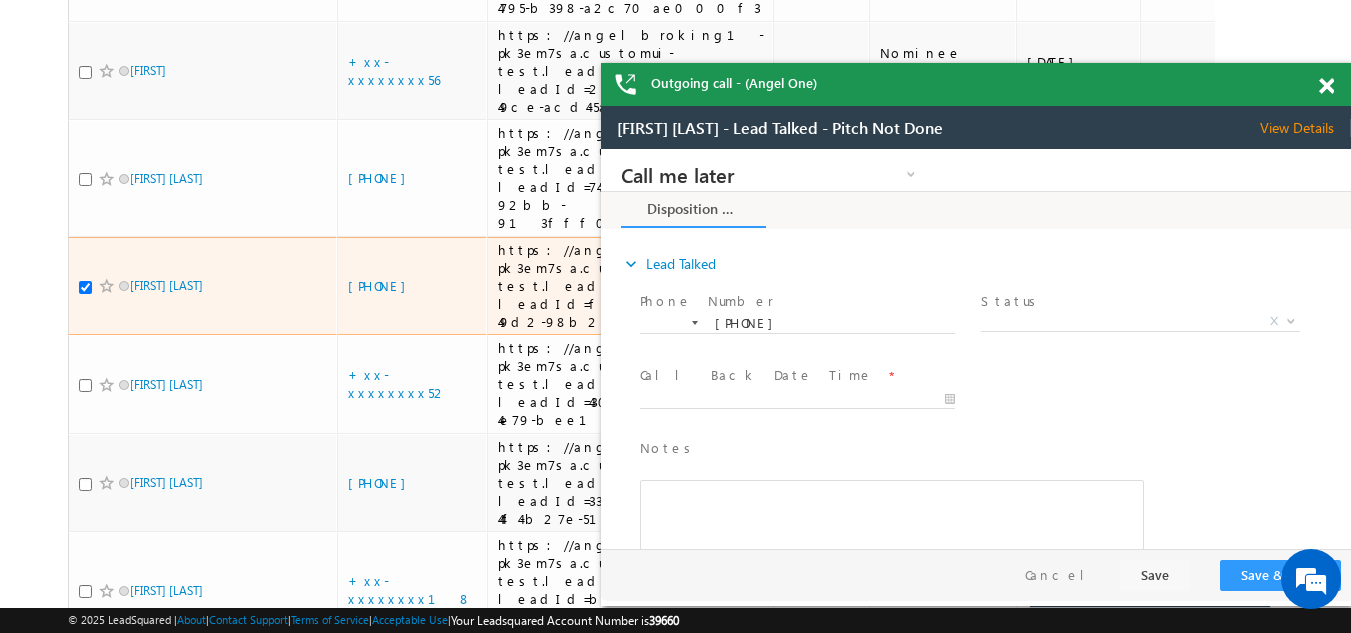 scroll, scrollTop: 0, scrollLeft: 0, axis: both 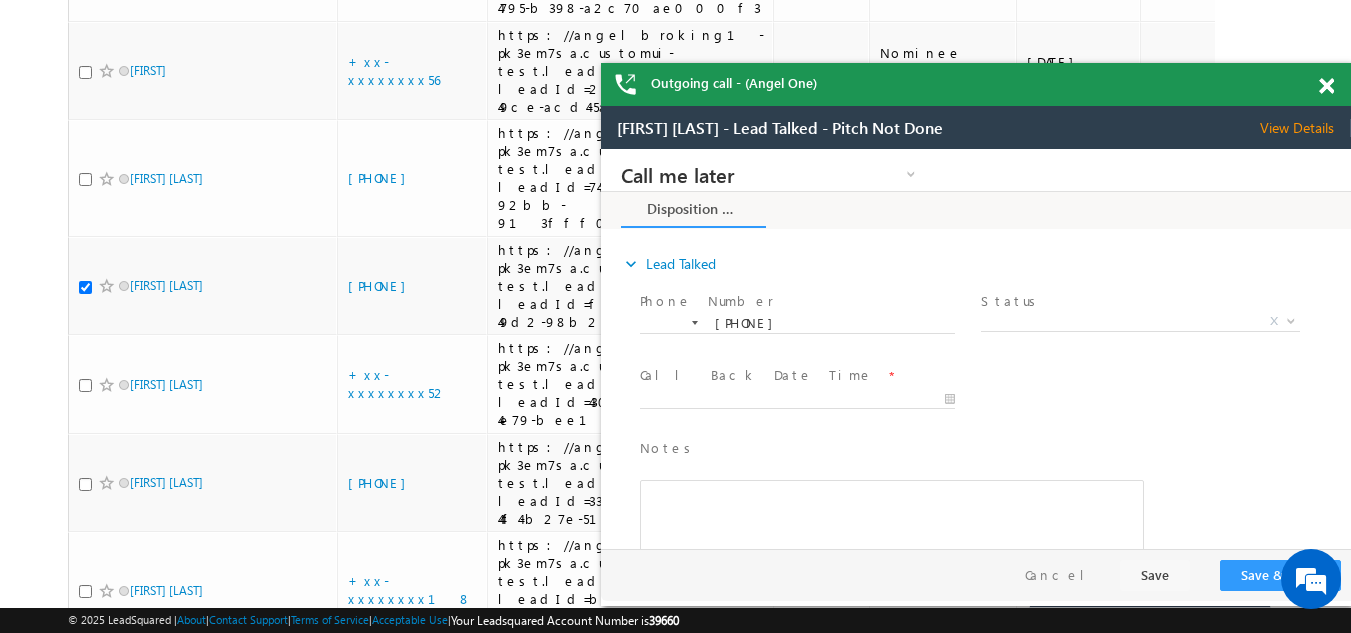 click at bounding box center [1326, 86] 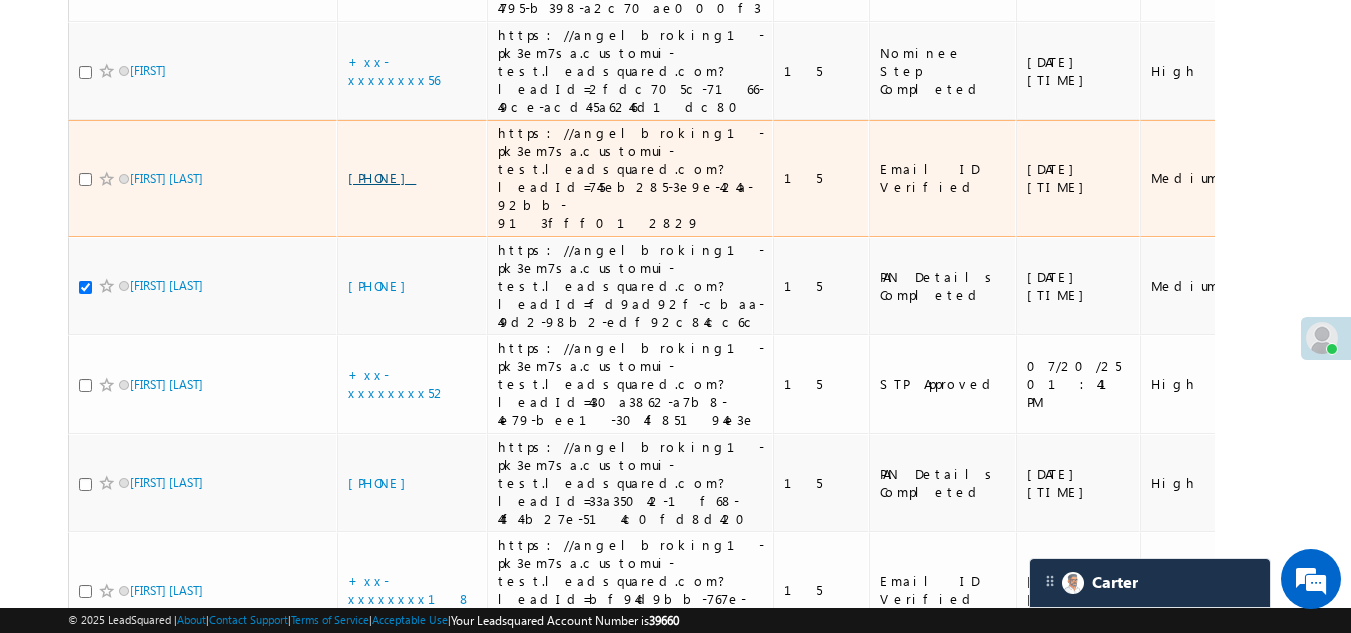 click on "+xx-xxxxxxxx31" at bounding box center [382, 177] 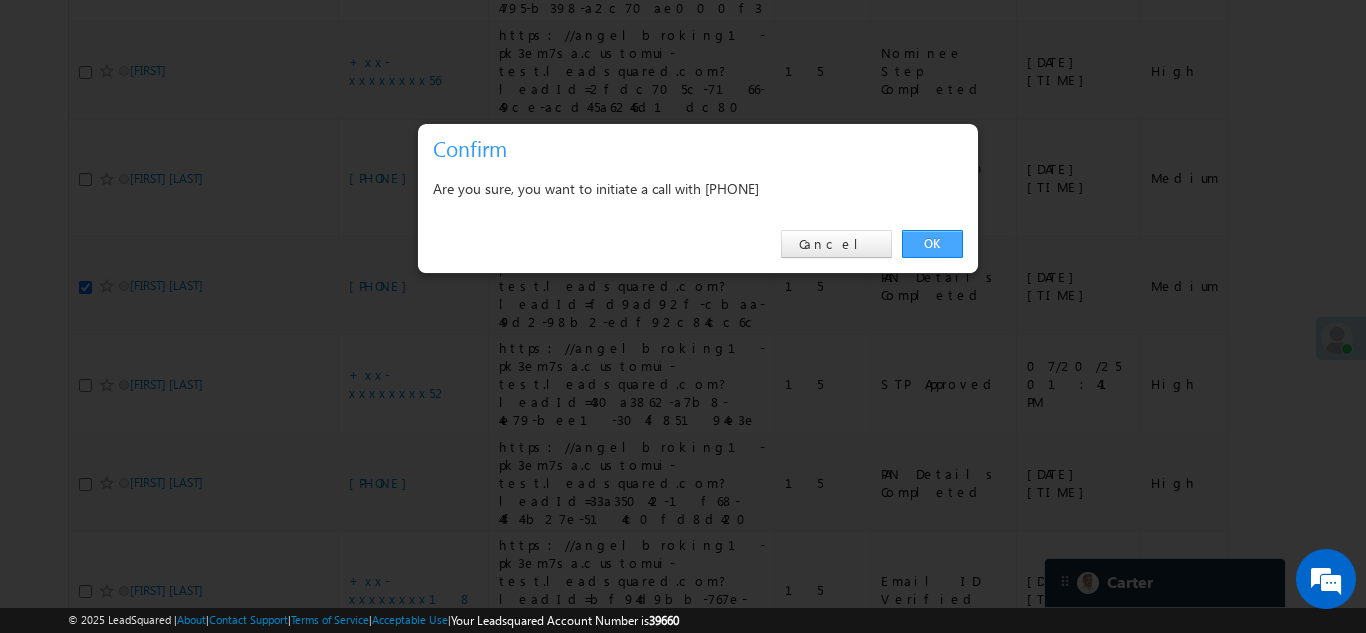 click on "OK" at bounding box center (932, 244) 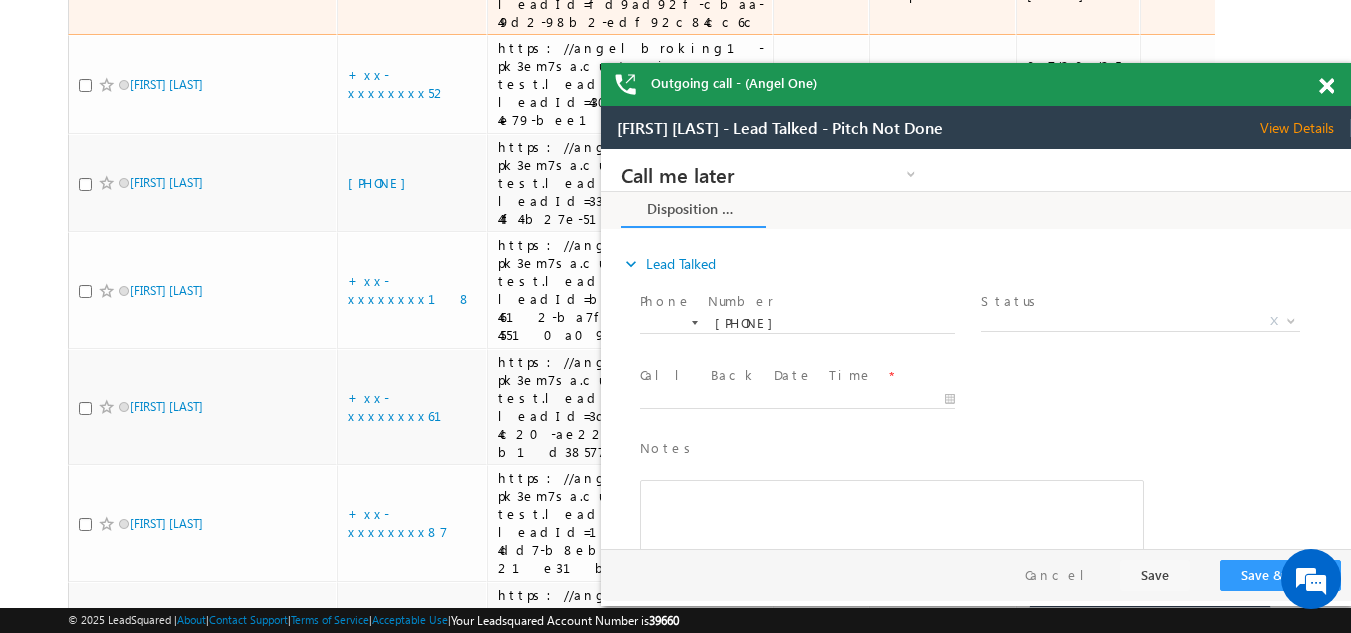 scroll, scrollTop: 600, scrollLeft: 0, axis: vertical 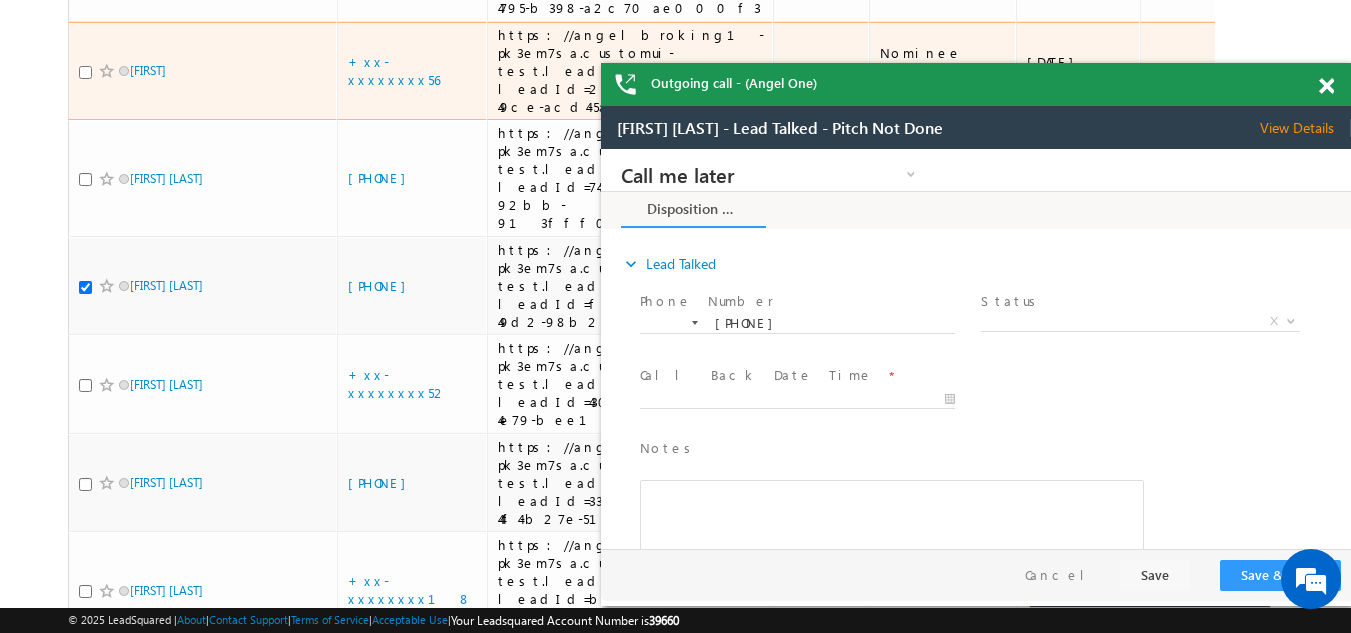 click at bounding box center [85, 72] 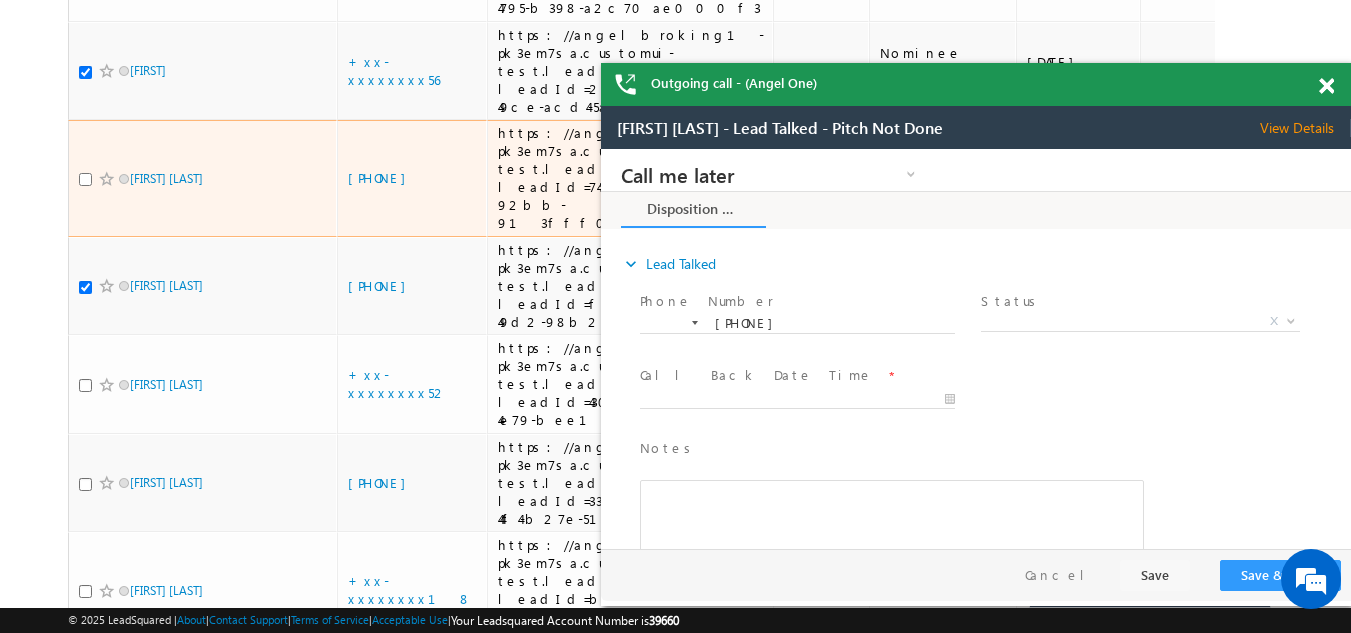 click at bounding box center [85, 179] 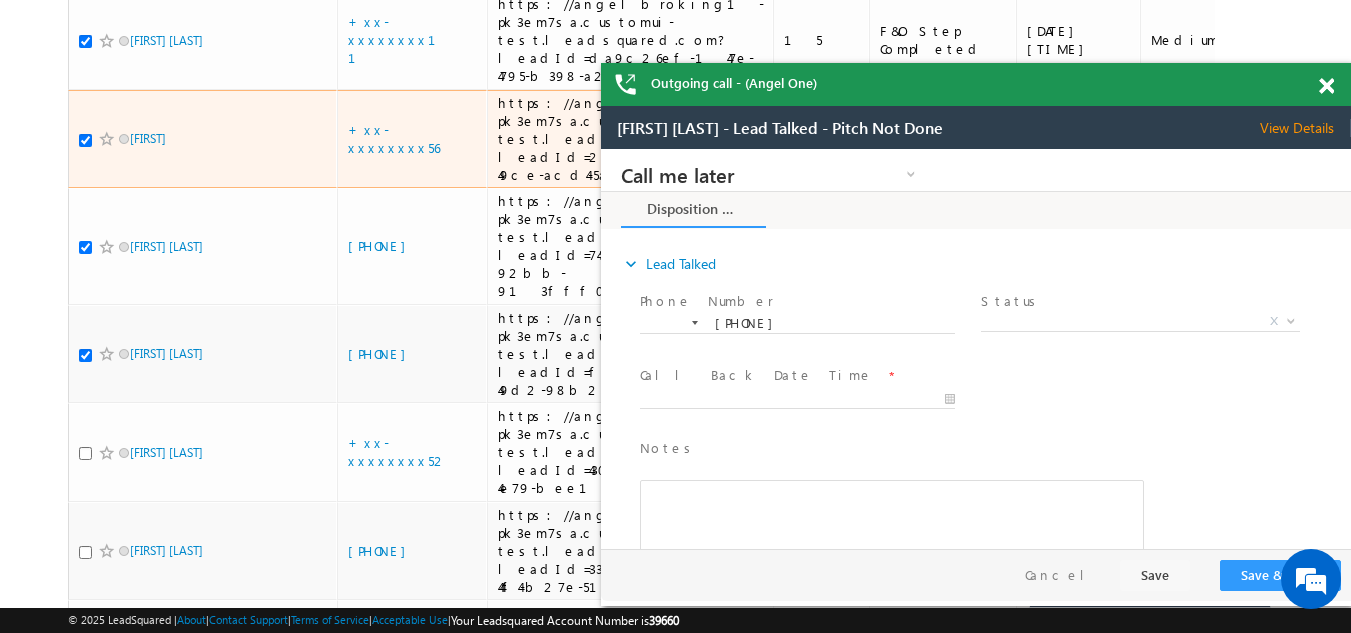 scroll, scrollTop: 200, scrollLeft: 0, axis: vertical 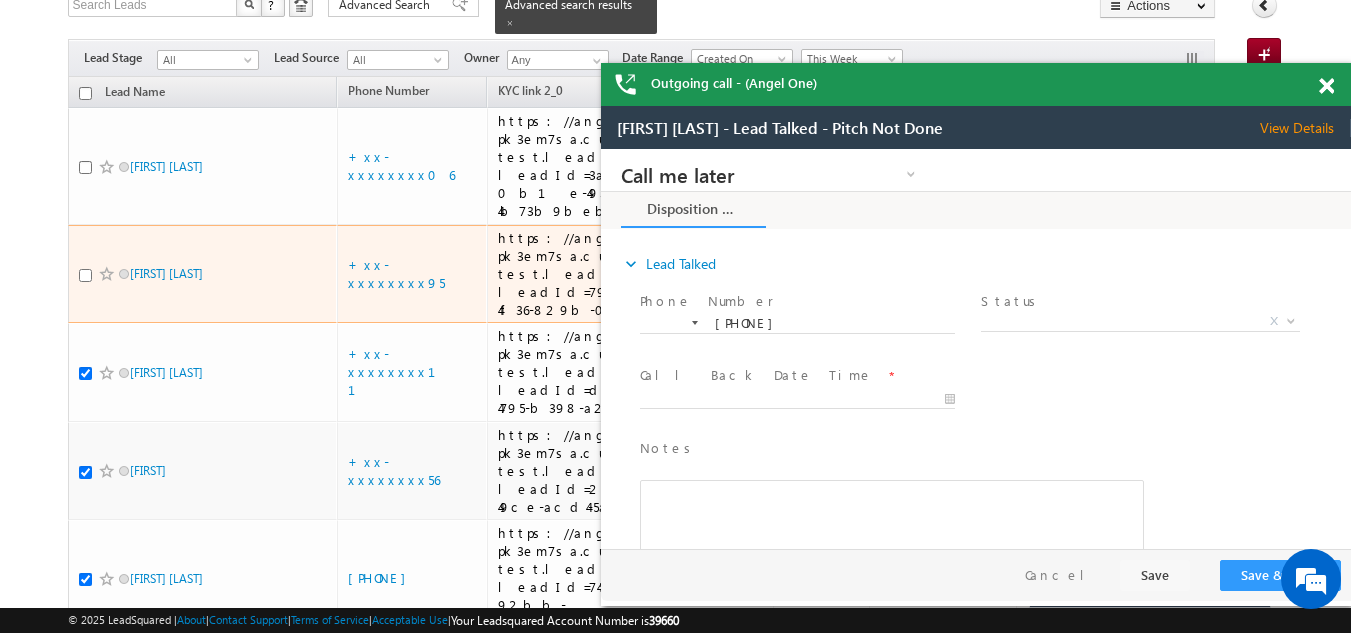 click at bounding box center (85, 275) 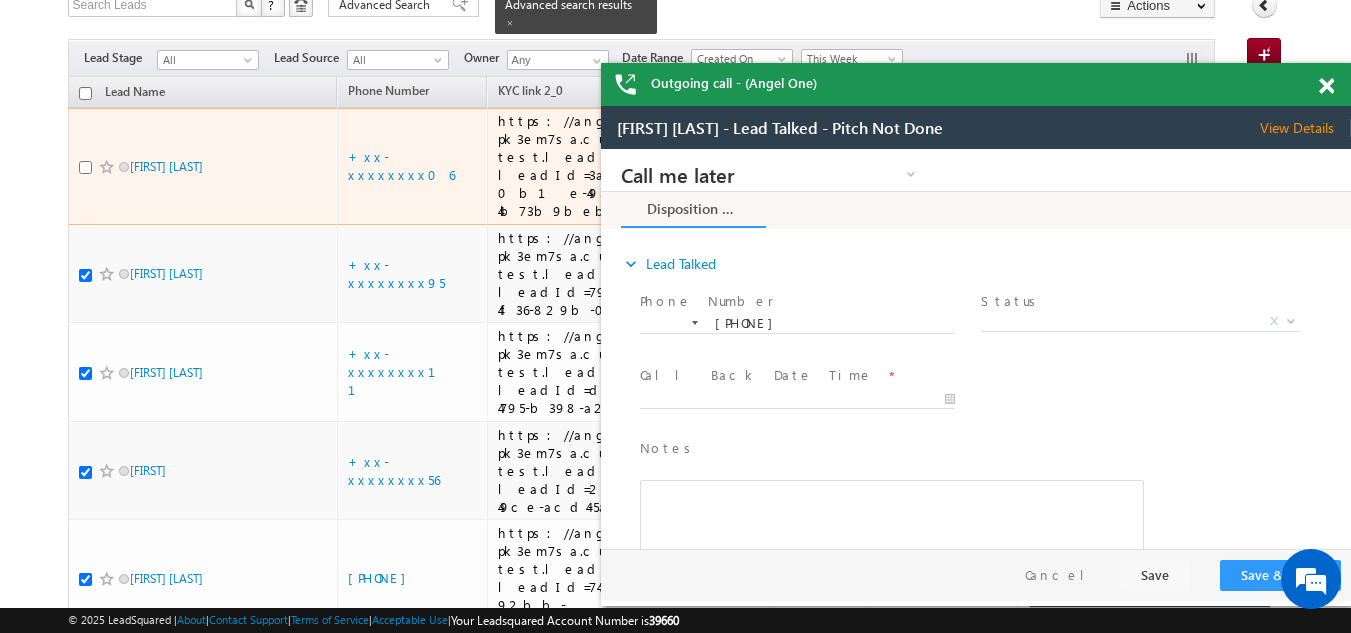 click at bounding box center (85, 167) 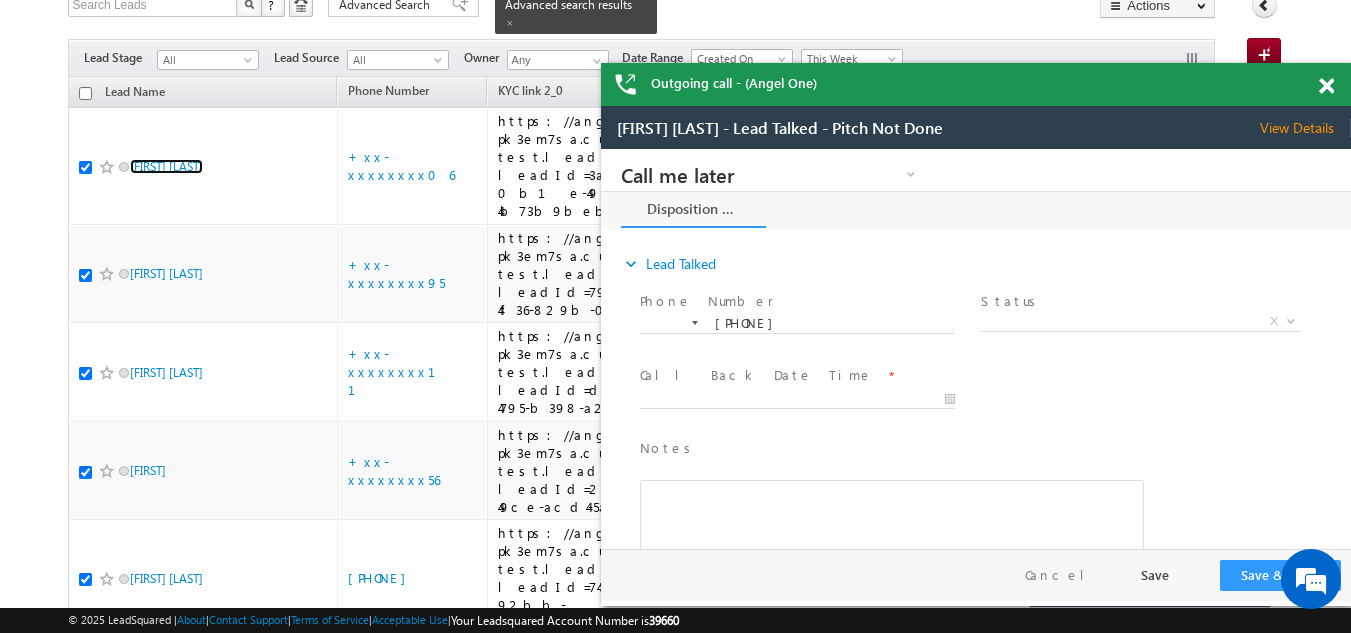 click at bounding box center (1326, 86) 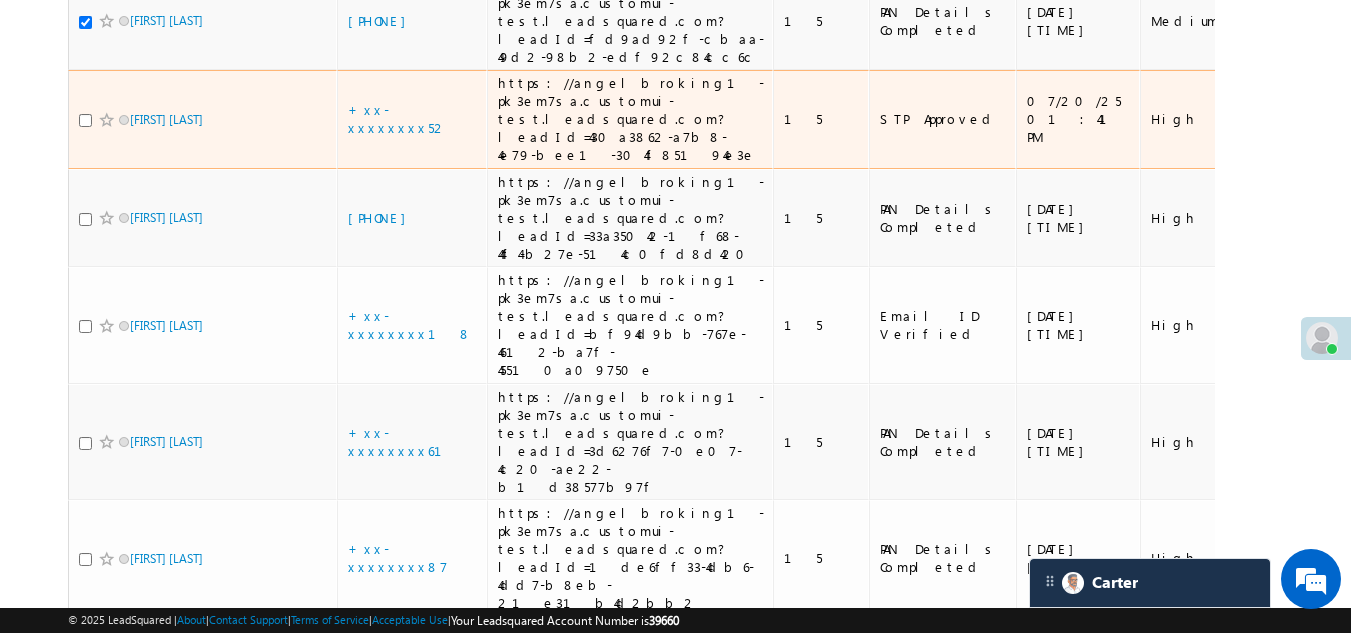 scroll, scrollTop: 900, scrollLeft: 0, axis: vertical 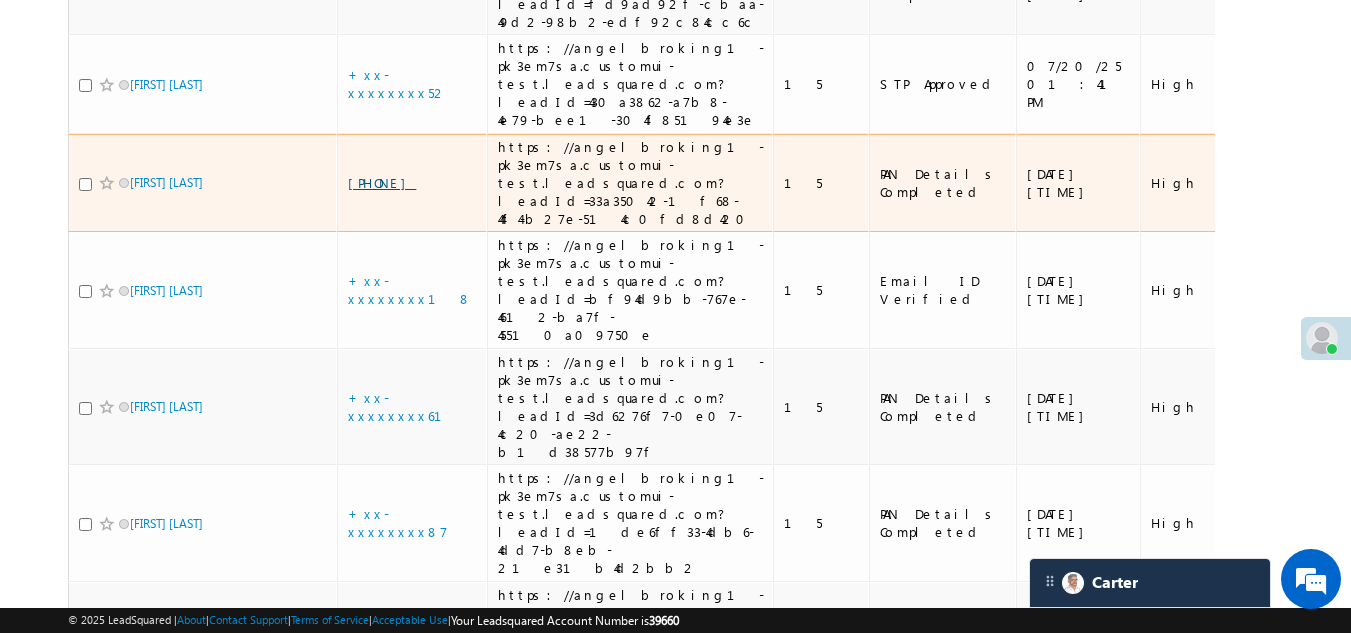 click on "+xx-xxxxxxxx76" at bounding box center (382, 182) 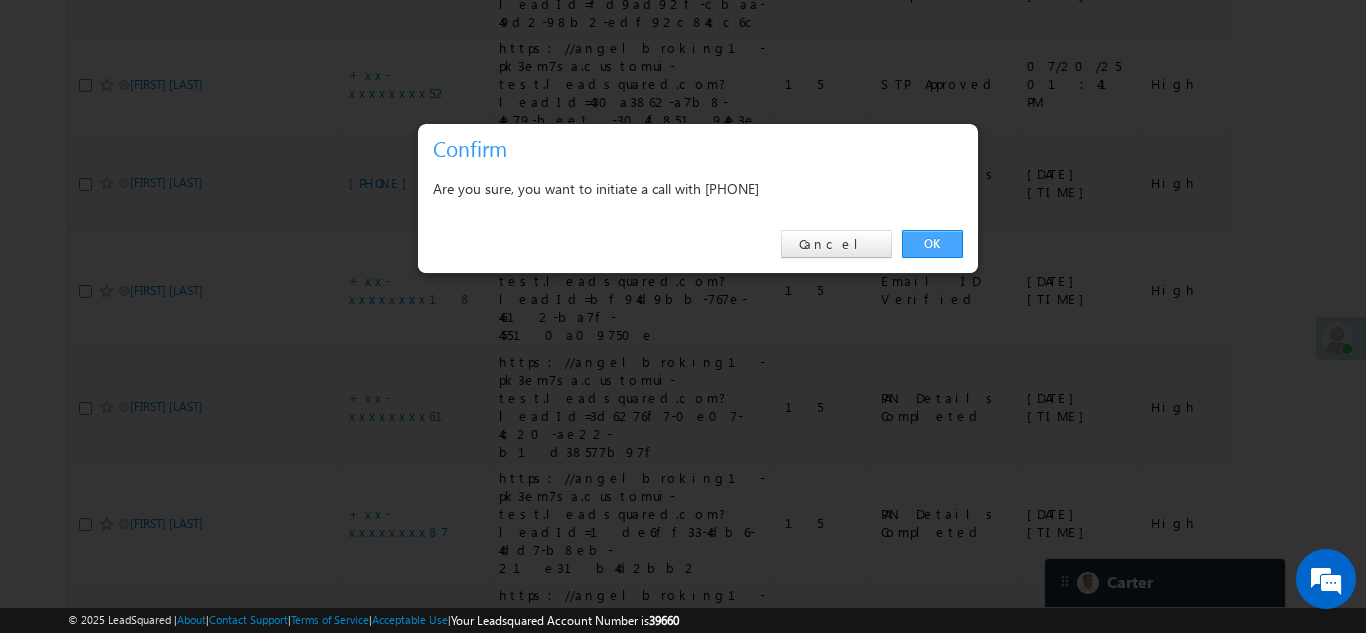 click on "OK" at bounding box center [932, 244] 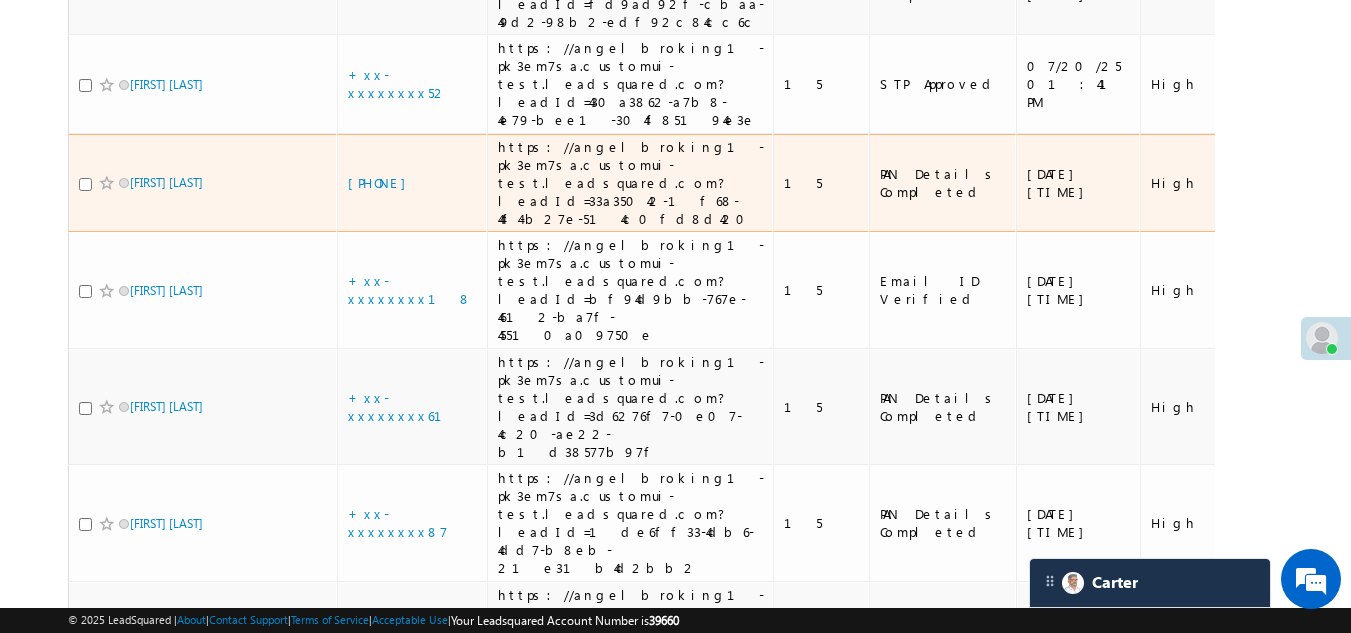 click at bounding box center [85, 184] 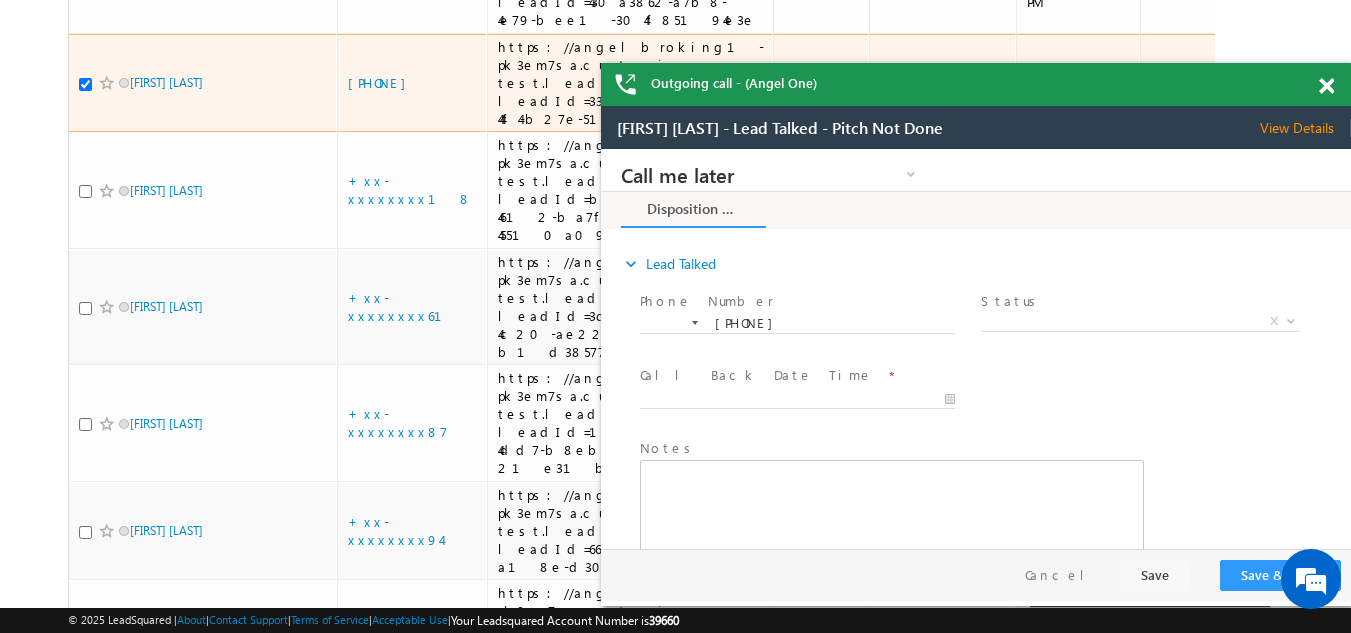 scroll, scrollTop: 0, scrollLeft: 0, axis: both 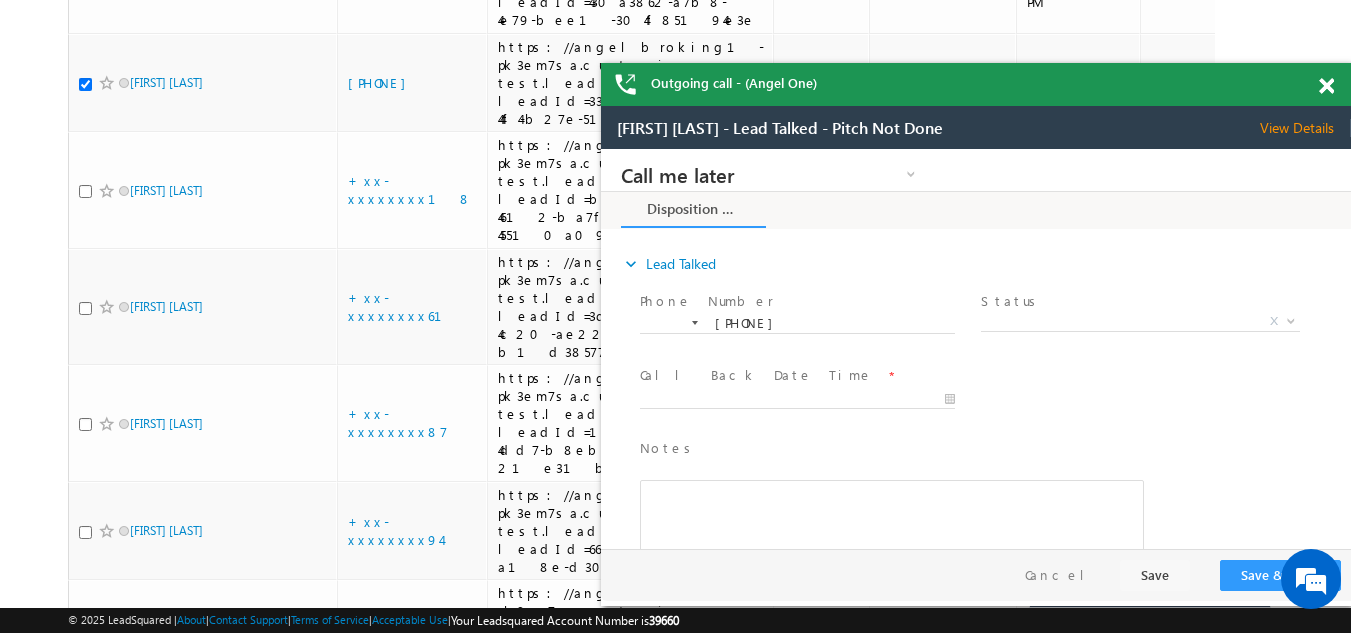 click on "View Details" at bounding box center (1305, 128) 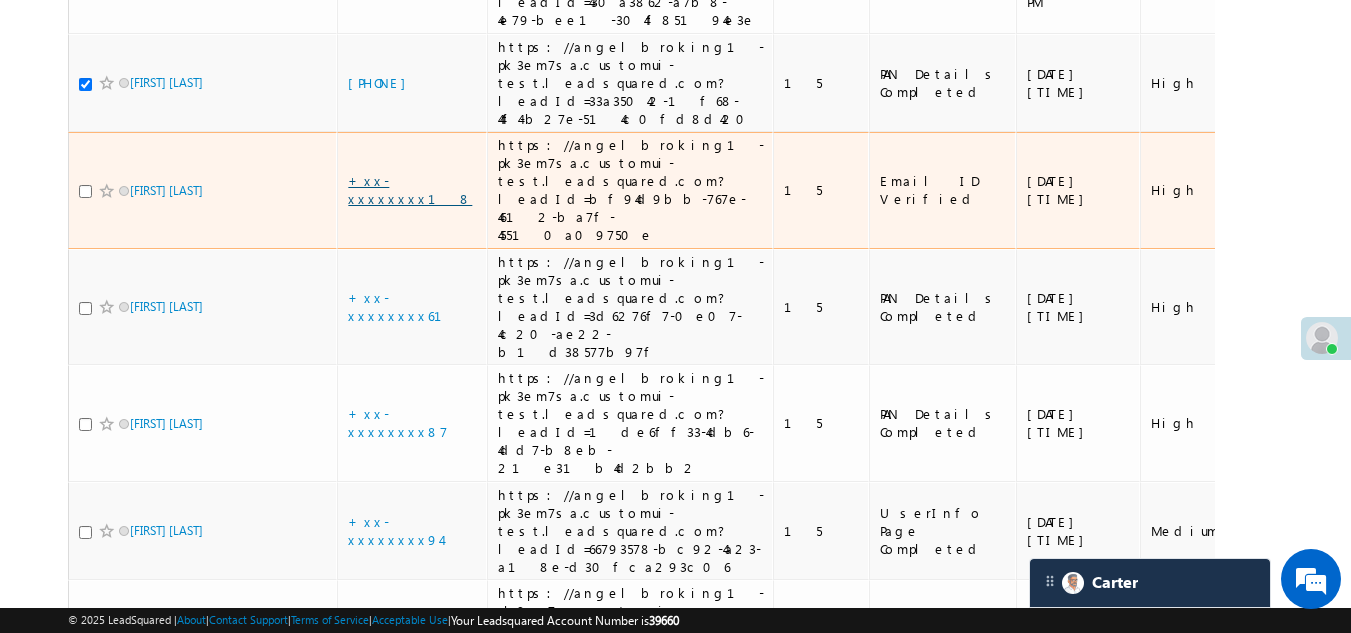 click on "+xx-xxxxxxxx18" at bounding box center (410, 189) 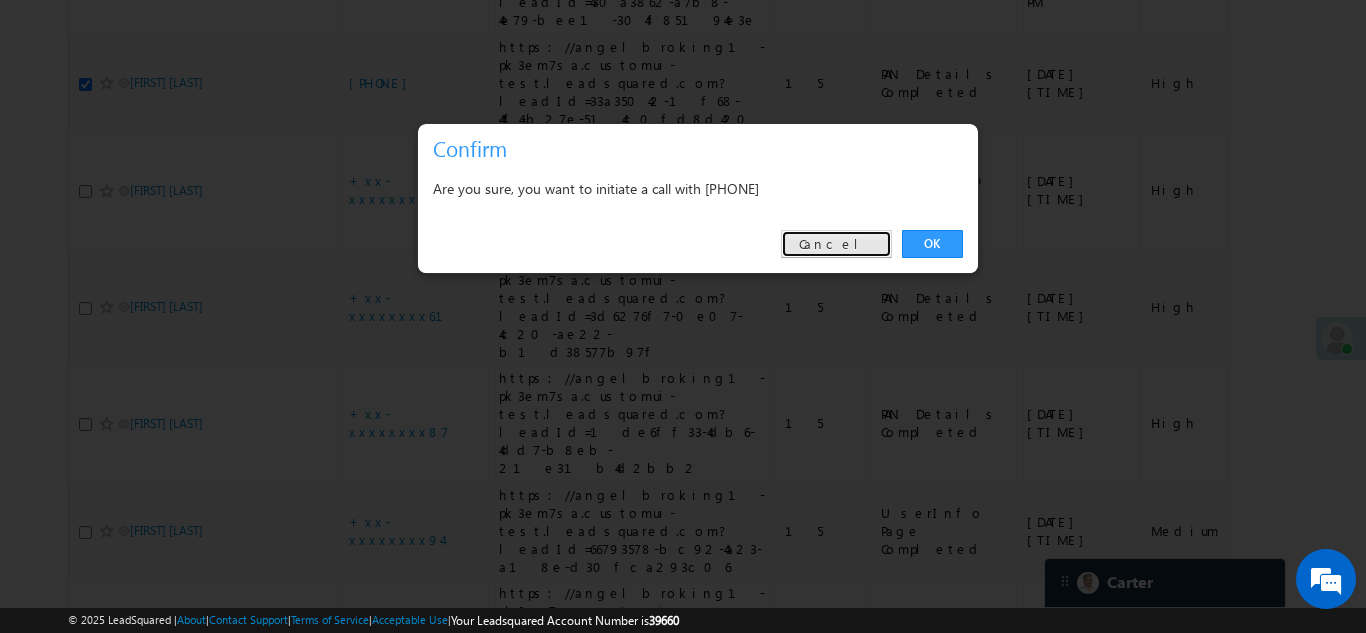 click on "Cancel" at bounding box center [836, 244] 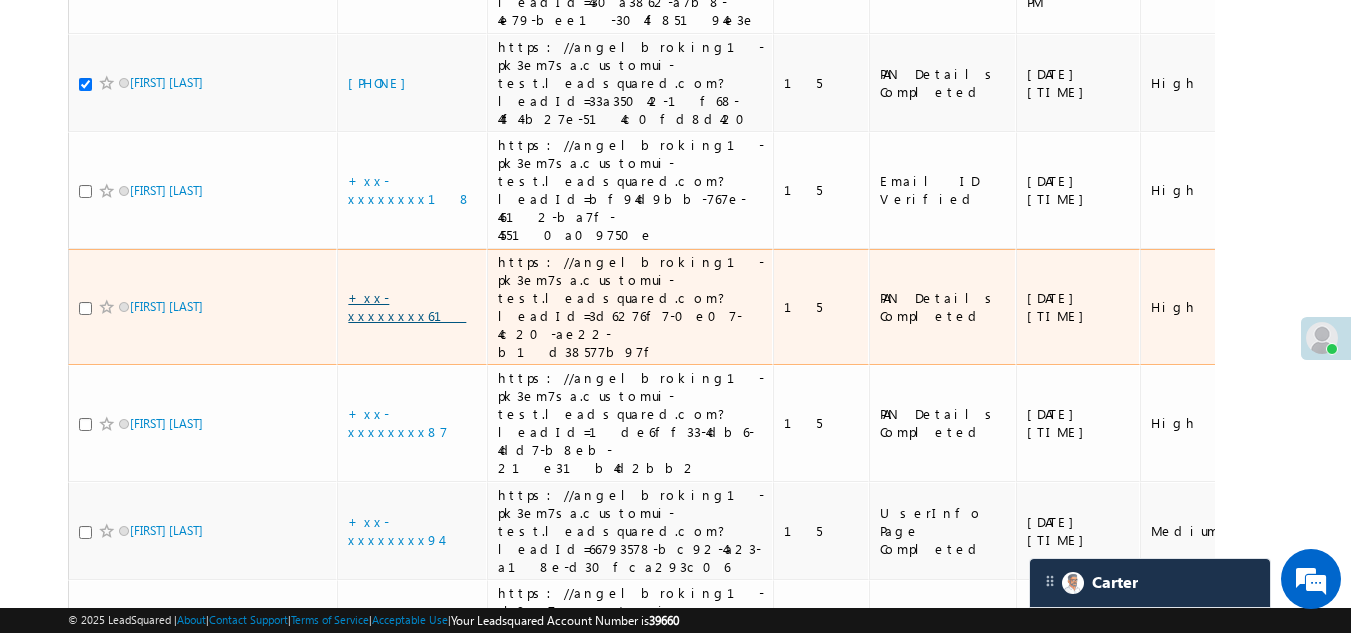 click on "+xx-xxxxxxxx61" at bounding box center (407, 306) 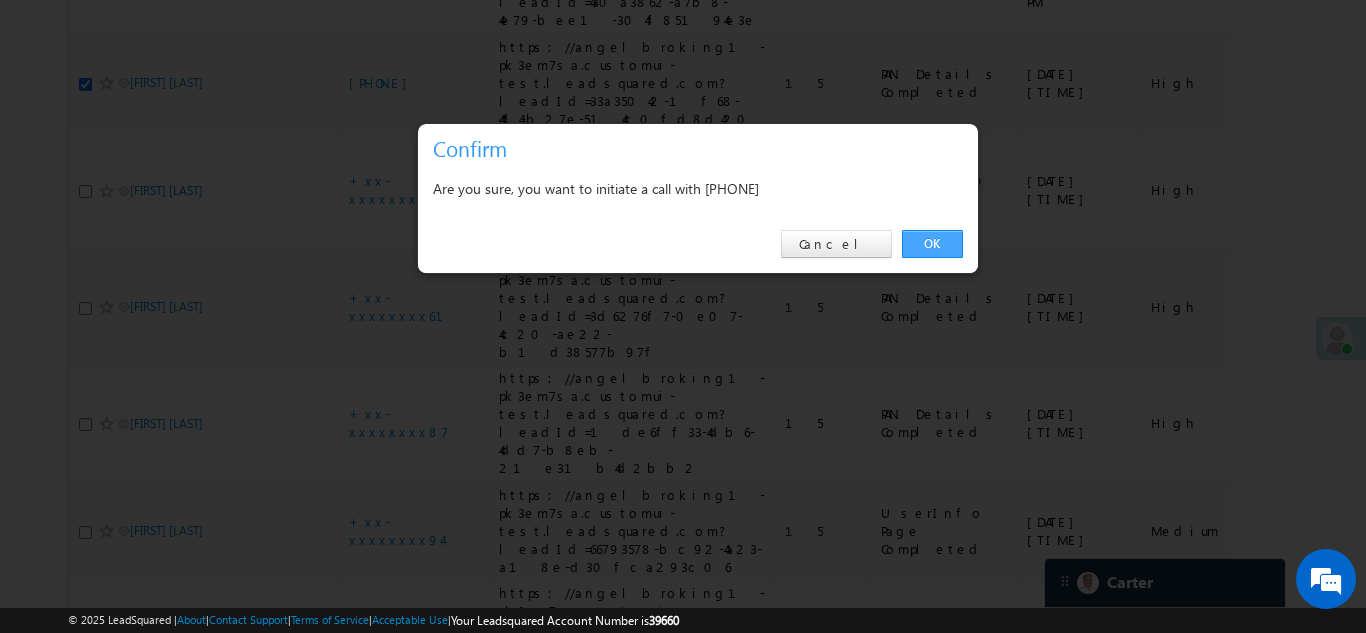 click on "OK" at bounding box center [932, 244] 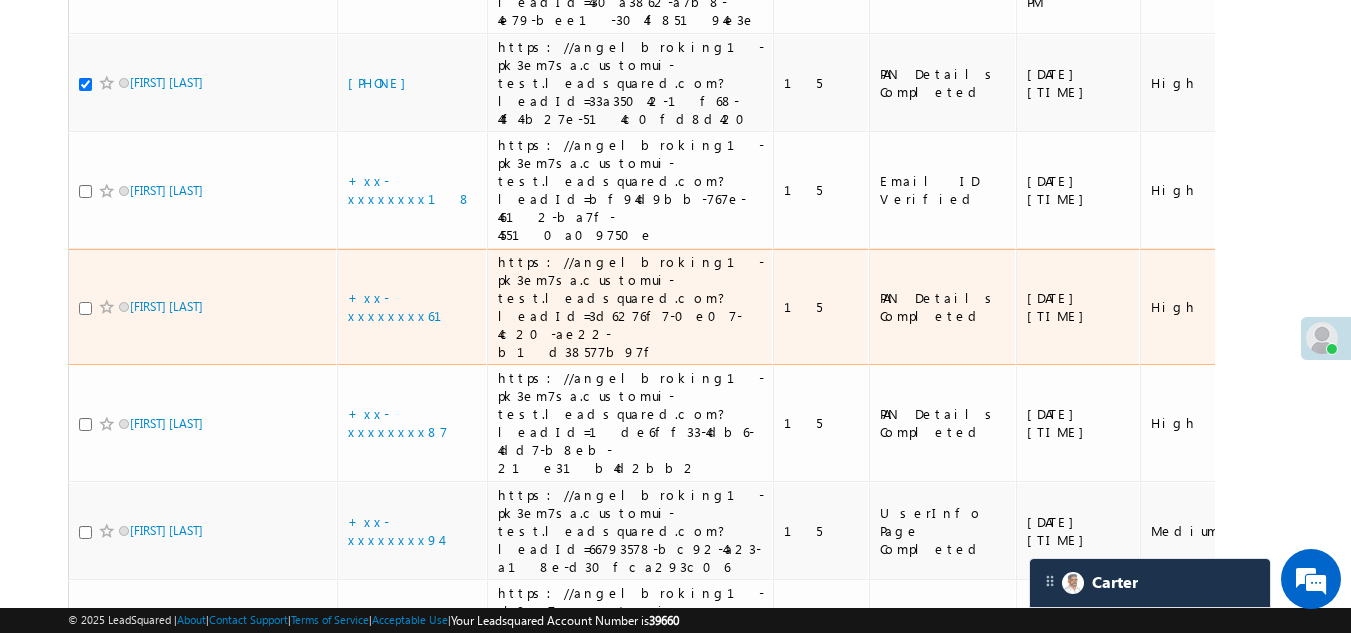click at bounding box center (85, 308) 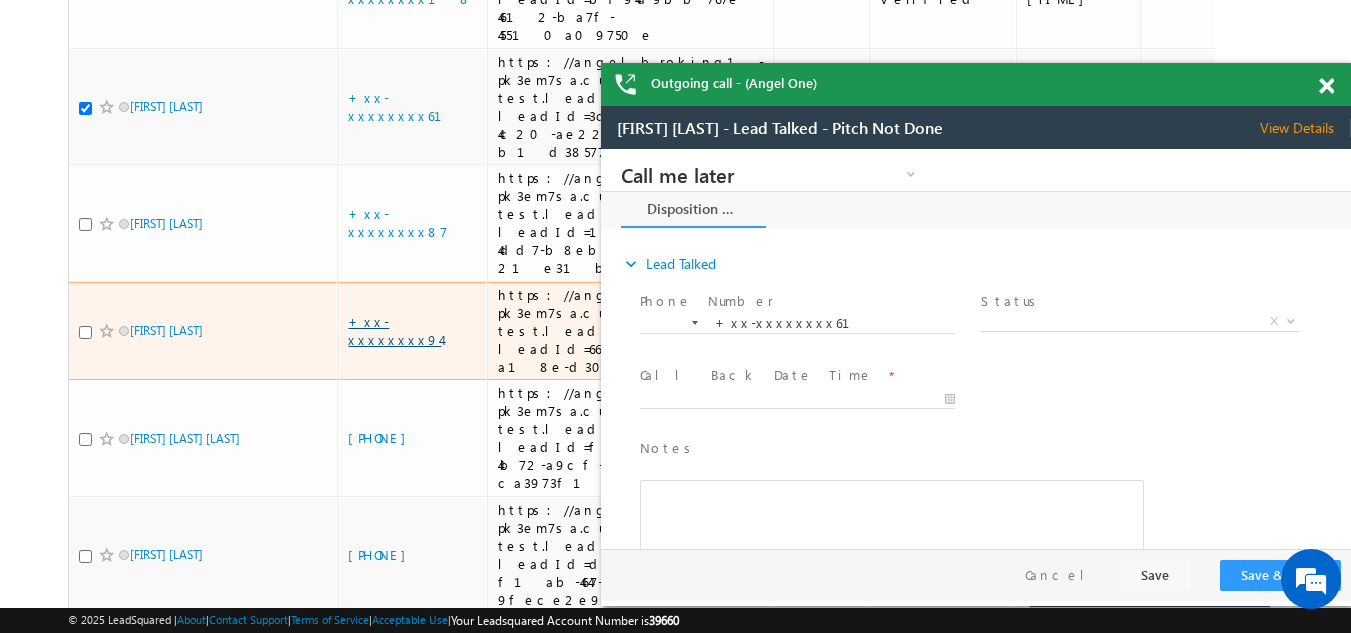 scroll, scrollTop: 0, scrollLeft: 0, axis: both 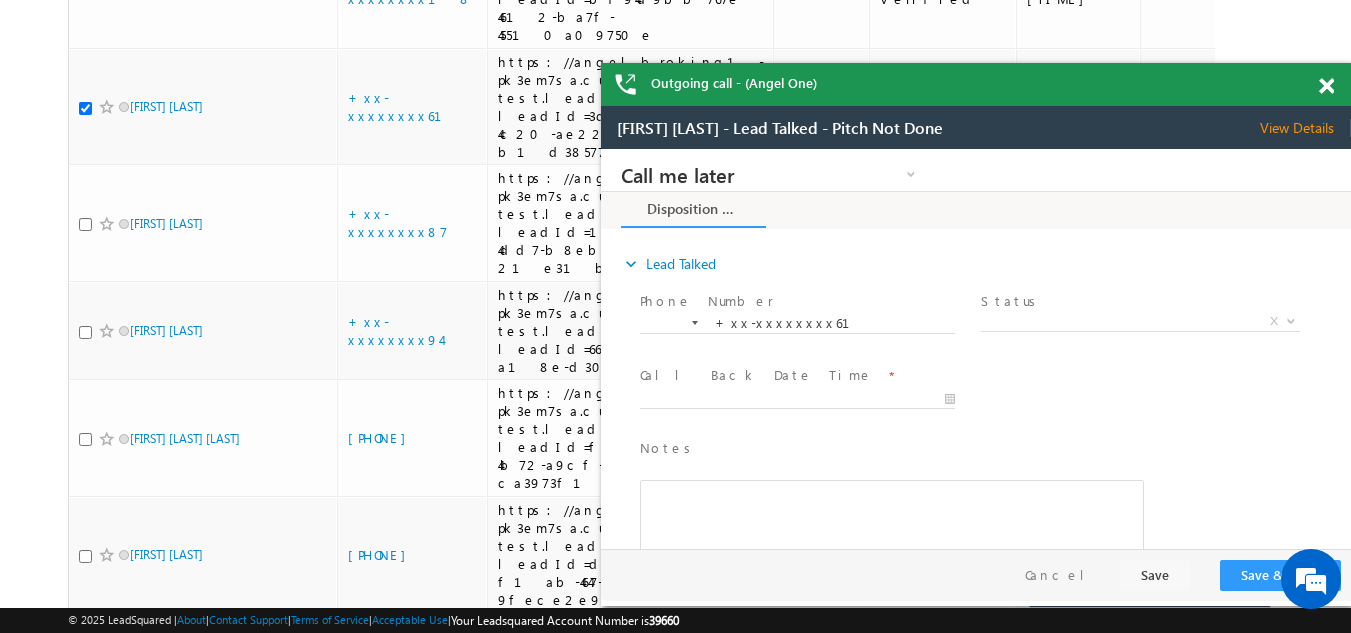 click on "View Details" at bounding box center [1305, 128] 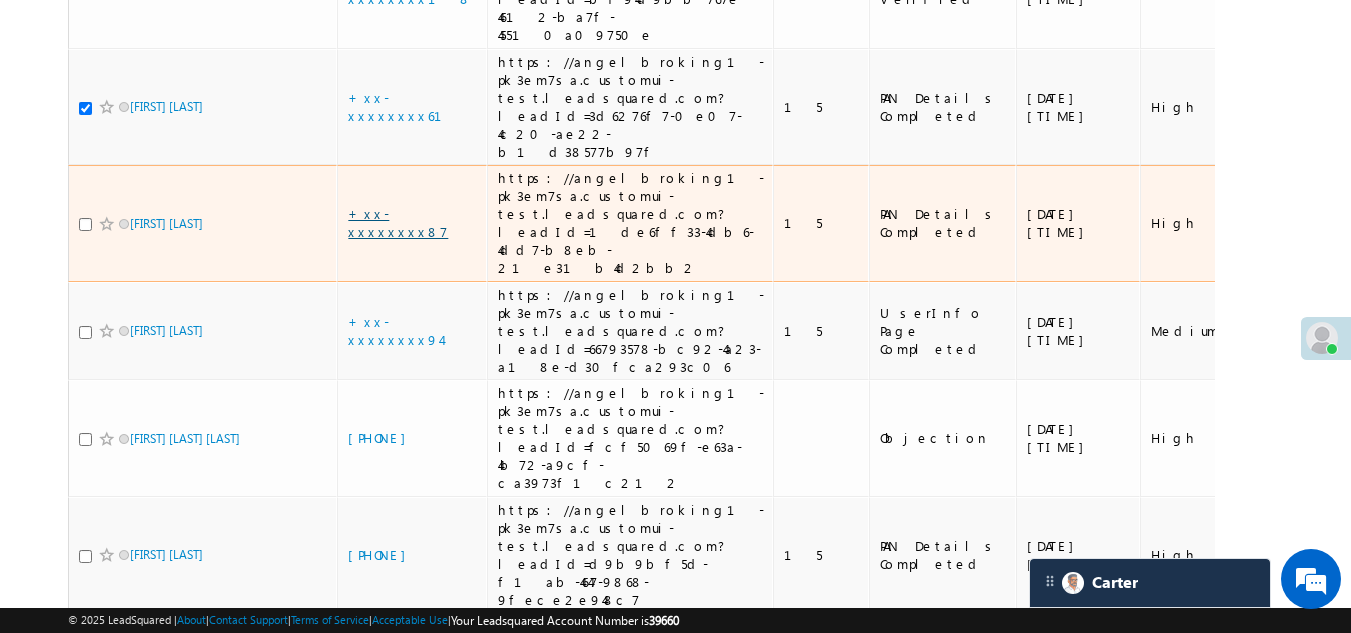 click on "+xx-xxxxxxxx87" at bounding box center [398, 222] 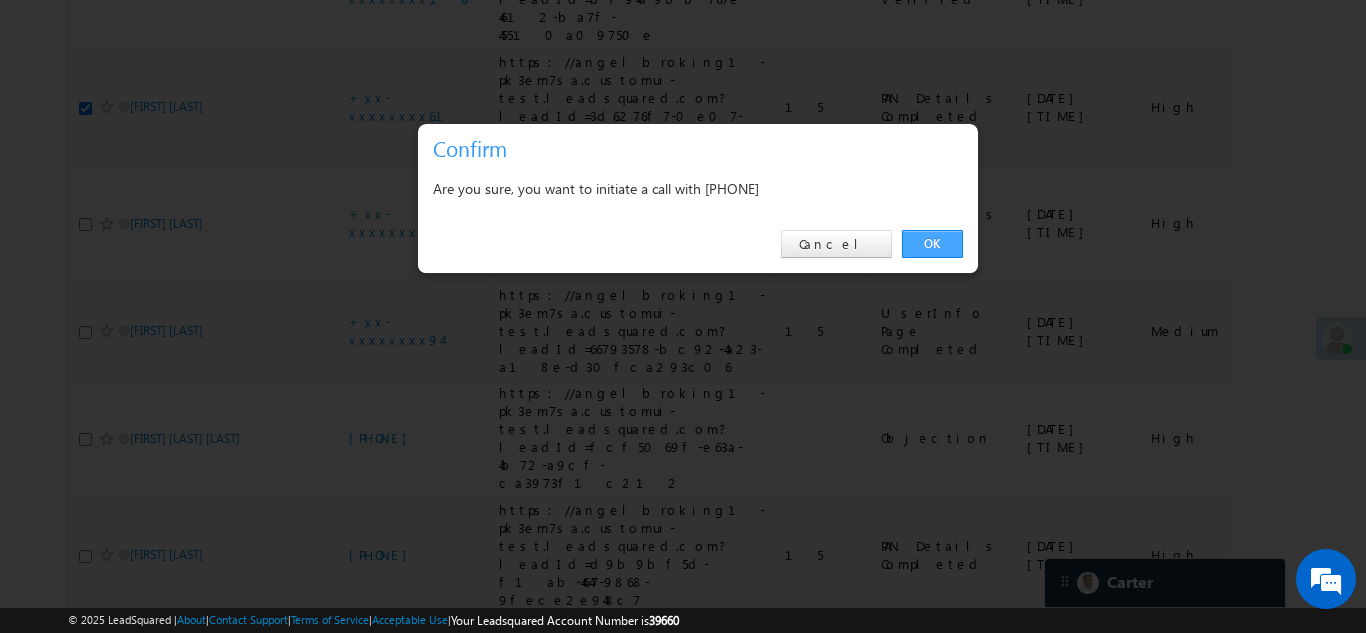 click on "OK" at bounding box center (932, 244) 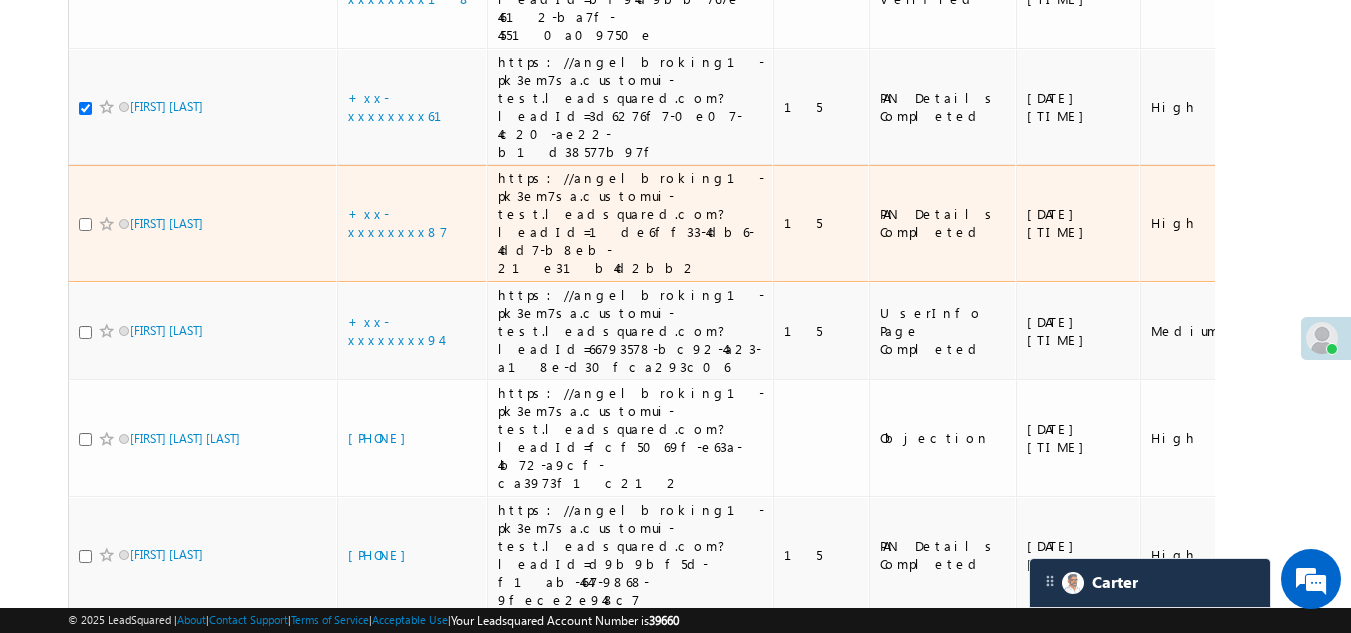 click at bounding box center [85, 224] 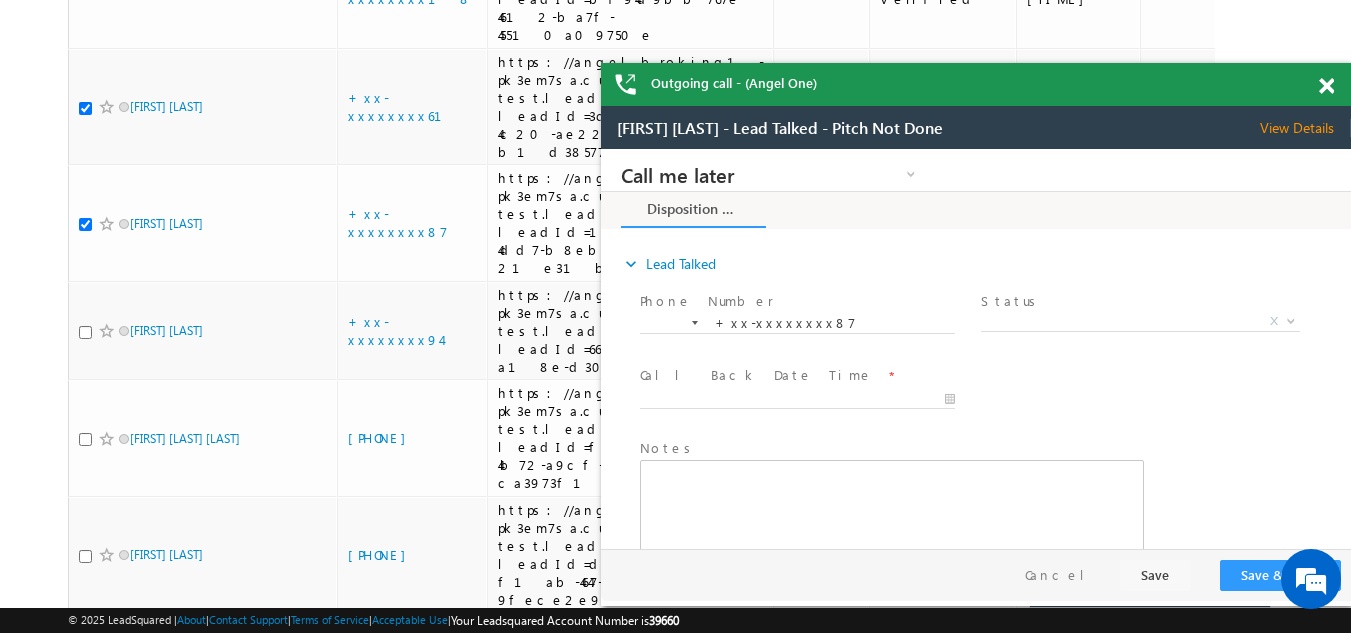 scroll, scrollTop: 0, scrollLeft: 0, axis: both 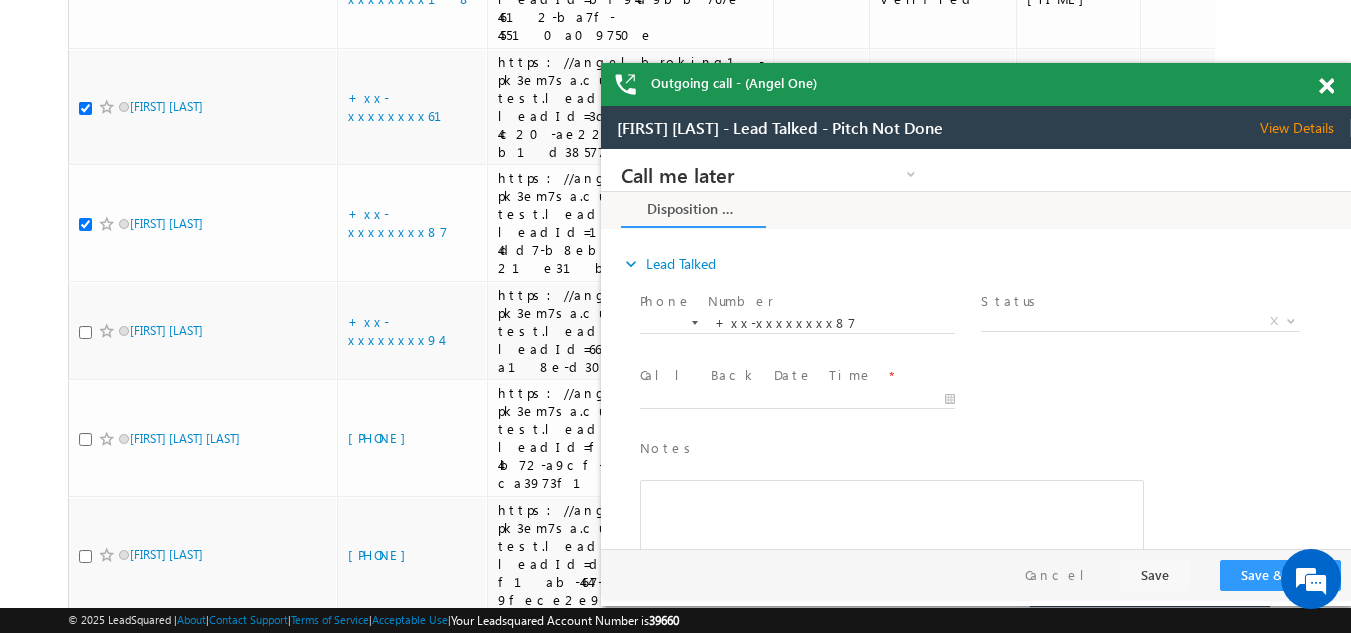 click at bounding box center (1326, 86) 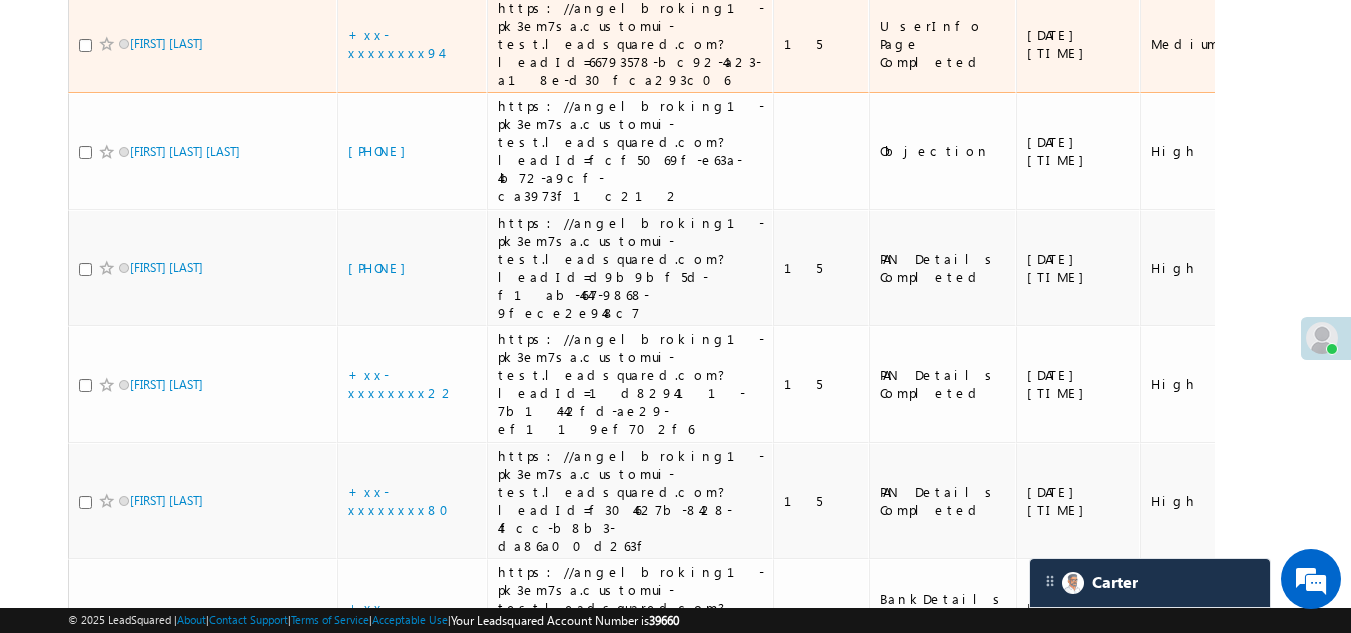 scroll, scrollTop: 1500, scrollLeft: 0, axis: vertical 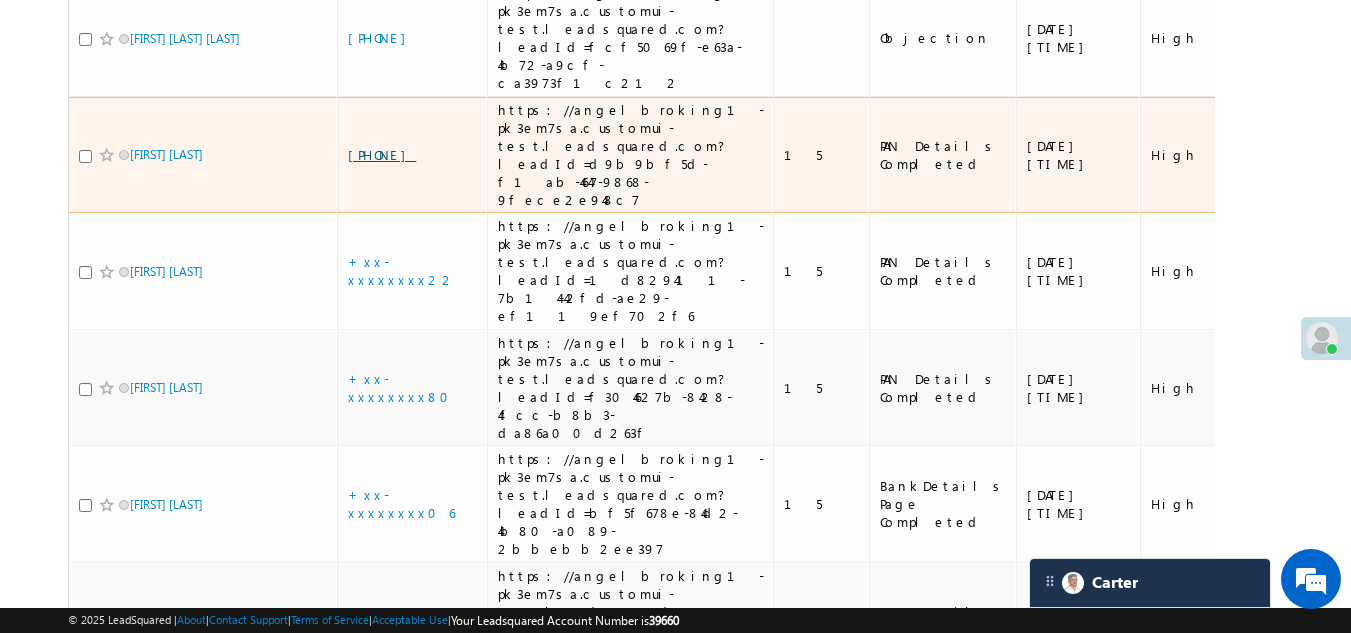 click on "+xx-xxxxxxxx78" at bounding box center (382, 154) 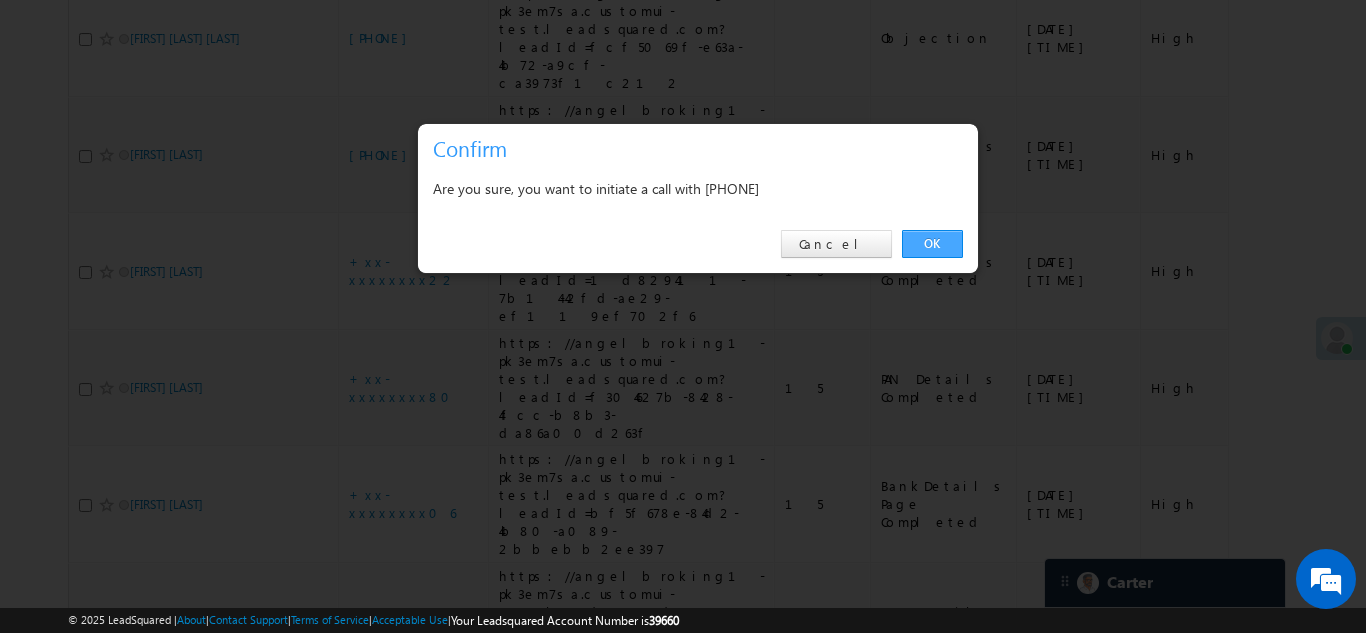 click on "OK" at bounding box center (932, 244) 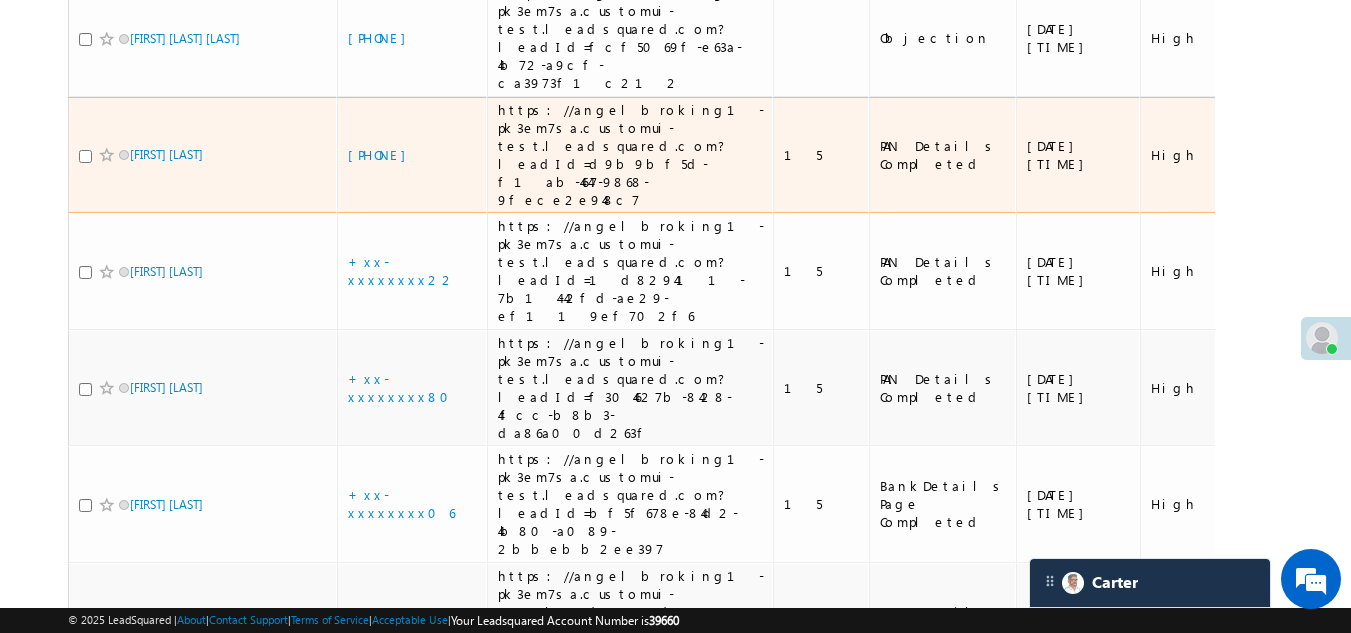click at bounding box center [85, 156] 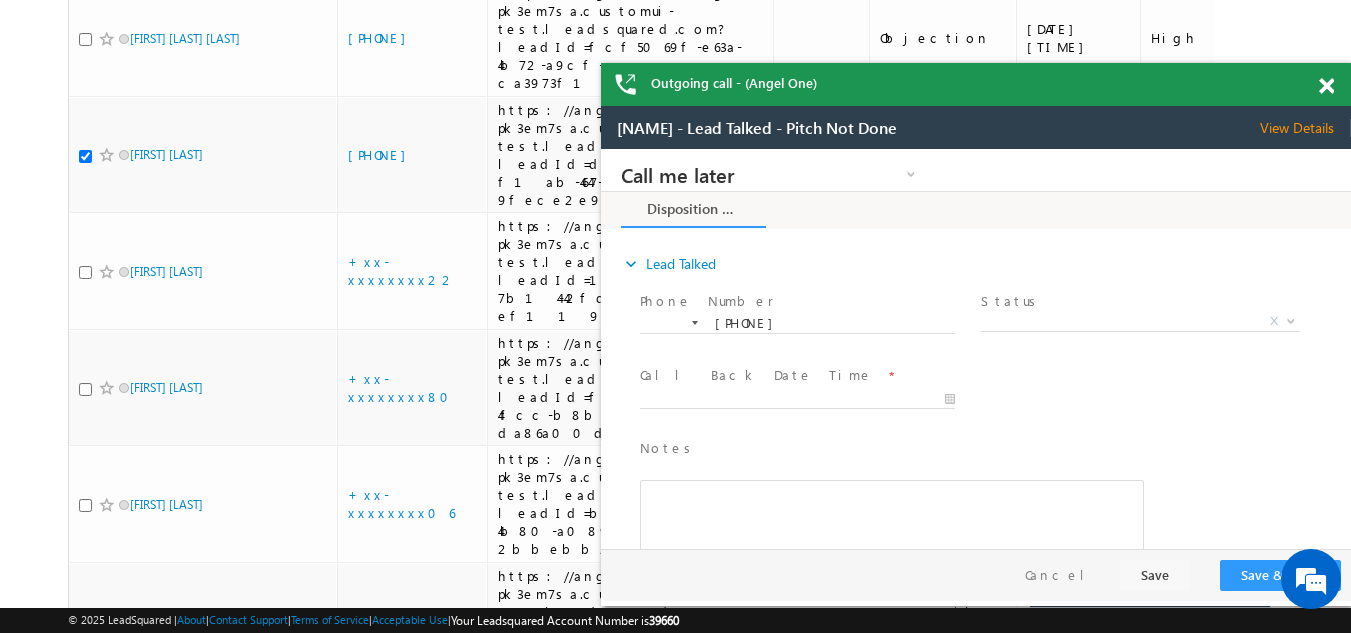 scroll, scrollTop: 0, scrollLeft: 0, axis: both 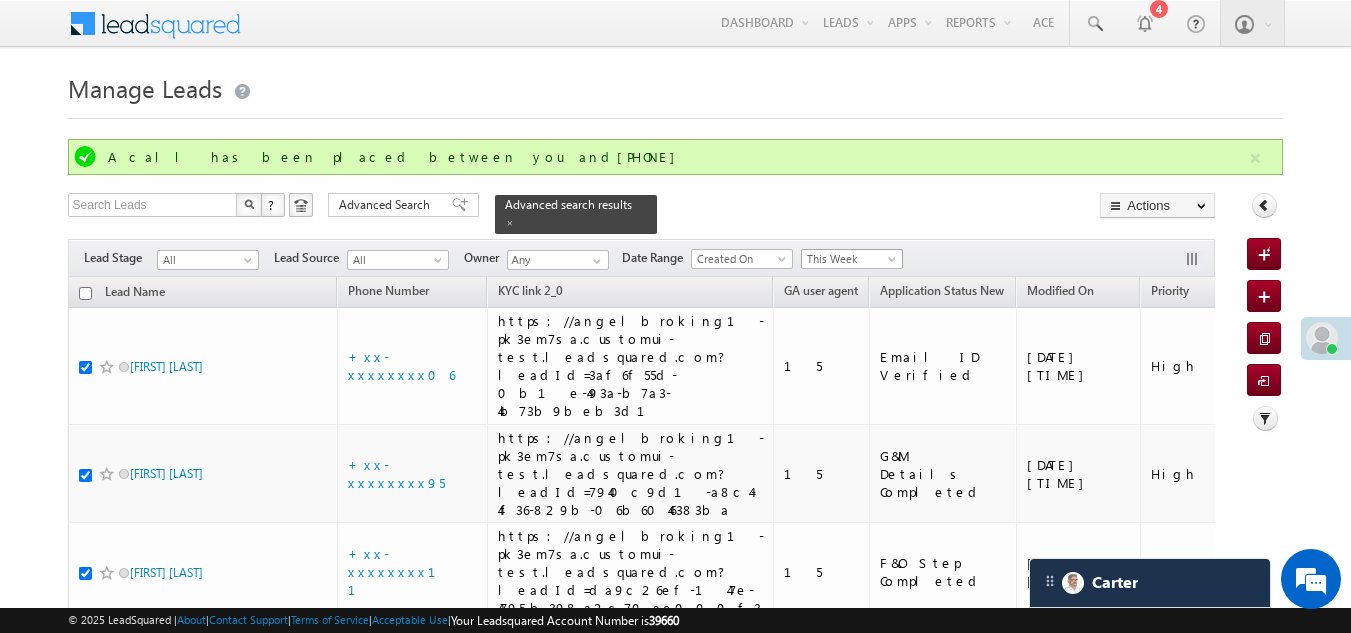 click on "This Week" at bounding box center (849, 259) 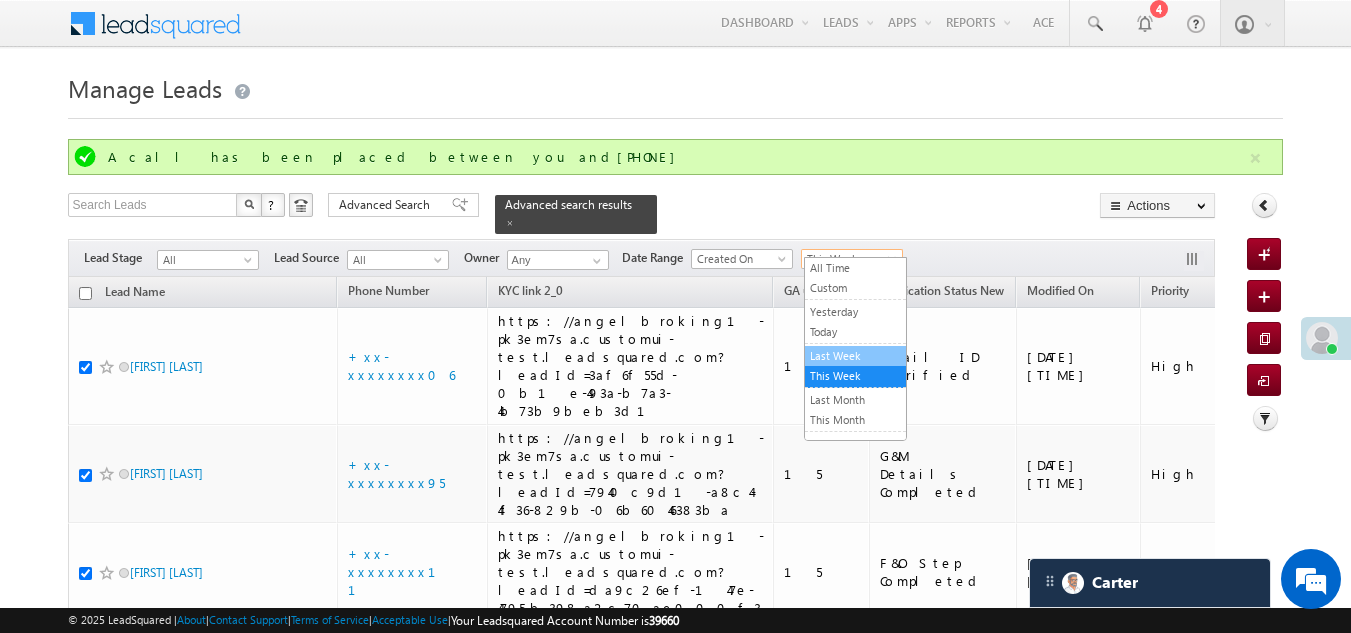 click on "Last Week" at bounding box center (855, 356) 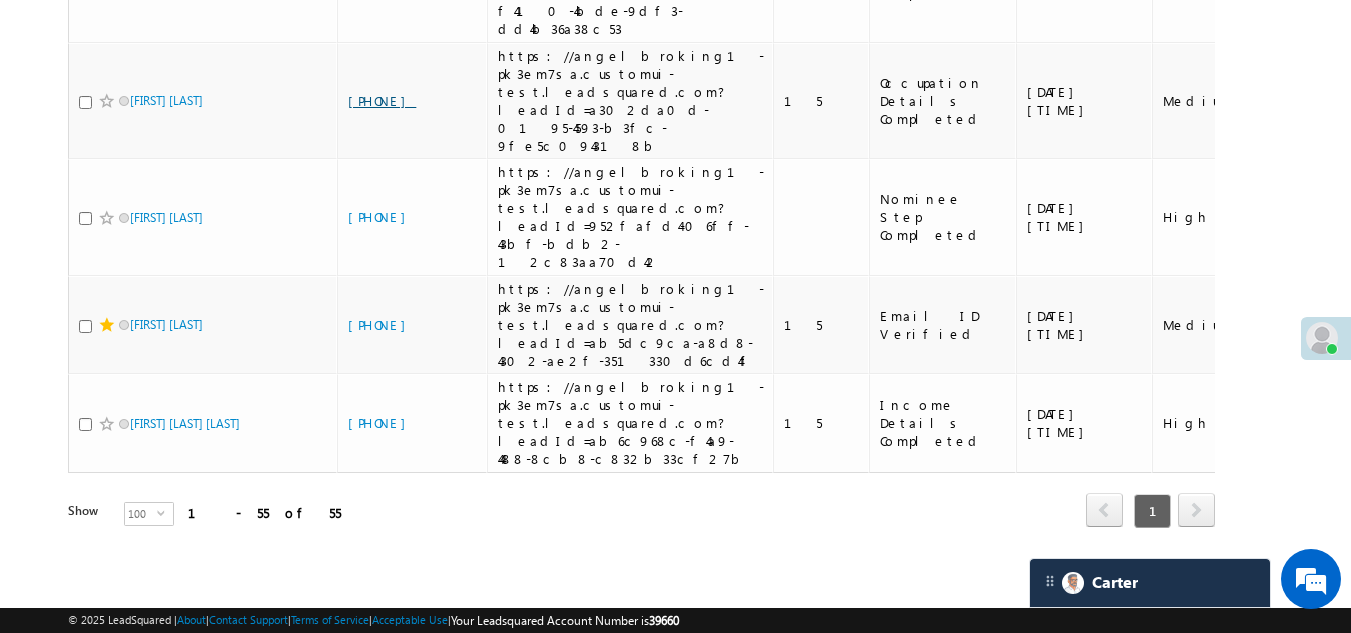 scroll, scrollTop: 6192, scrollLeft: 0, axis: vertical 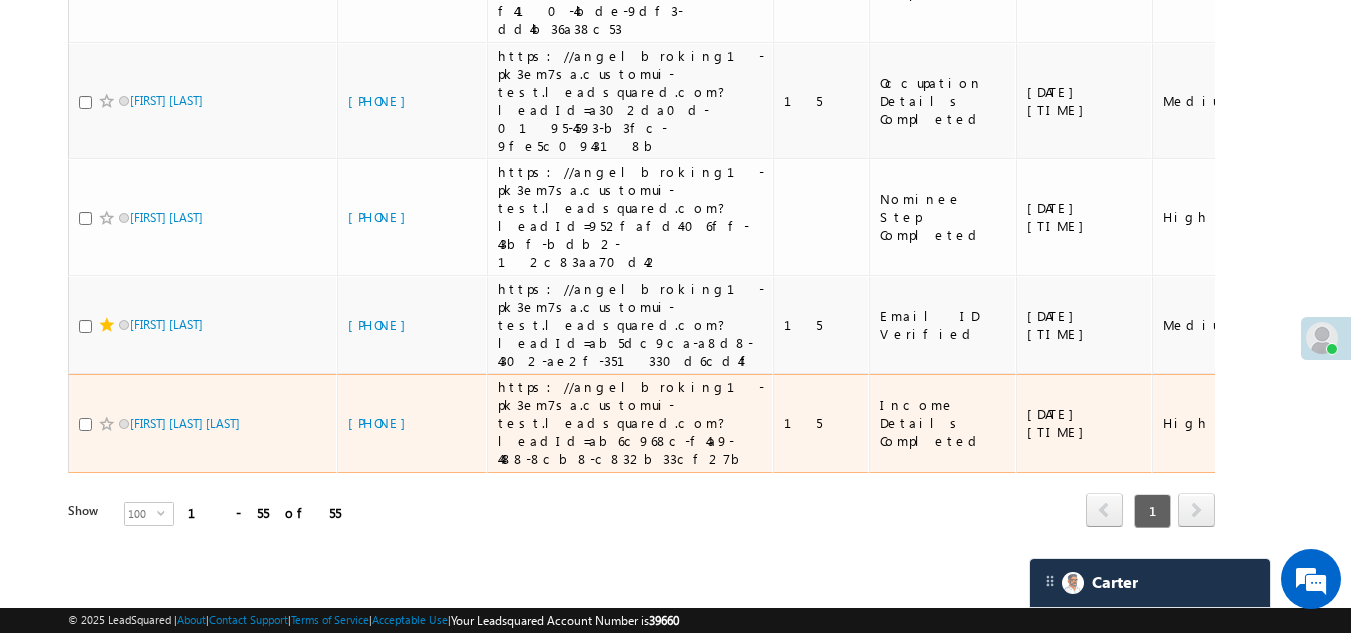 click at bounding box center (85, 424) 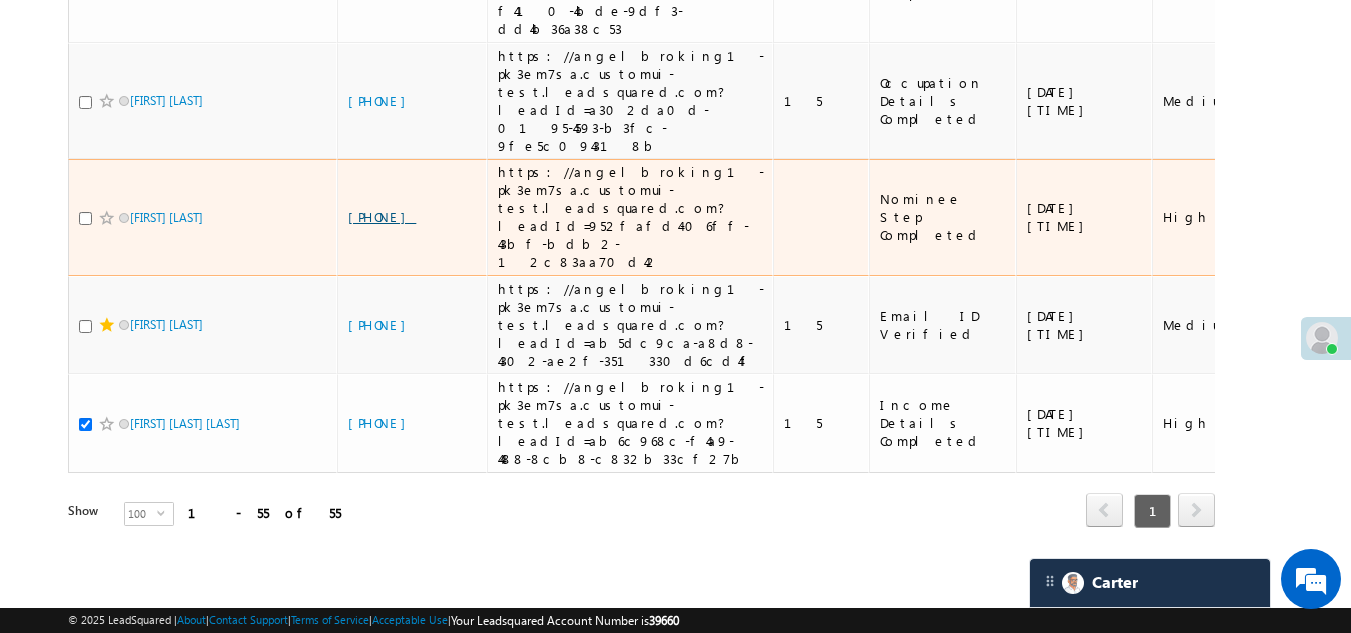 click on "+xx-xxxxxxxx08" at bounding box center (382, 216) 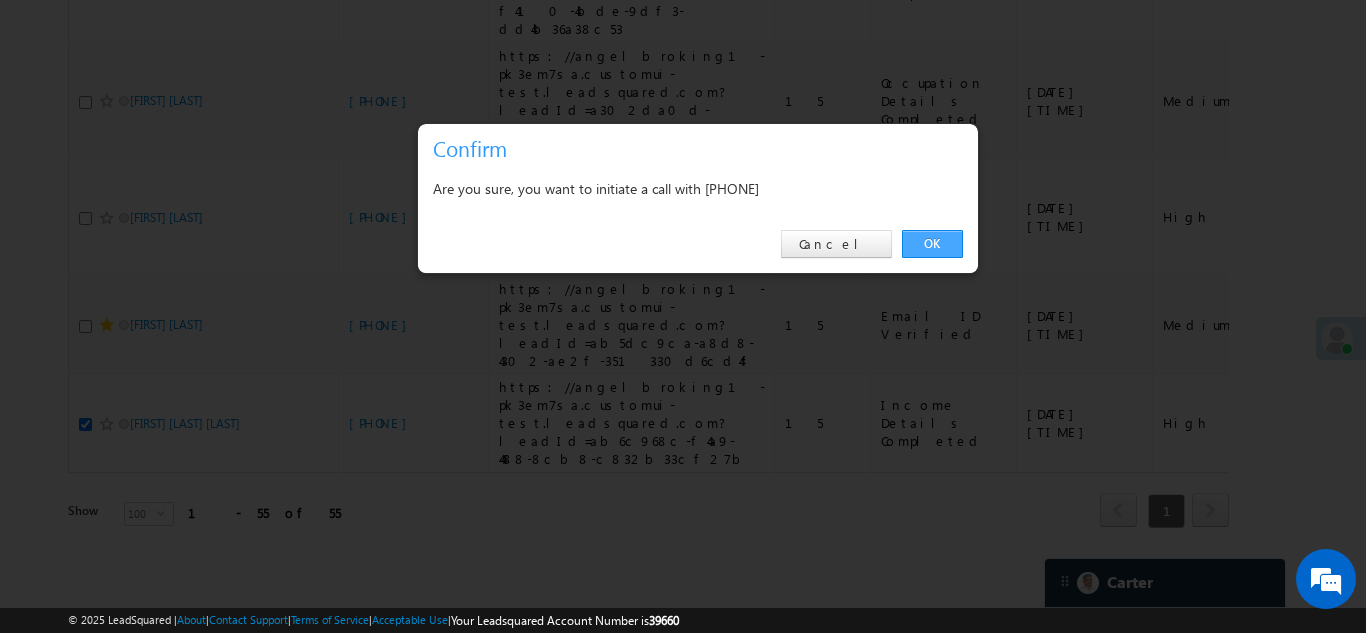 click on "OK" at bounding box center (932, 244) 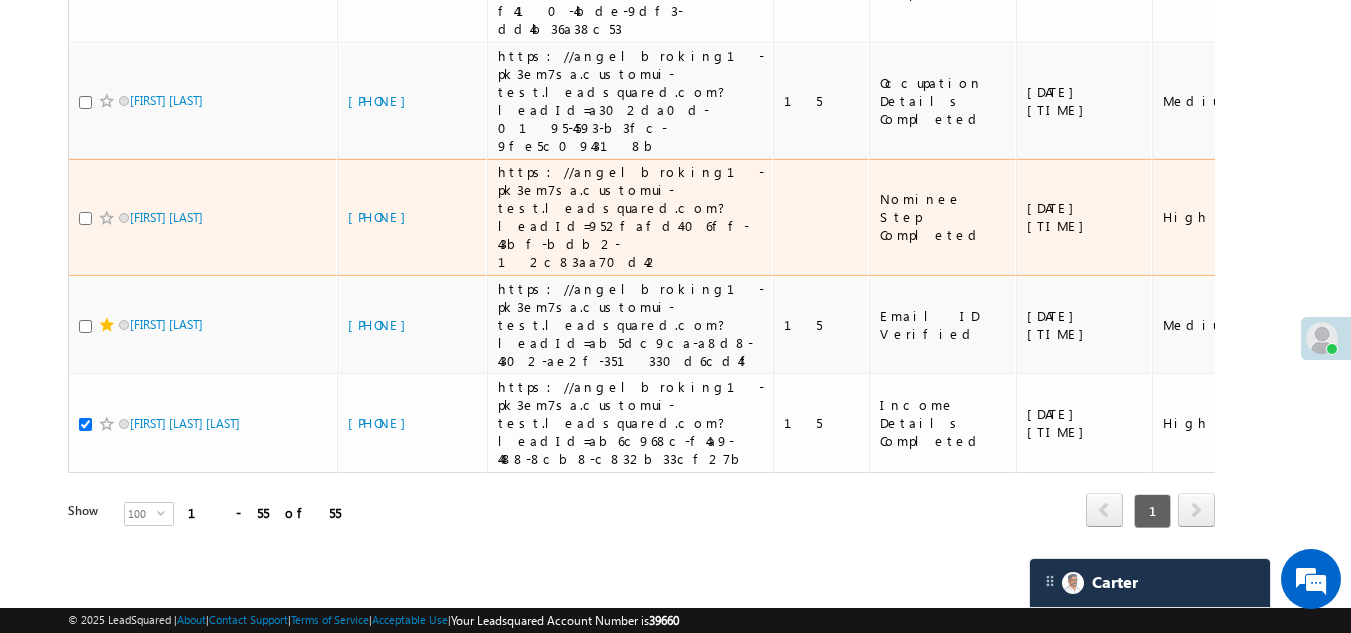 click at bounding box center [85, 218] 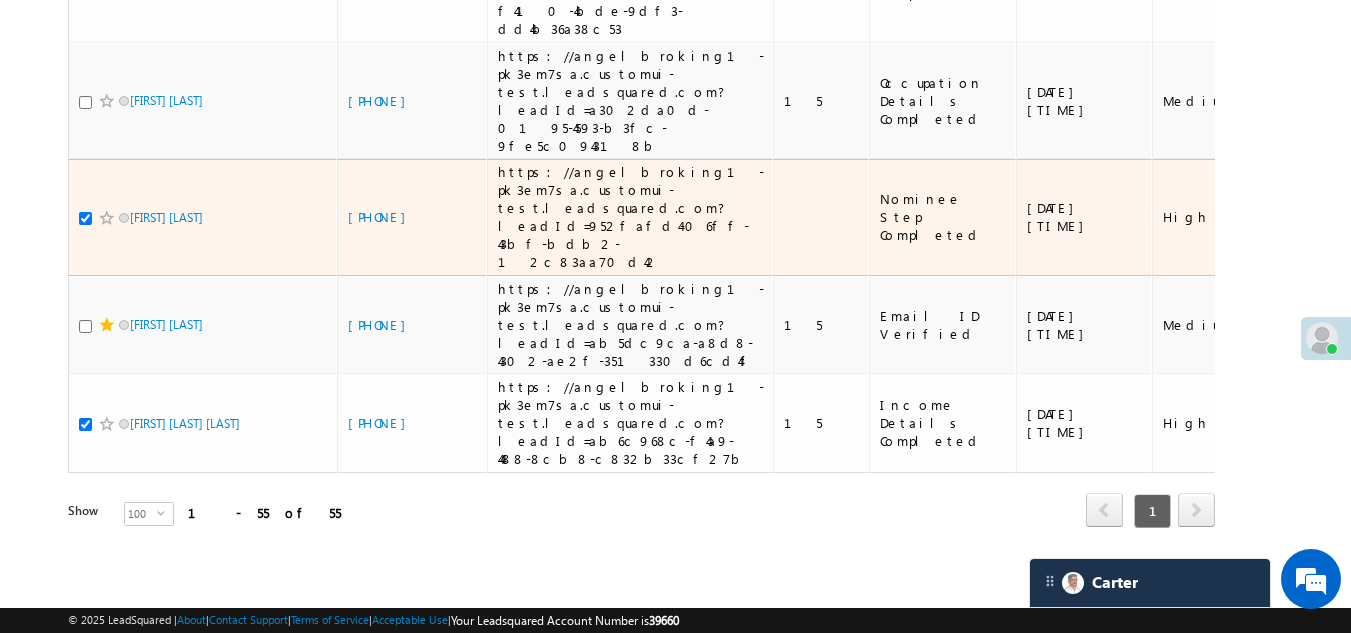 scroll, scrollTop: 6246, scrollLeft: 0, axis: vertical 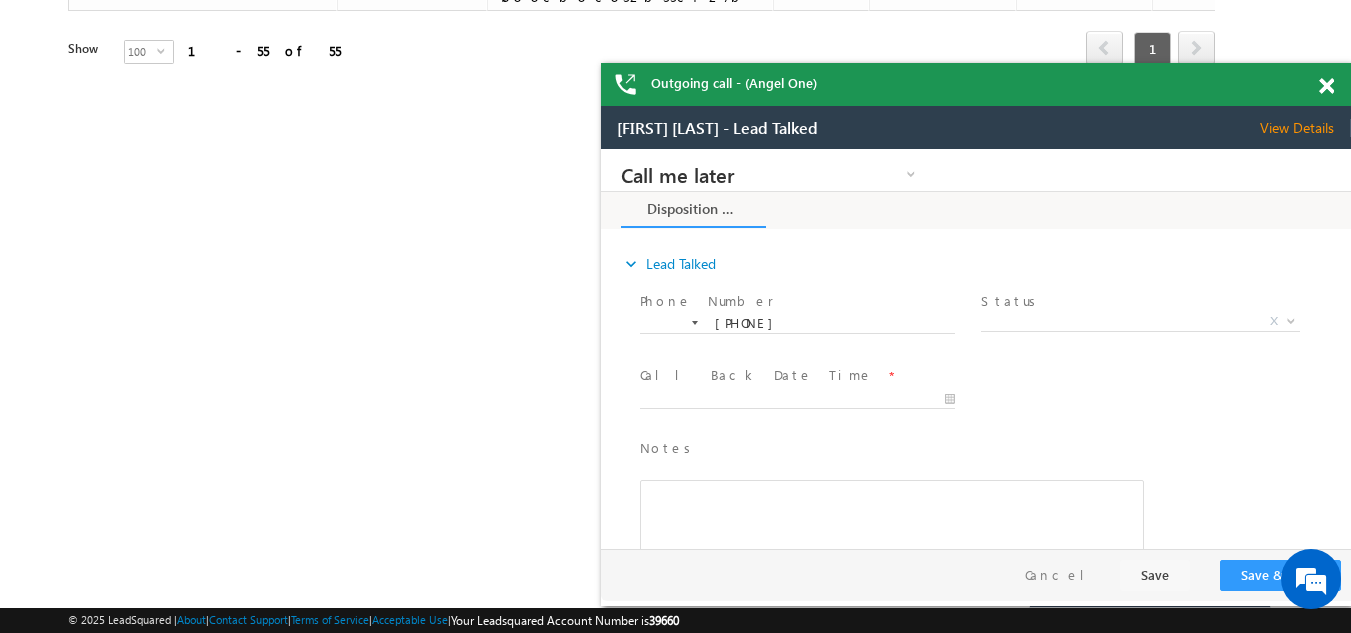 click at bounding box center [1326, 86] 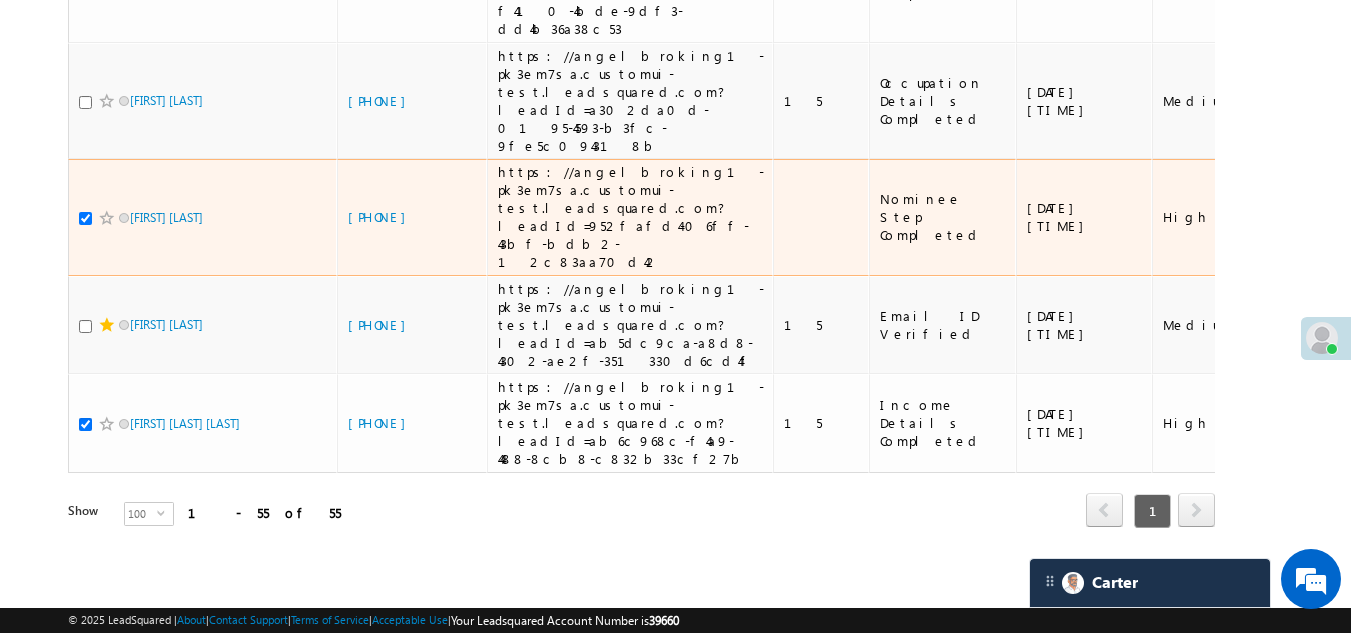 scroll, scrollTop: 6146, scrollLeft: 0, axis: vertical 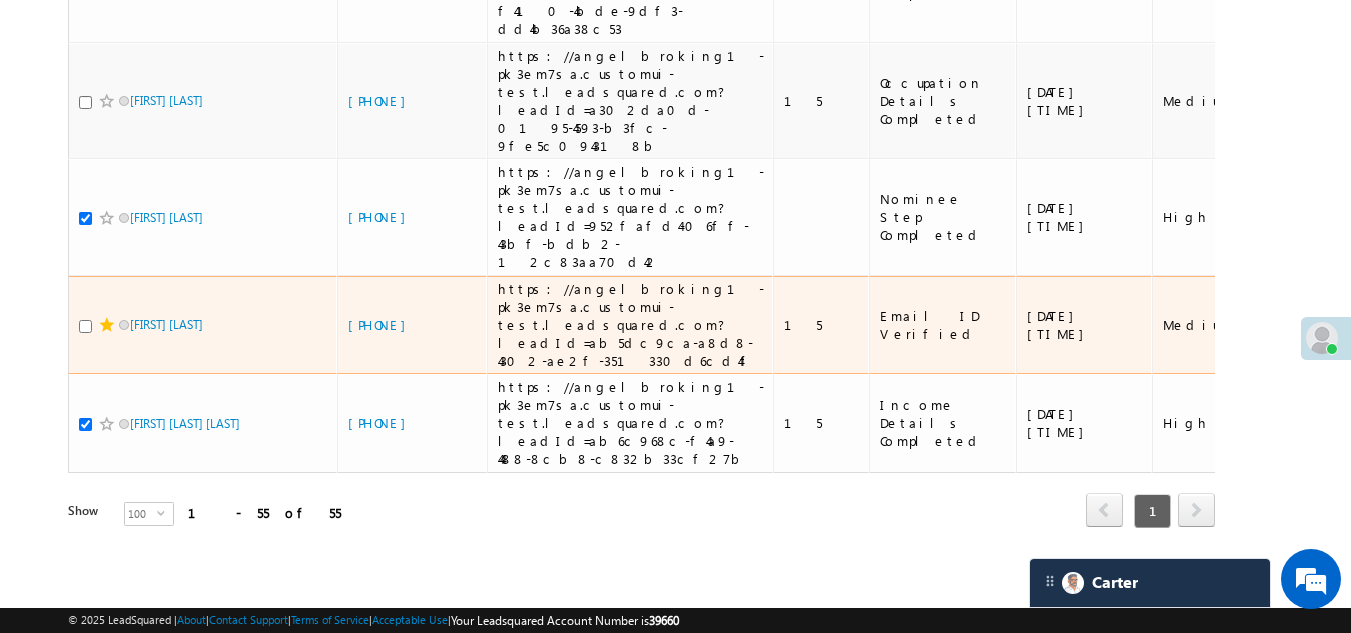 click at bounding box center [85, 326] 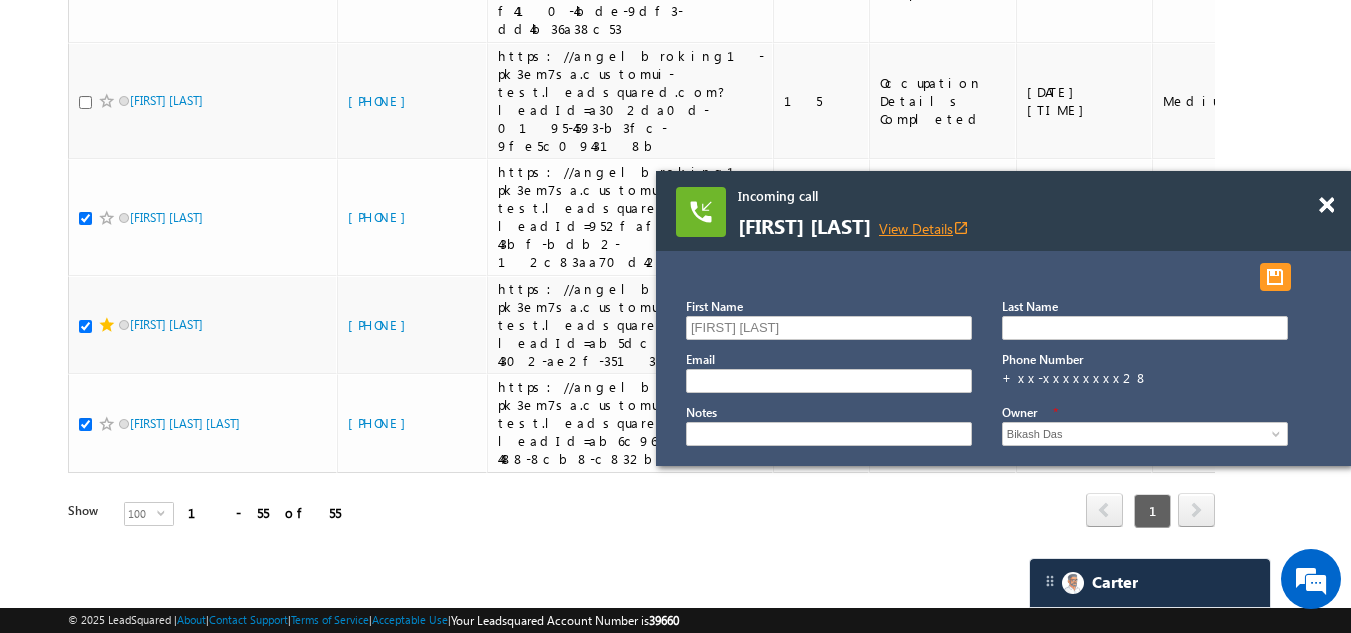 click on "View Details  open_in_new" at bounding box center (924, 228) 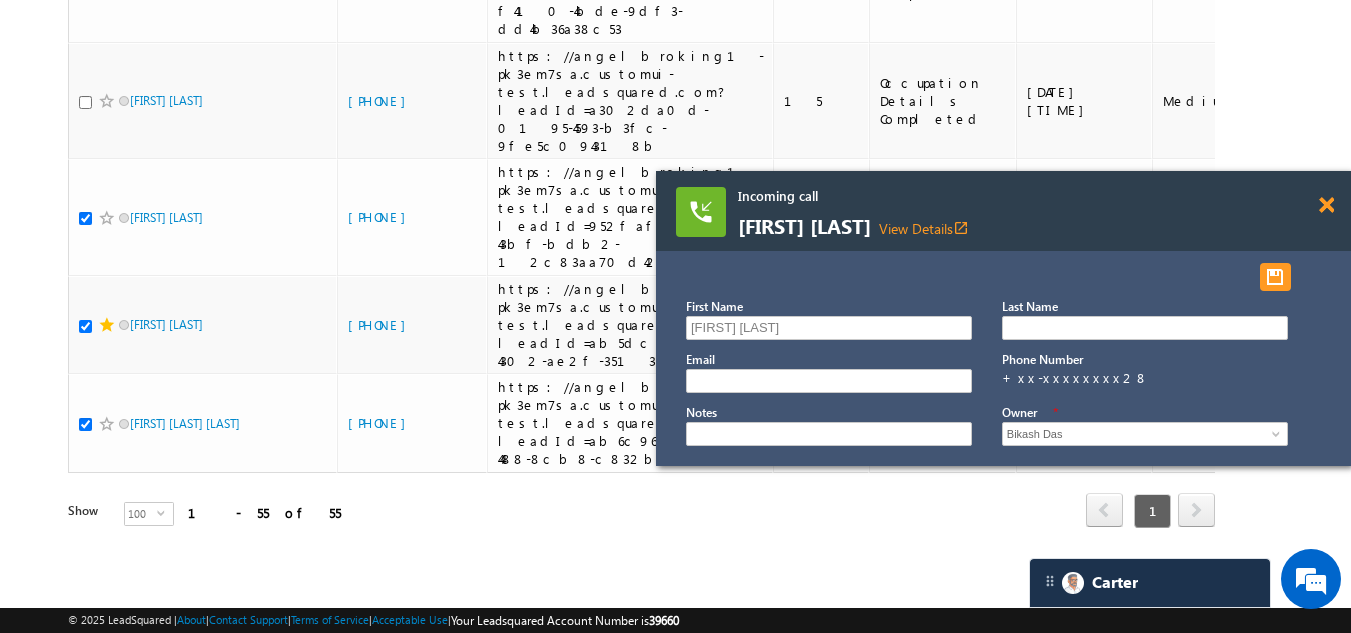 click at bounding box center (1326, 205) 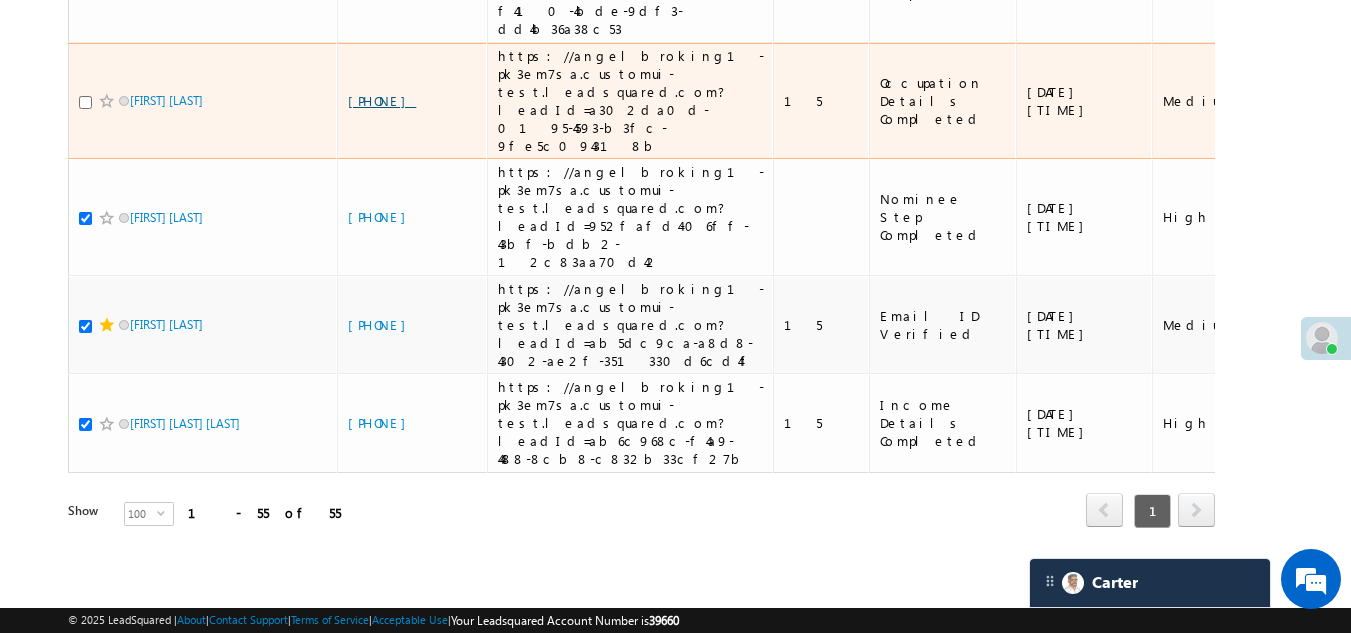 click on "+xx-xxxxxxxx25" at bounding box center (382, 100) 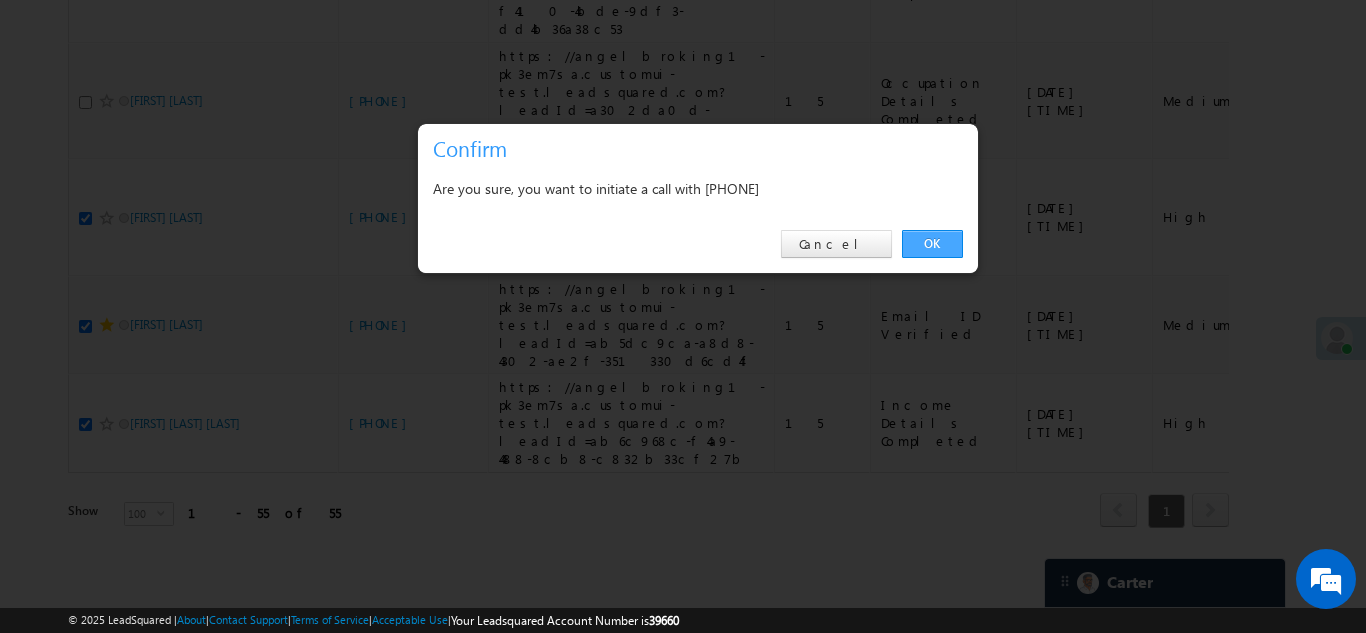 click on "OK" at bounding box center (932, 244) 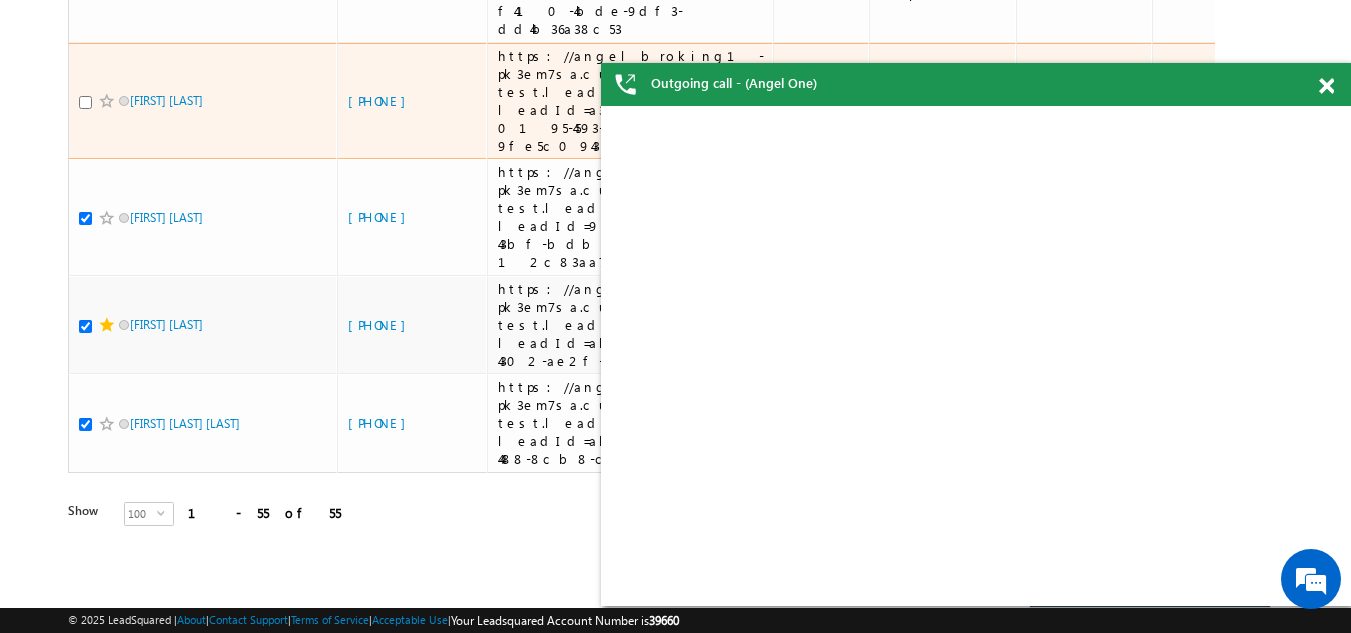 click at bounding box center [85, 102] 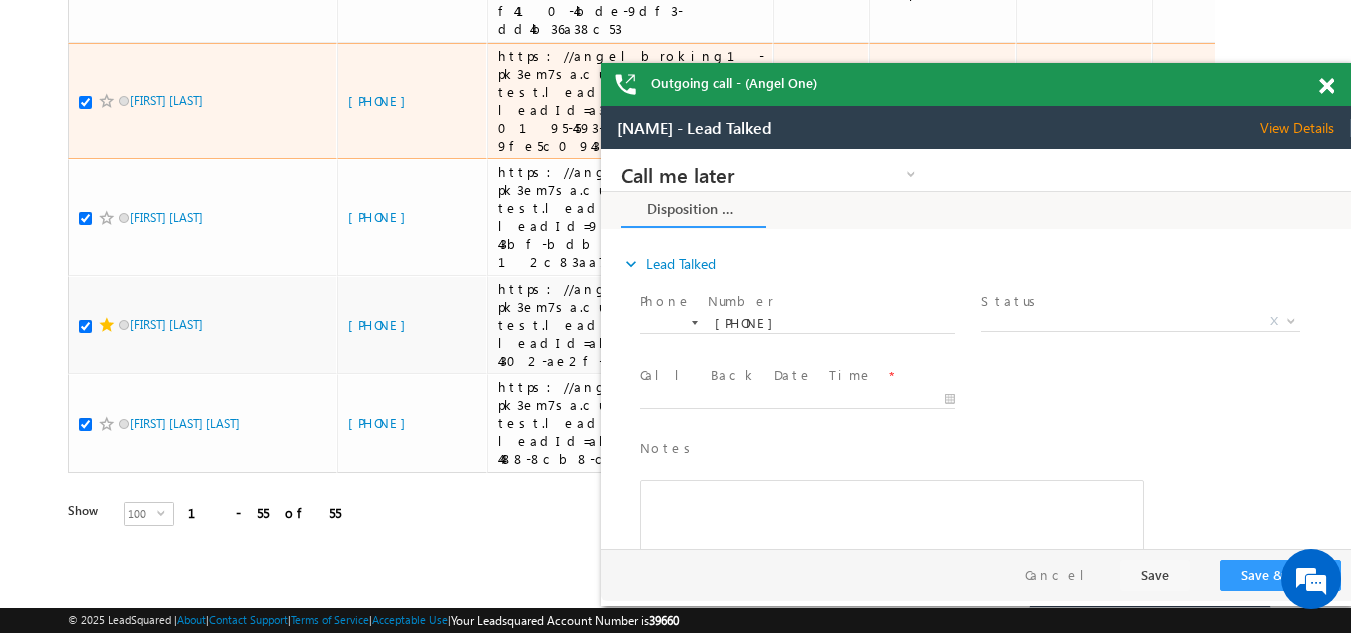 scroll, scrollTop: 0, scrollLeft: 0, axis: both 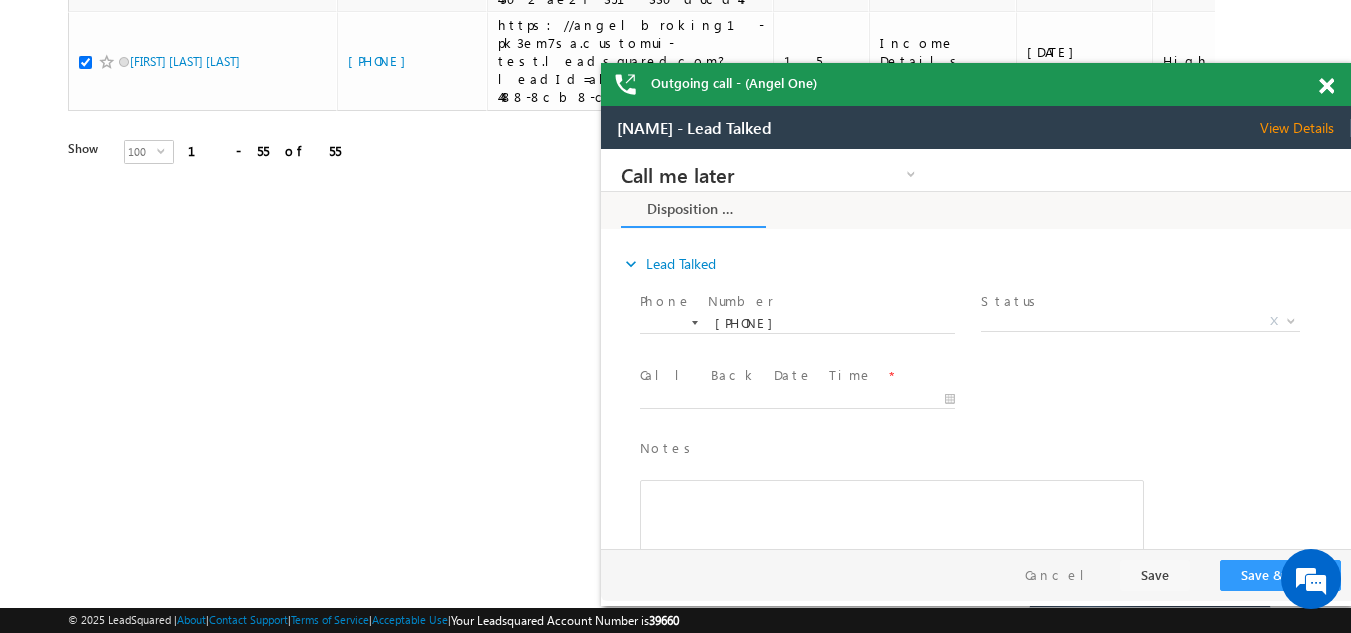 click at bounding box center [1326, 86] 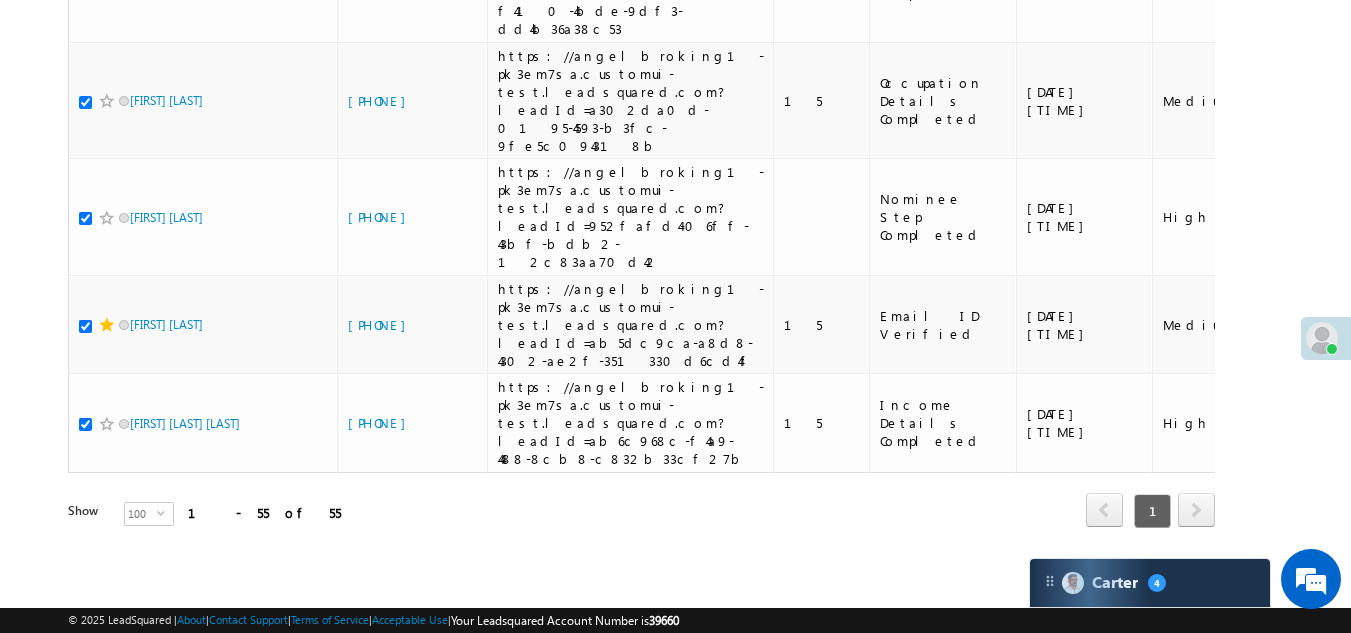 scroll, scrollTop: 5746, scrollLeft: 0, axis: vertical 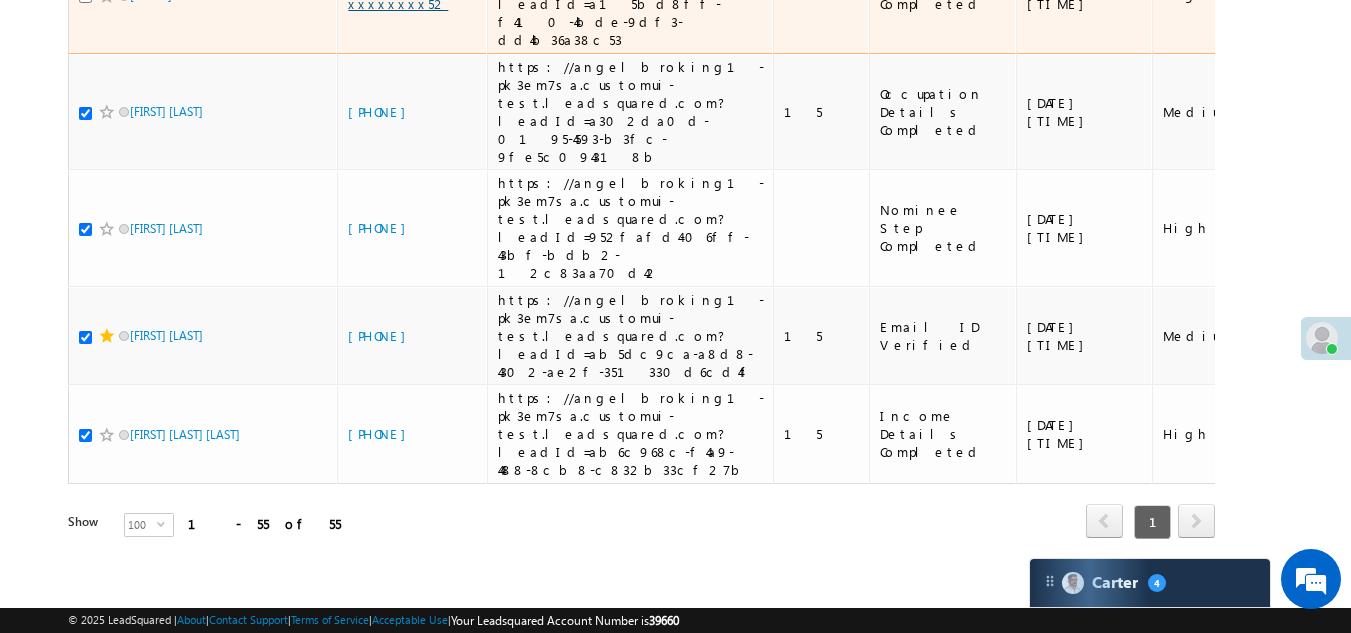 click on "+xx-xxxxxxxx52" at bounding box center (398, -6) 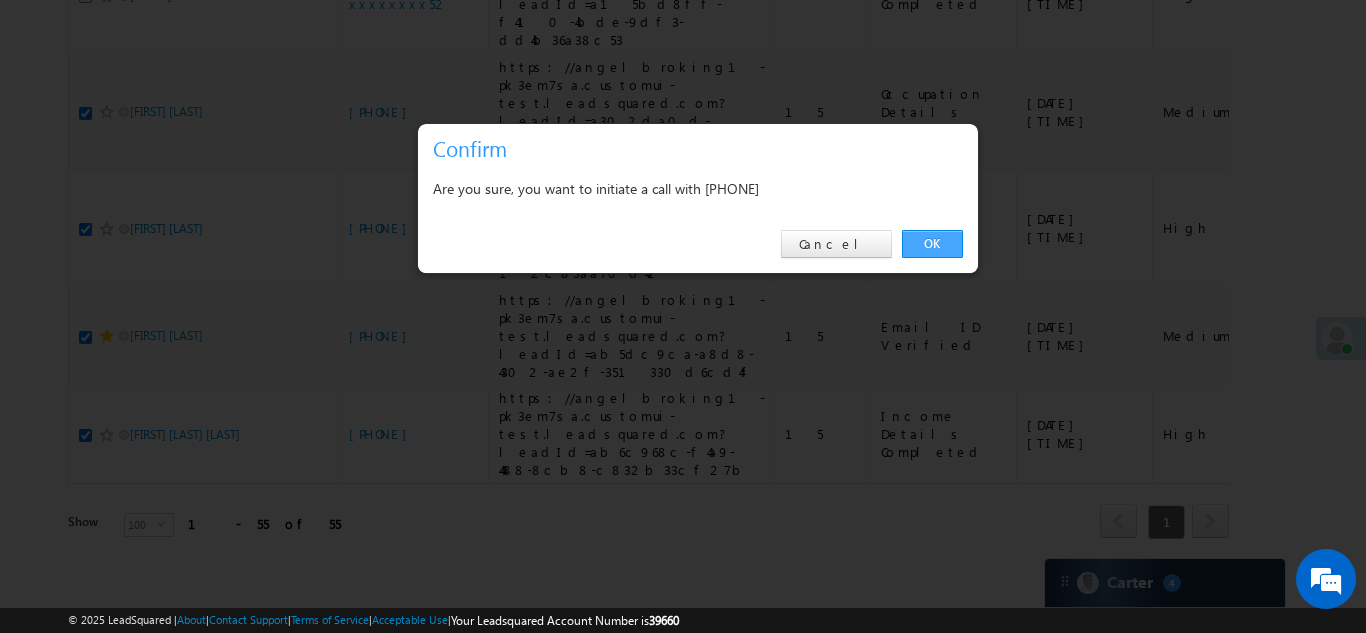 click on "OK" at bounding box center (932, 244) 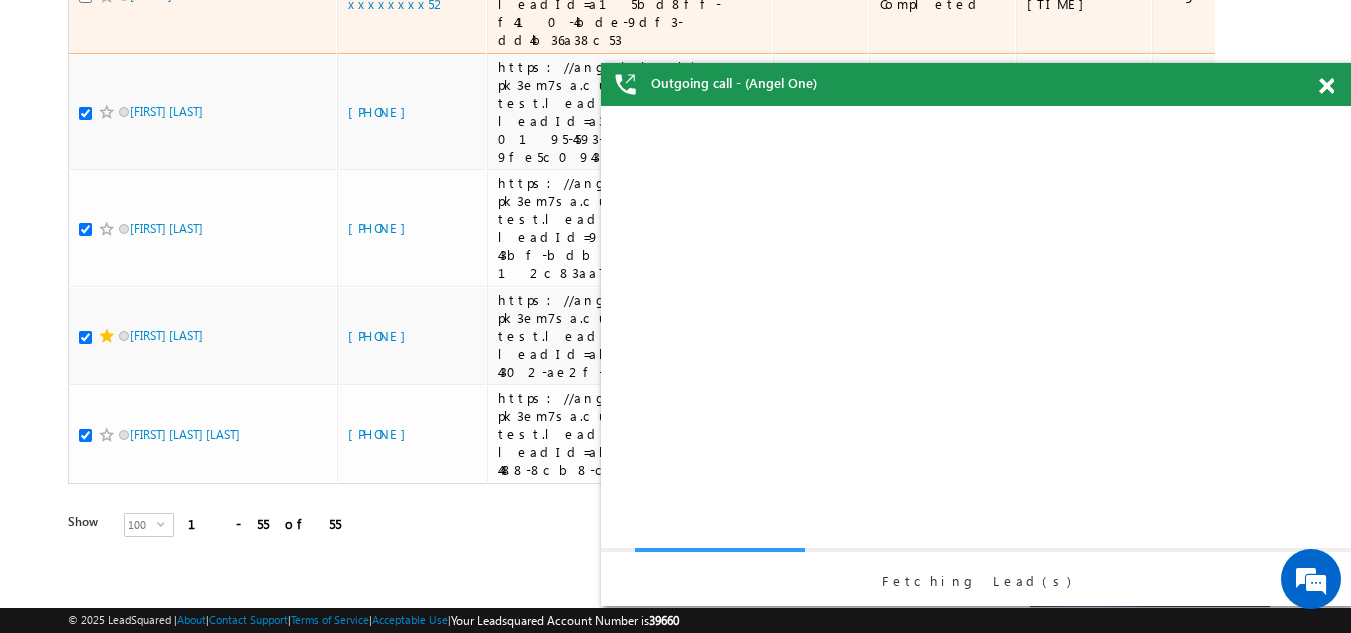 scroll, scrollTop: 0, scrollLeft: 0, axis: both 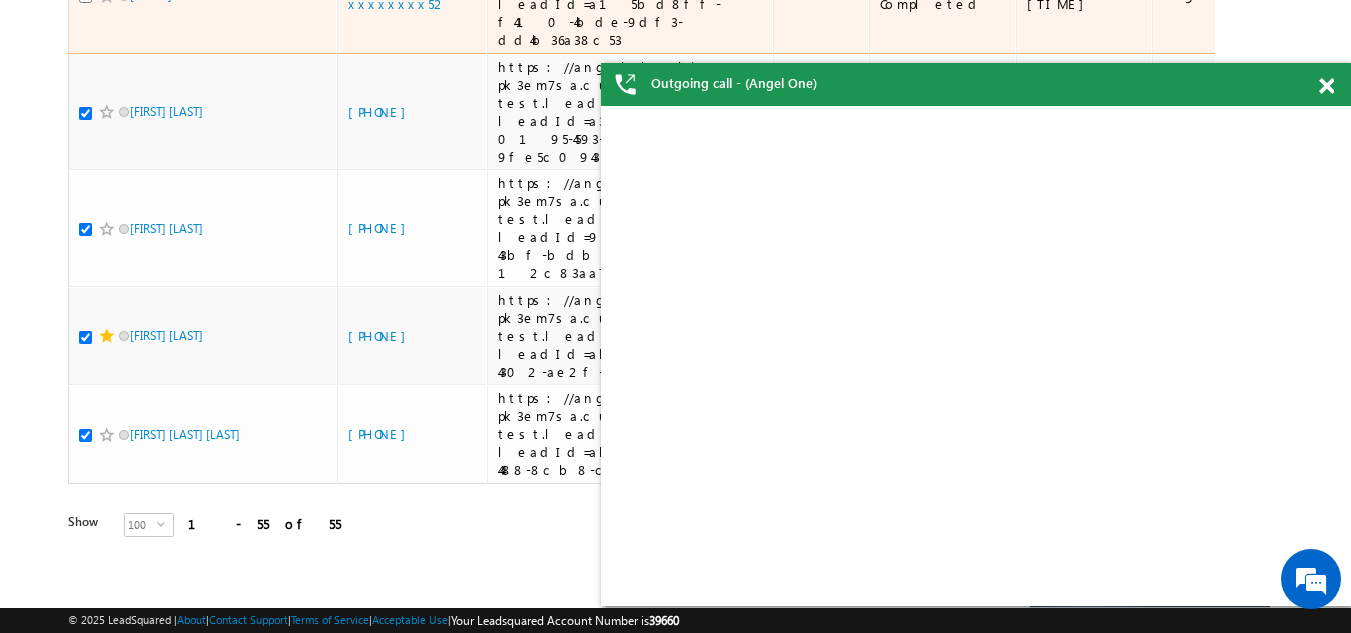 click at bounding box center [85, -4] 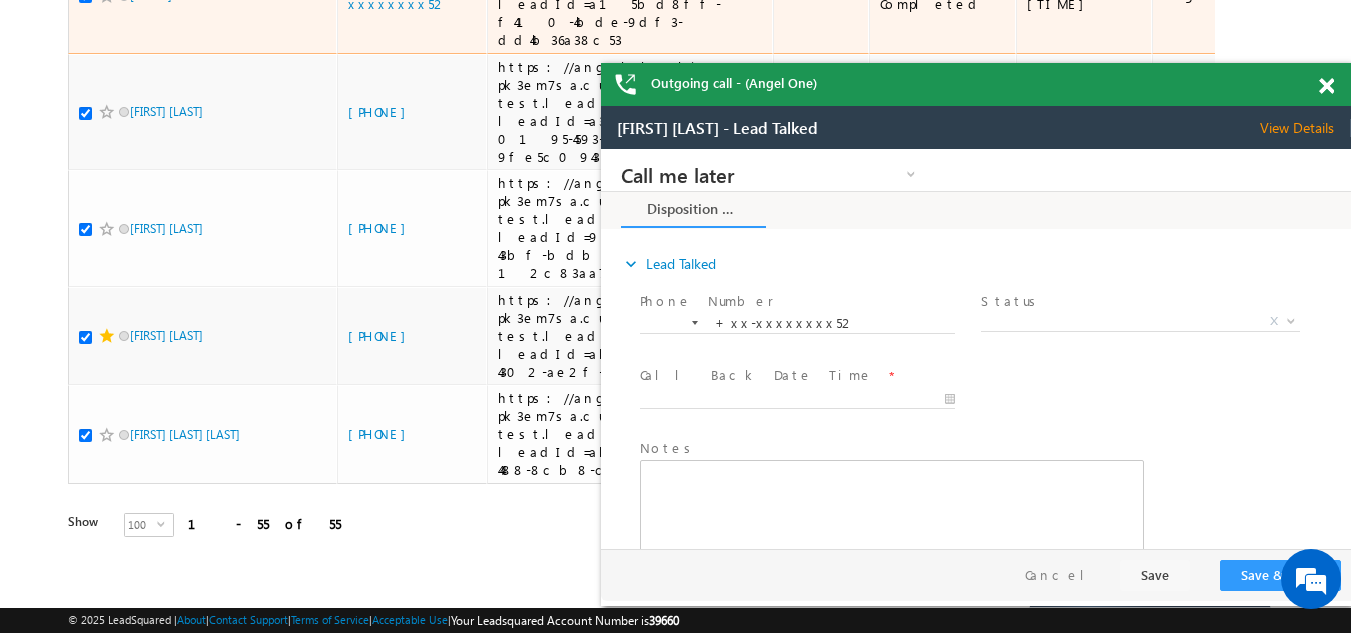 scroll, scrollTop: 0, scrollLeft: 0, axis: both 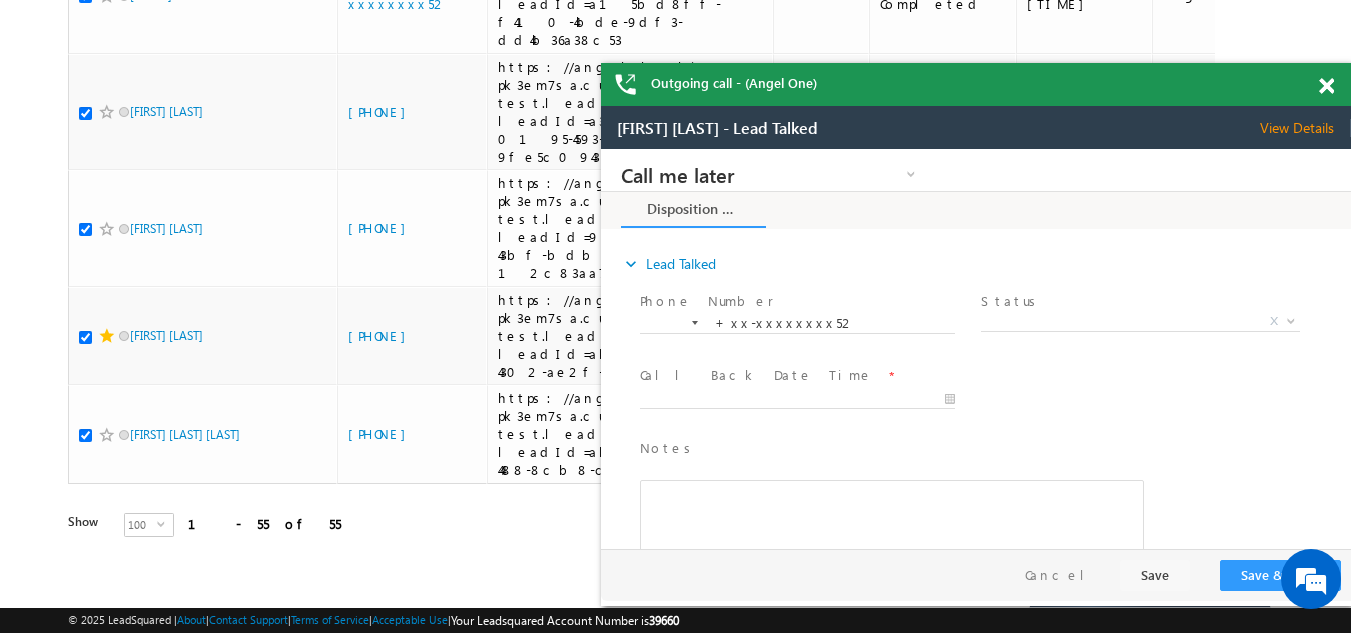 click at bounding box center (1326, 86) 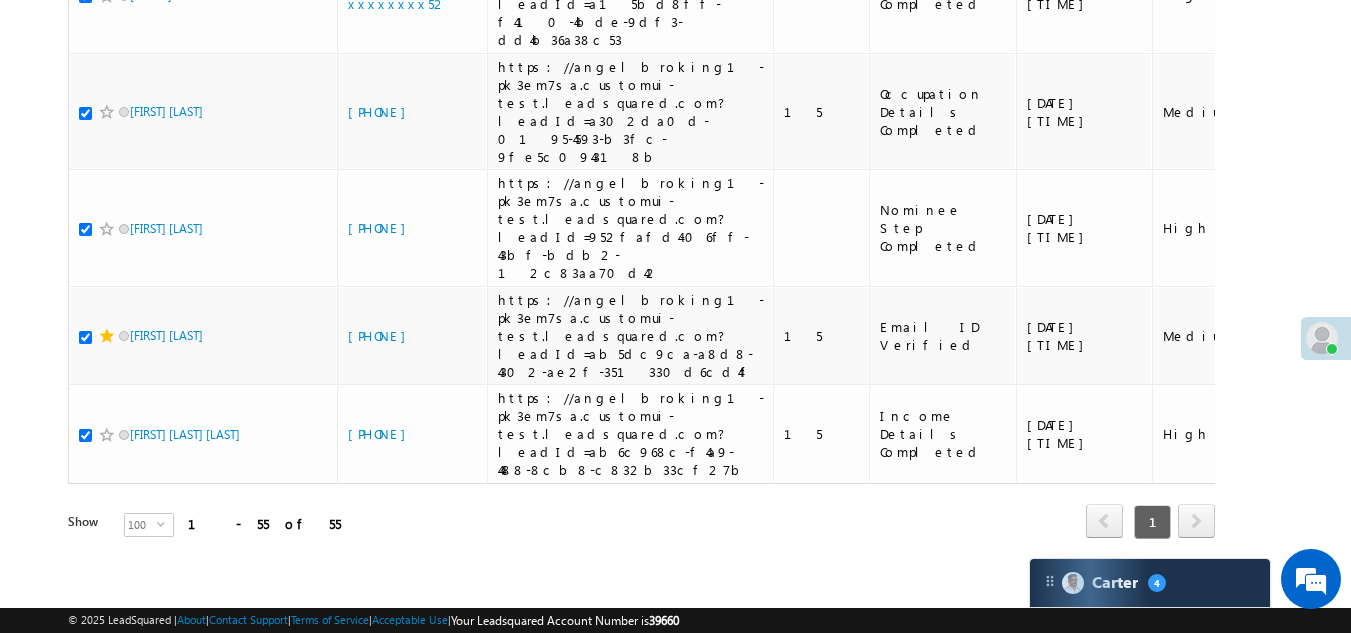 click on "+xx-xxxxxxxx62" at bounding box center [398, -113] 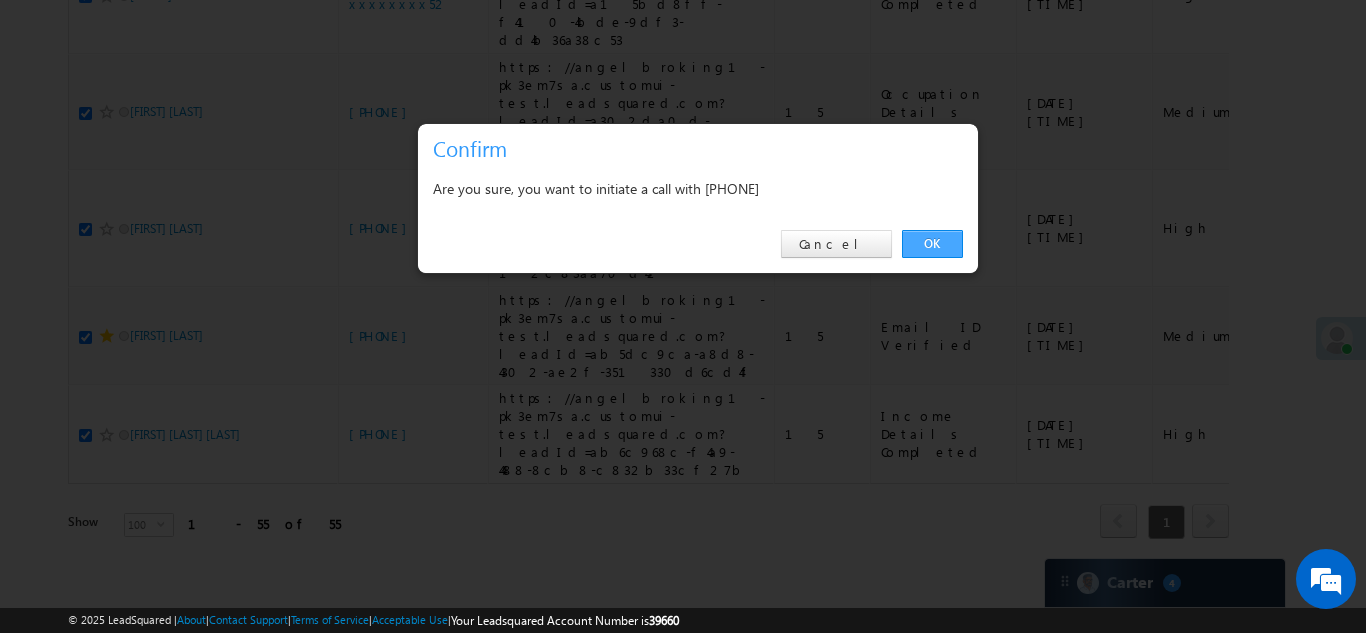 click on "OK" at bounding box center (932, 244) 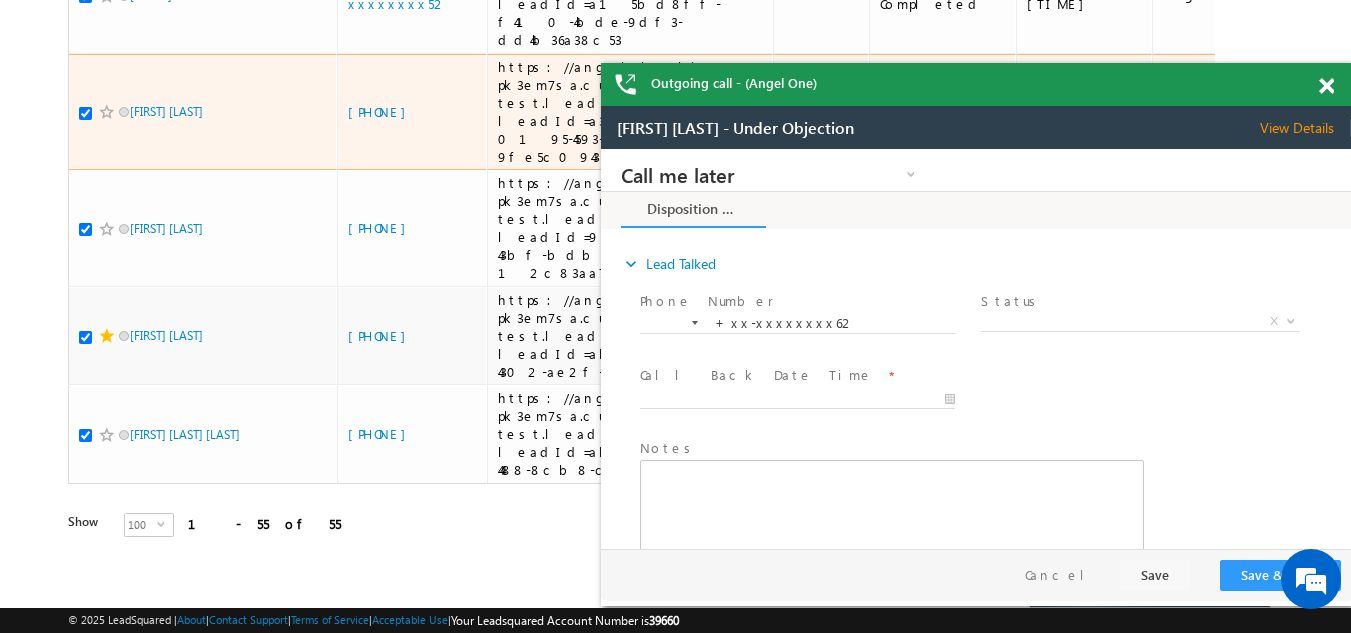 scroll, scrollTop: 0, scrollLeft: 0, axis: both 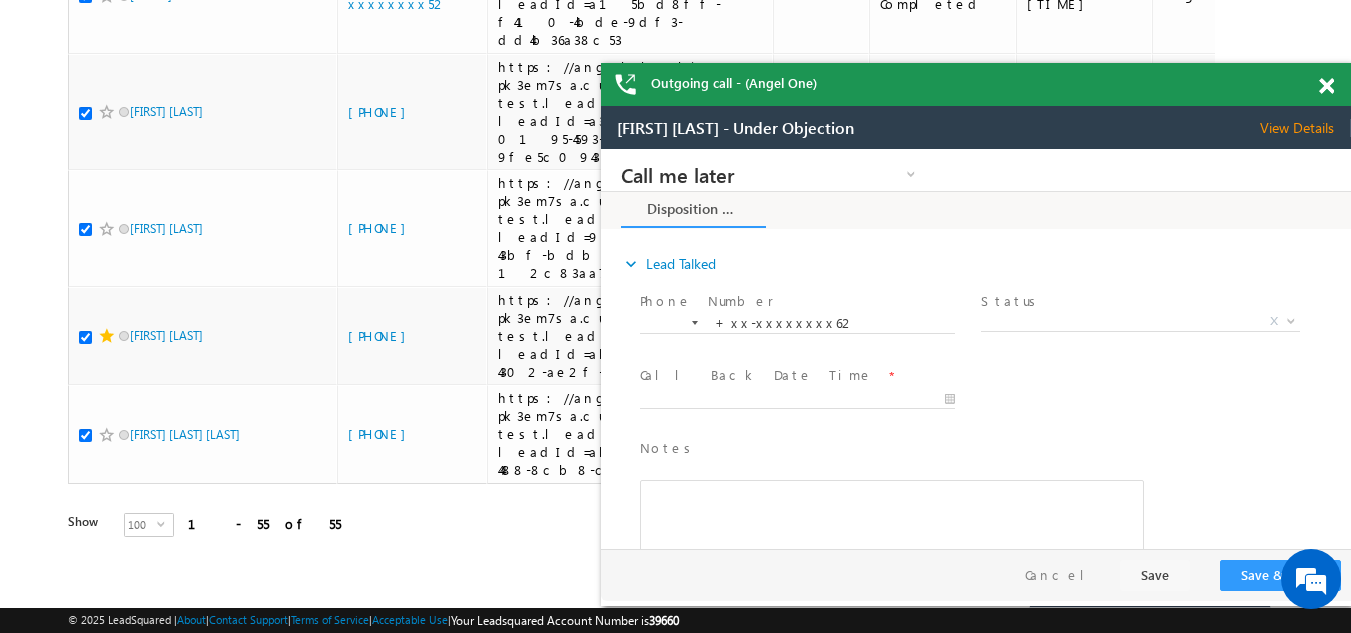 click at bounding box center [1326, 86] 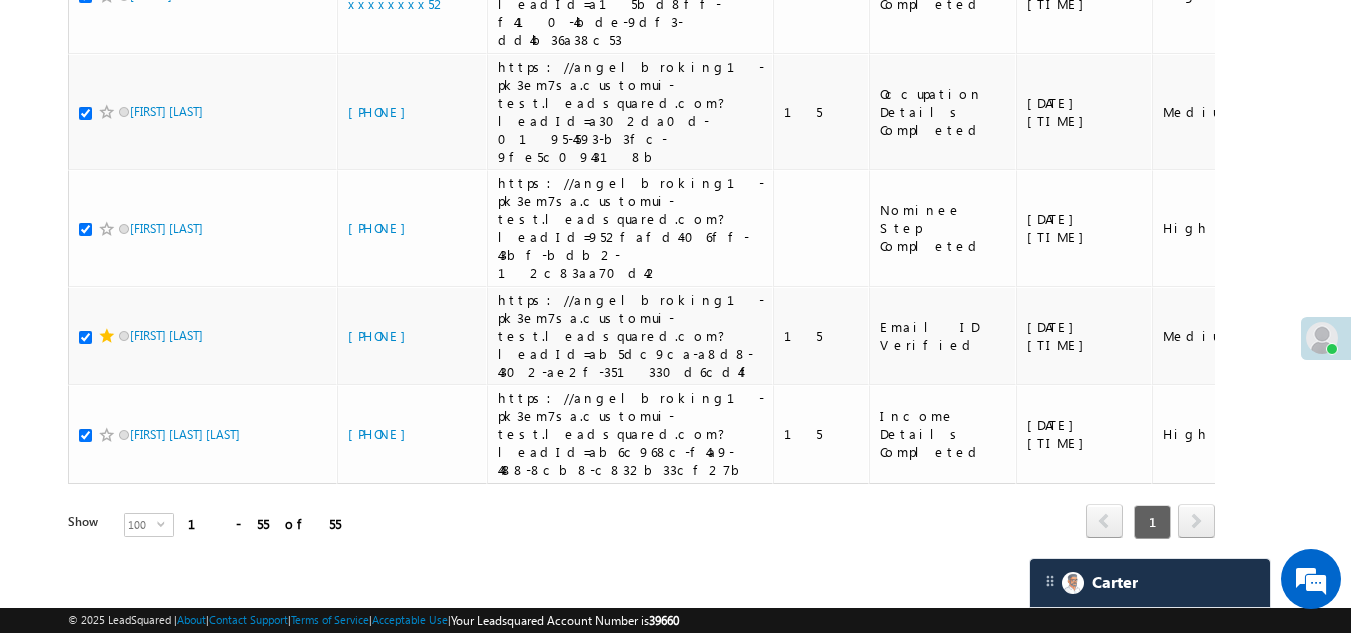 click at bounding box center (85, -111) 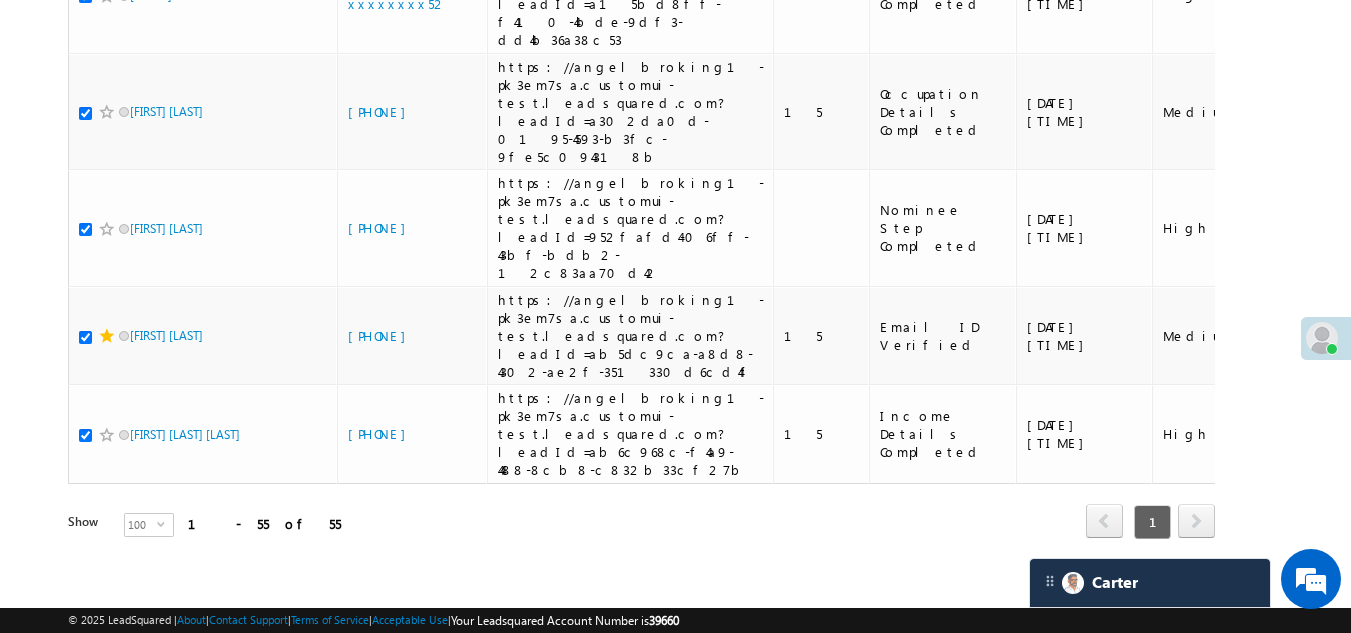 click on "+xx-xxxxxxxx90" at bounding box center (404, -212) 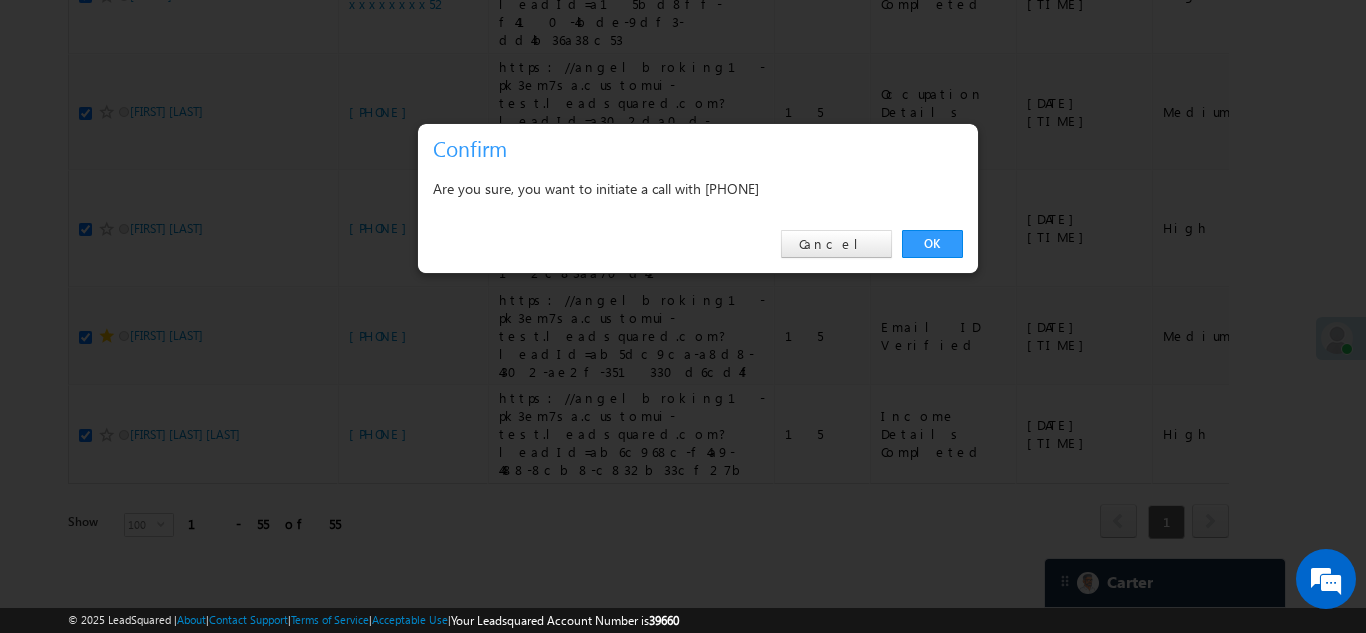 click on "OK Cancel" at bounding box center [698, 244] 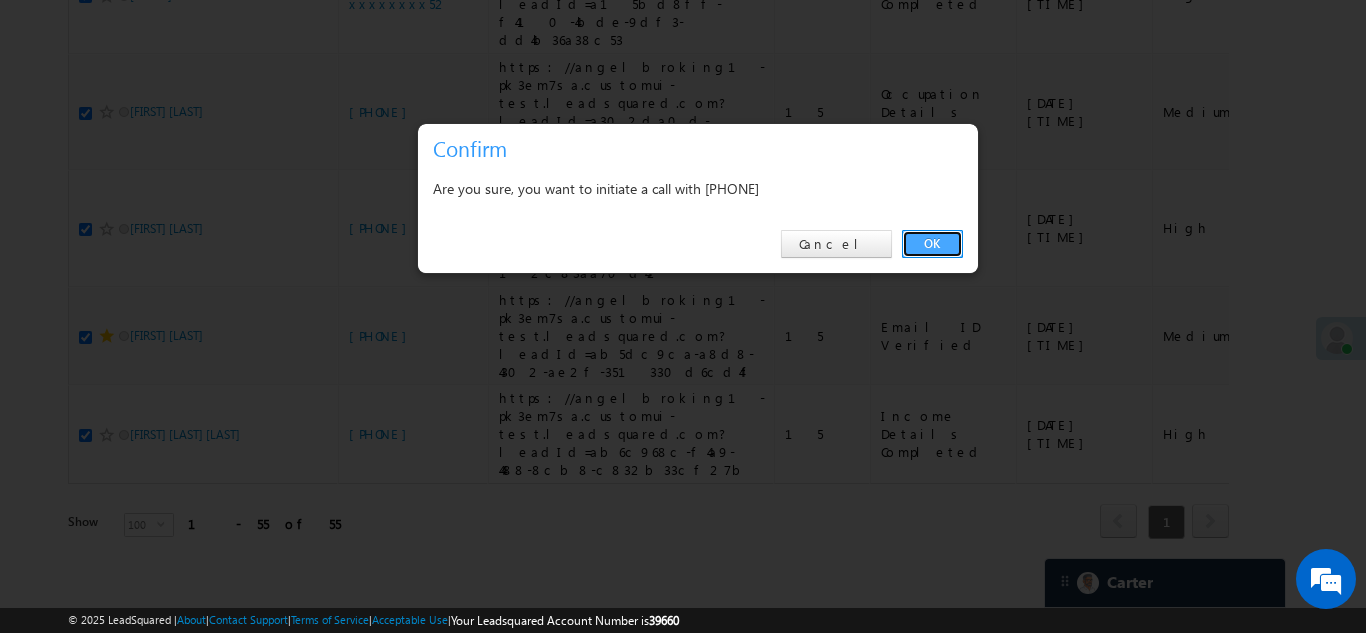 click on "OK" at bounding box center [932, 244] 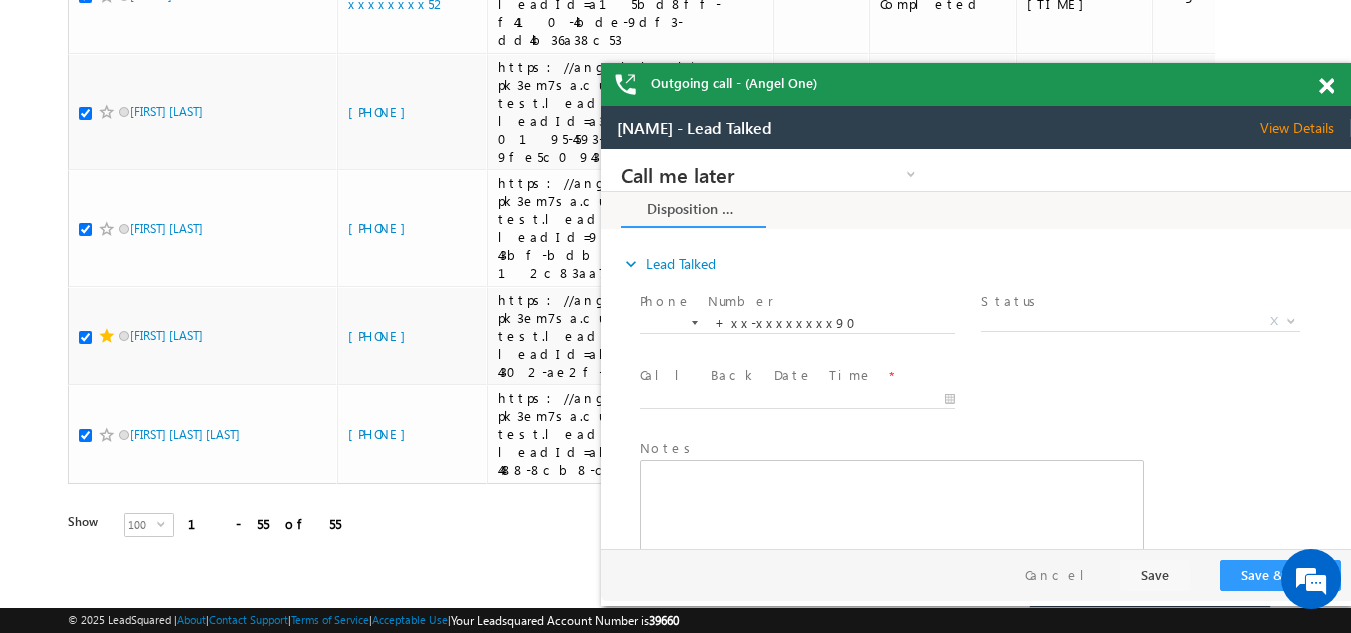 scroll, scrollTop: 0, scrollLeft: 0, axis: both 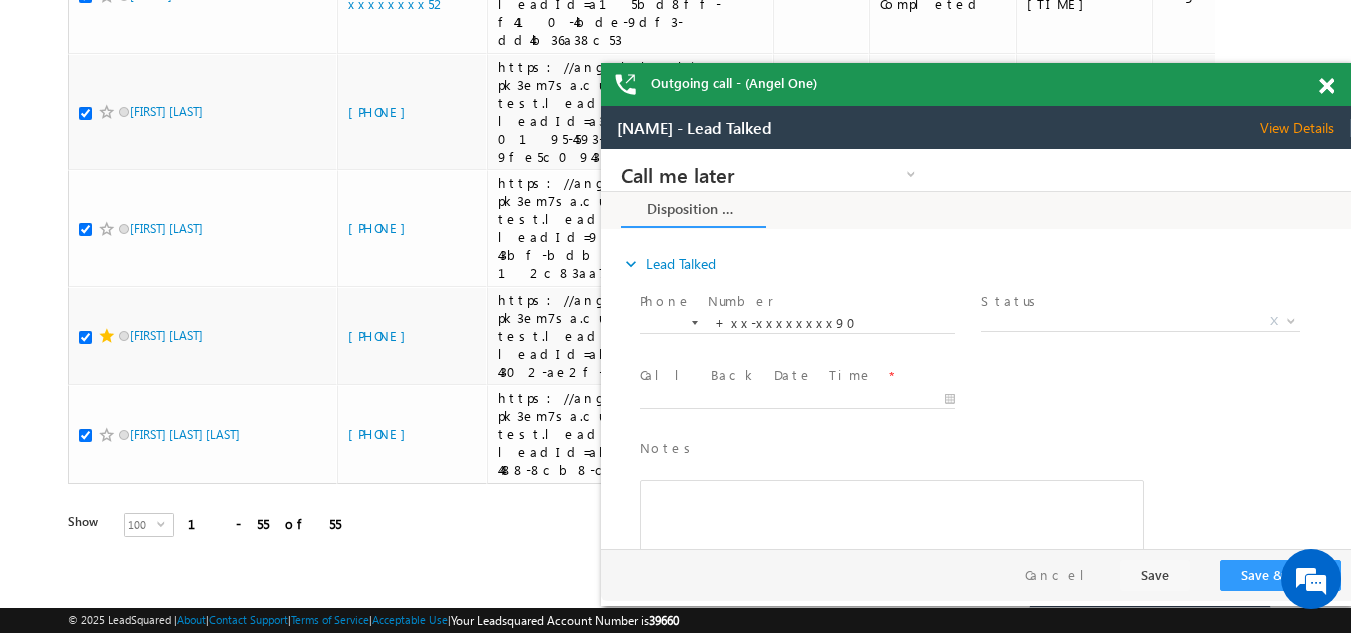 click at bounding box center [1326, 86] 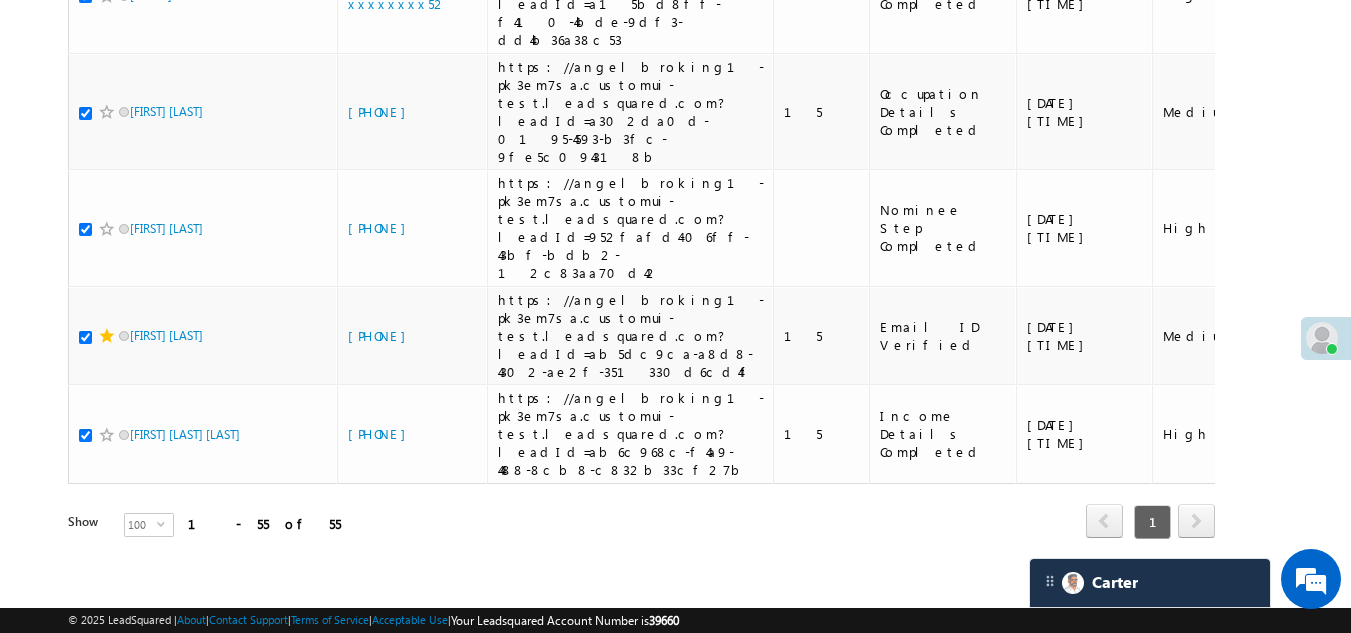 click at bounding box center [85, -210] 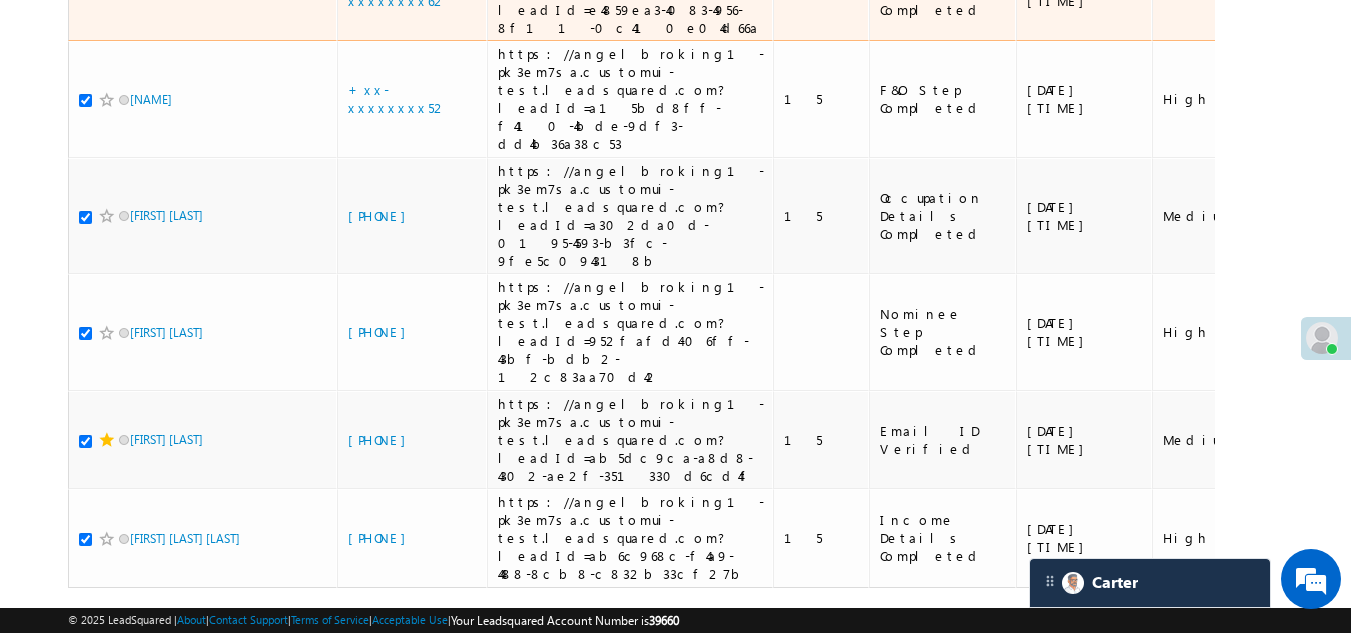scroll, scrollTop: 5546, scrollLeft: 0, axis: vertical 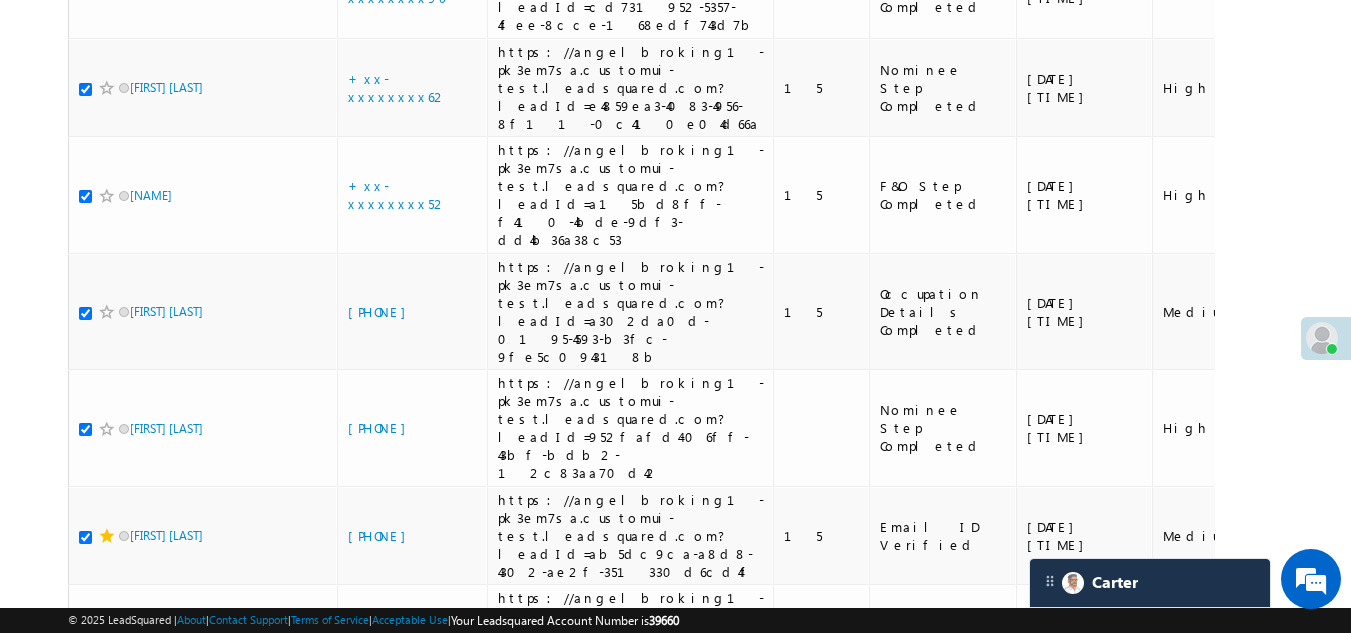 click on "+xx-xxxxxxxx86" at bounding box center (397, -236) 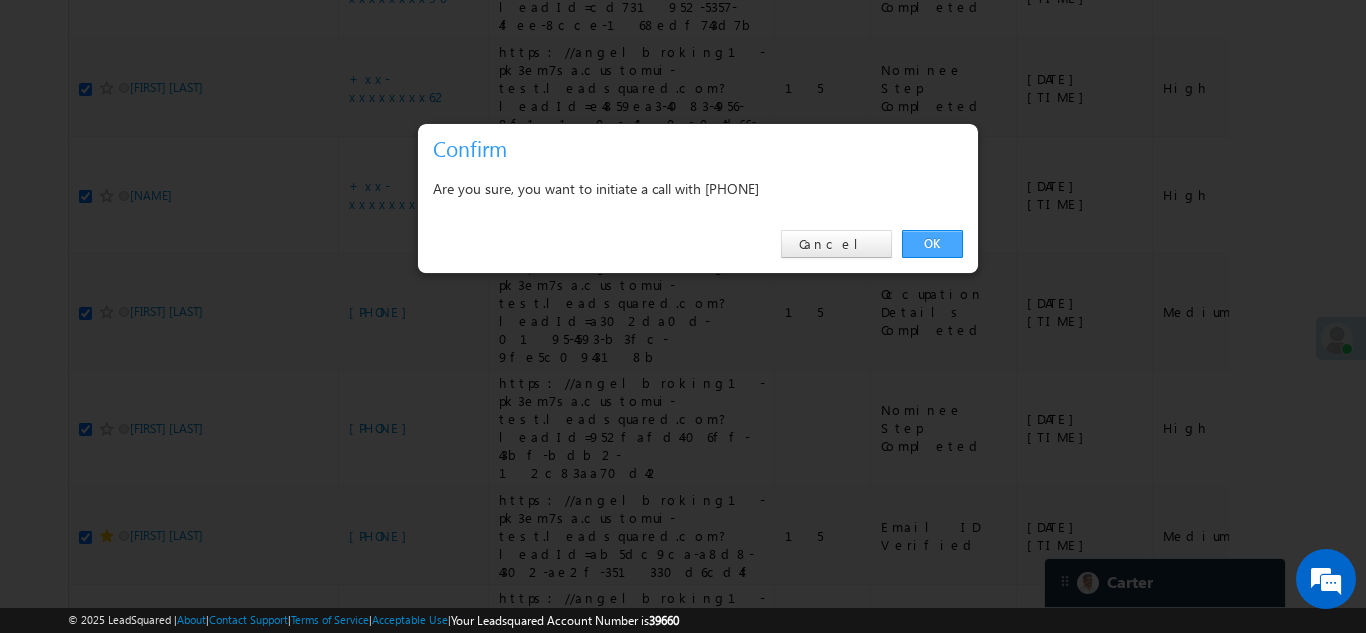 click on "OK" at bounding box center [932, 244] 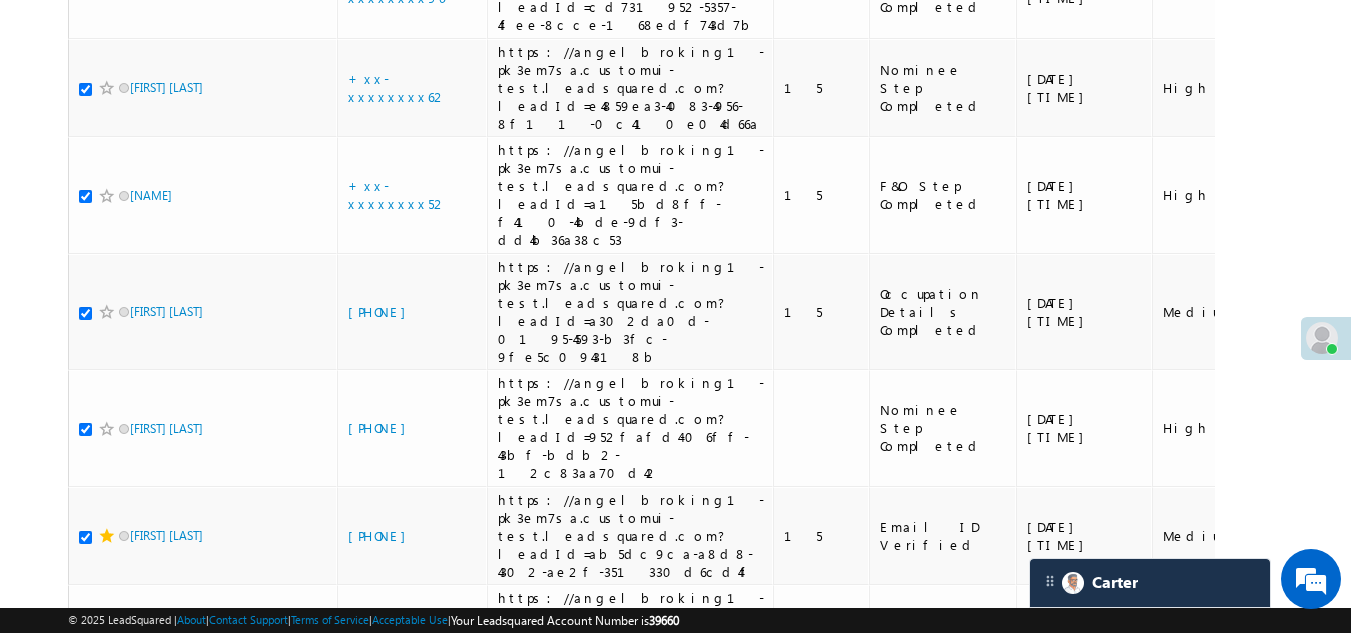 click at bounding box center (85, -234) 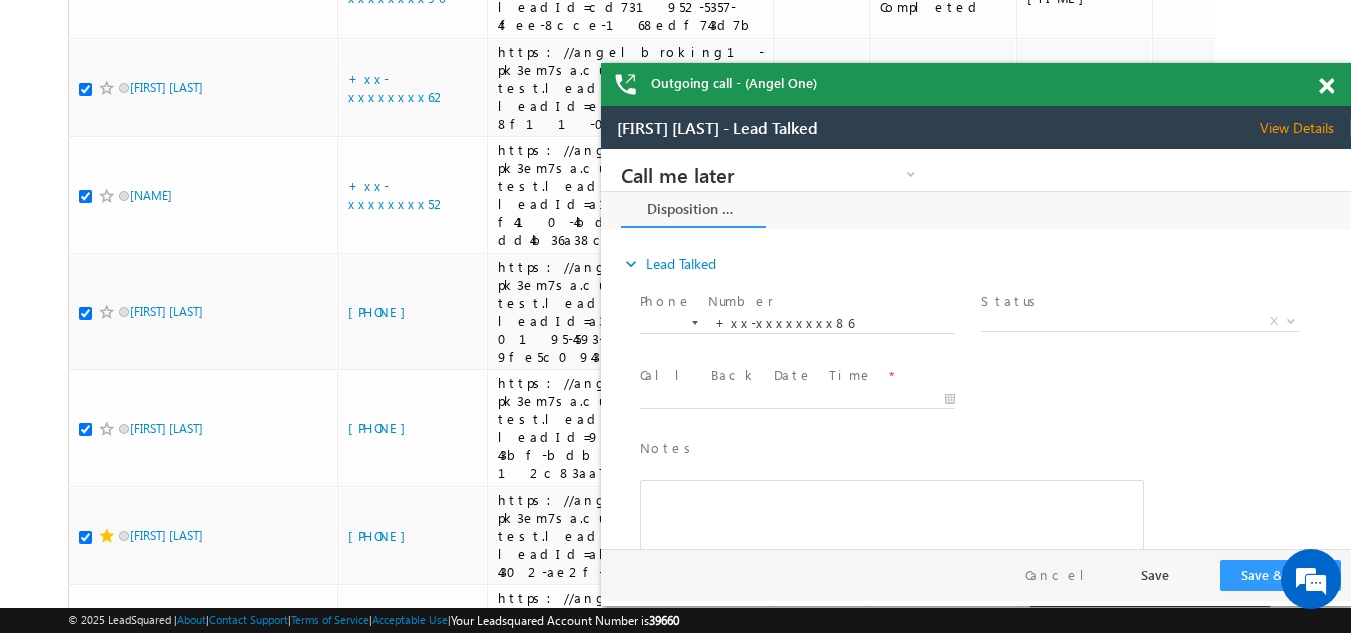 scroll, scrollTop: 0, scrollLeft: 0, axis: both 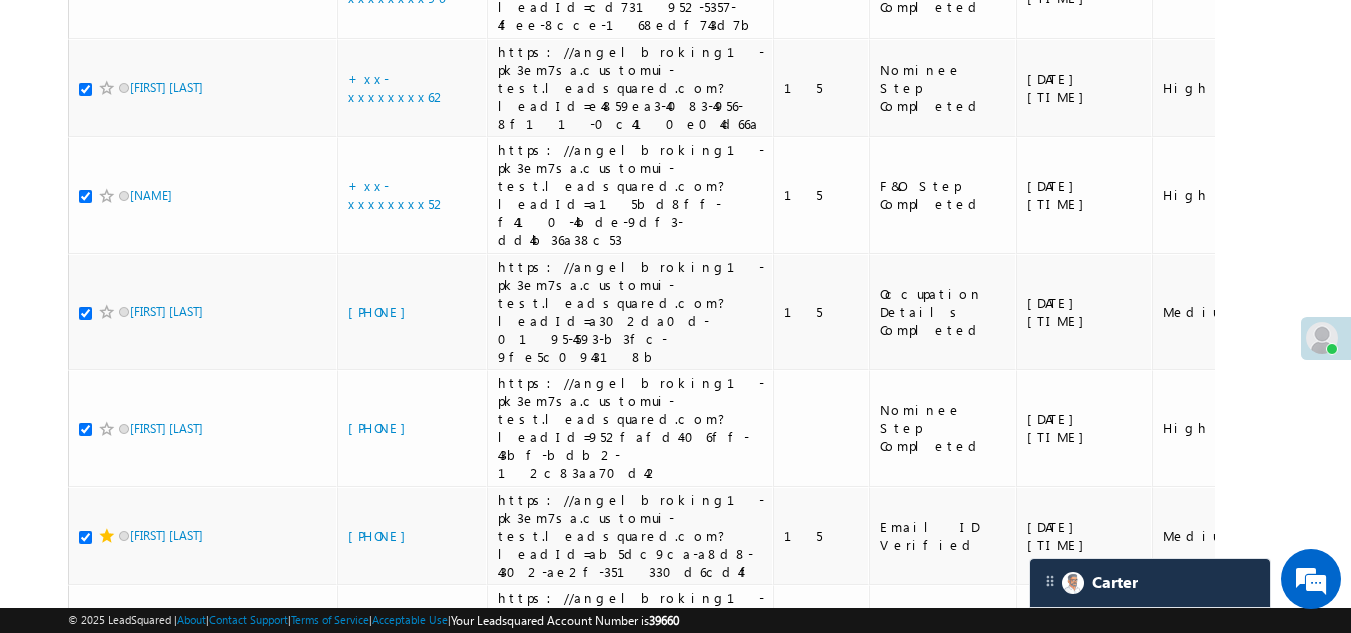 click on "+xx-xxxxxxxx28" at bounding box center (401, -119) 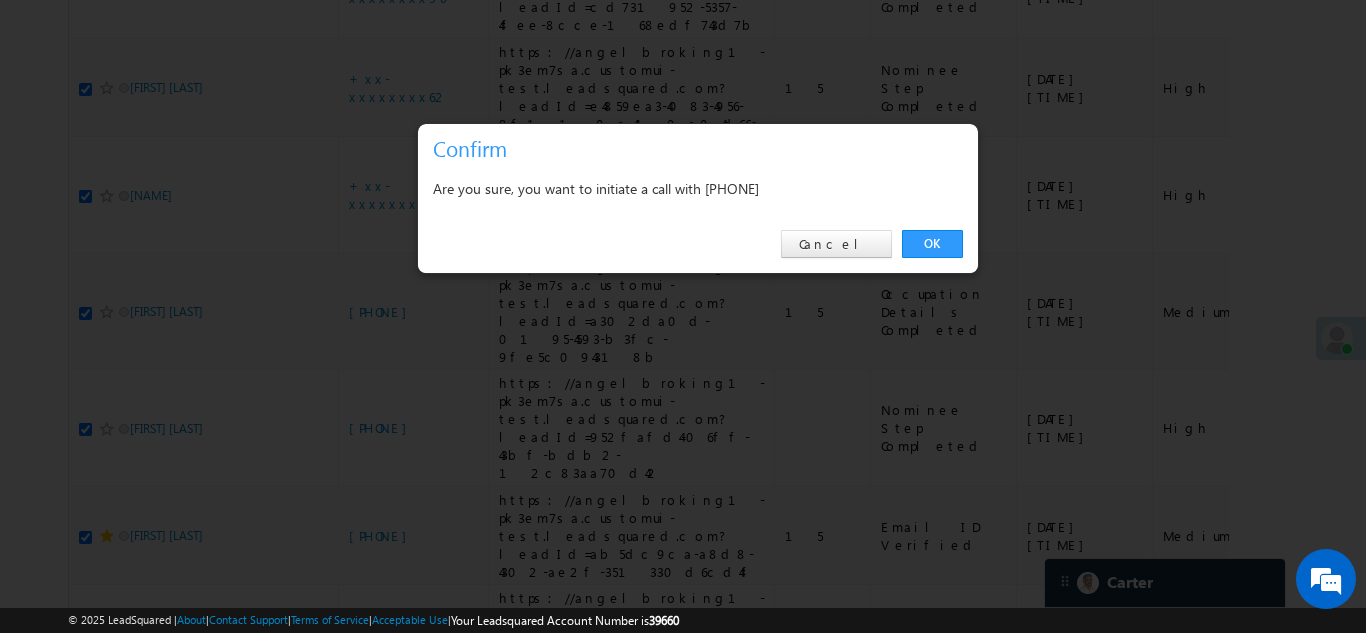 click on "OK Cancel" at bounding box center (698, 244) 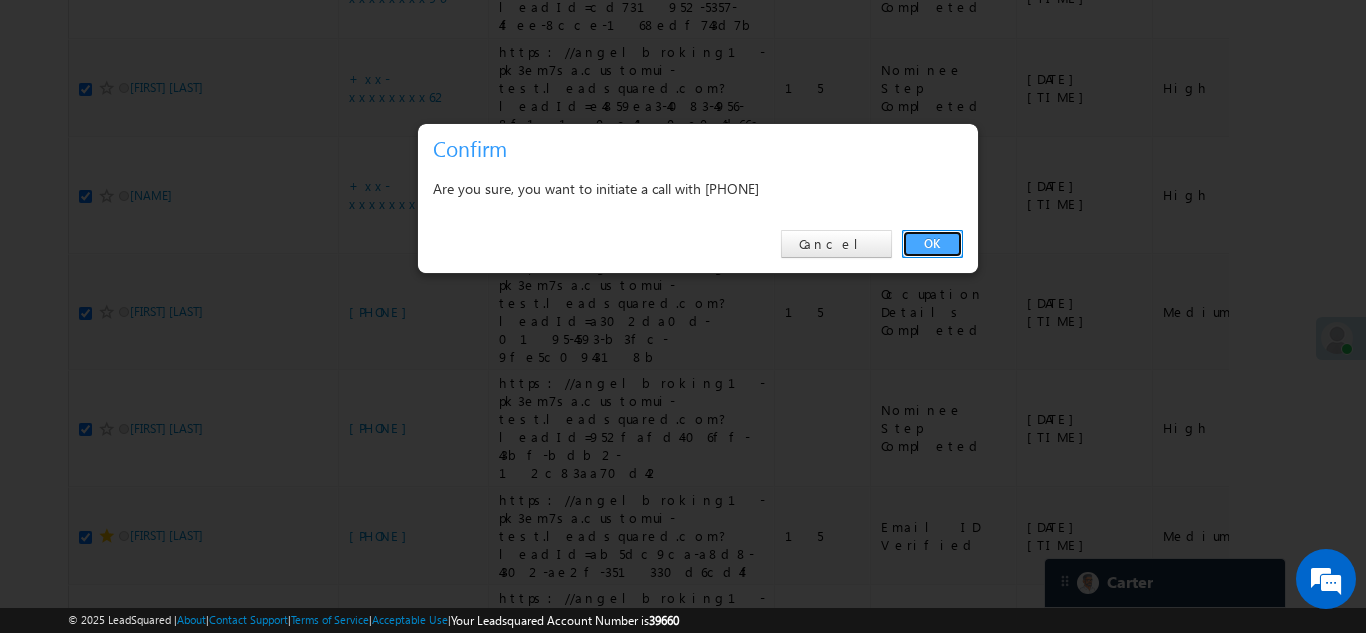 click on "OK" at bounding box center [932, 244] 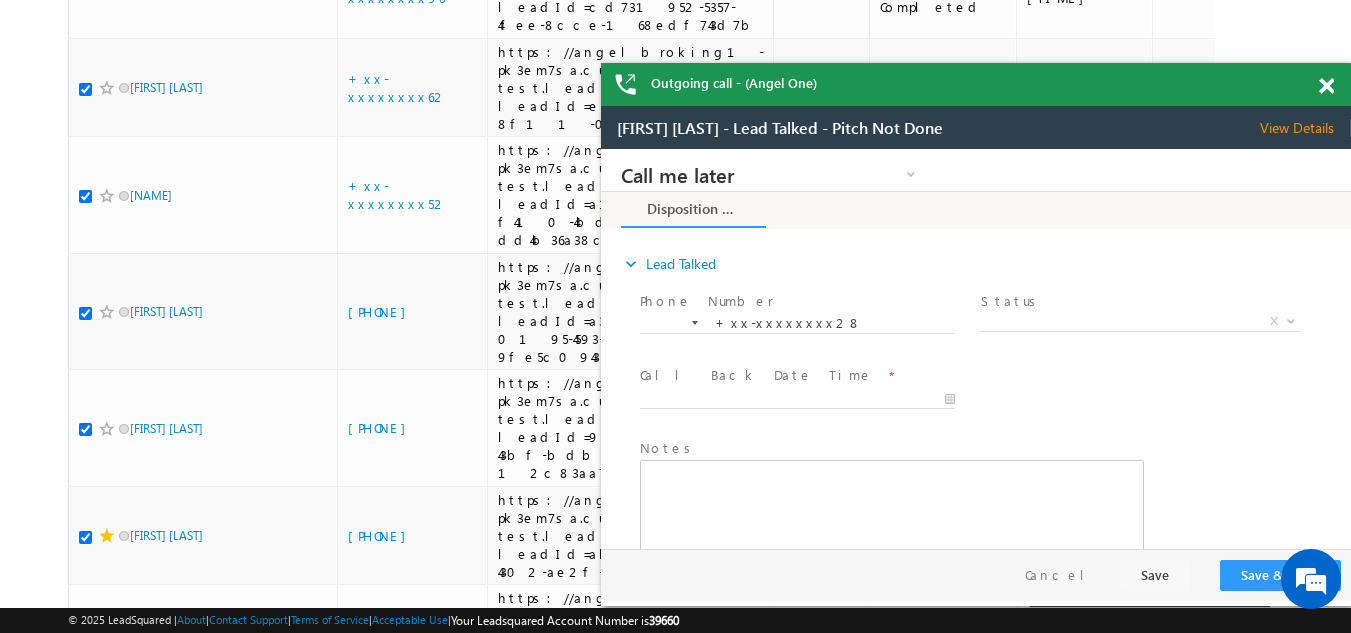 scroll, scrollTop: 0, scrollLeft: 0, axis: both 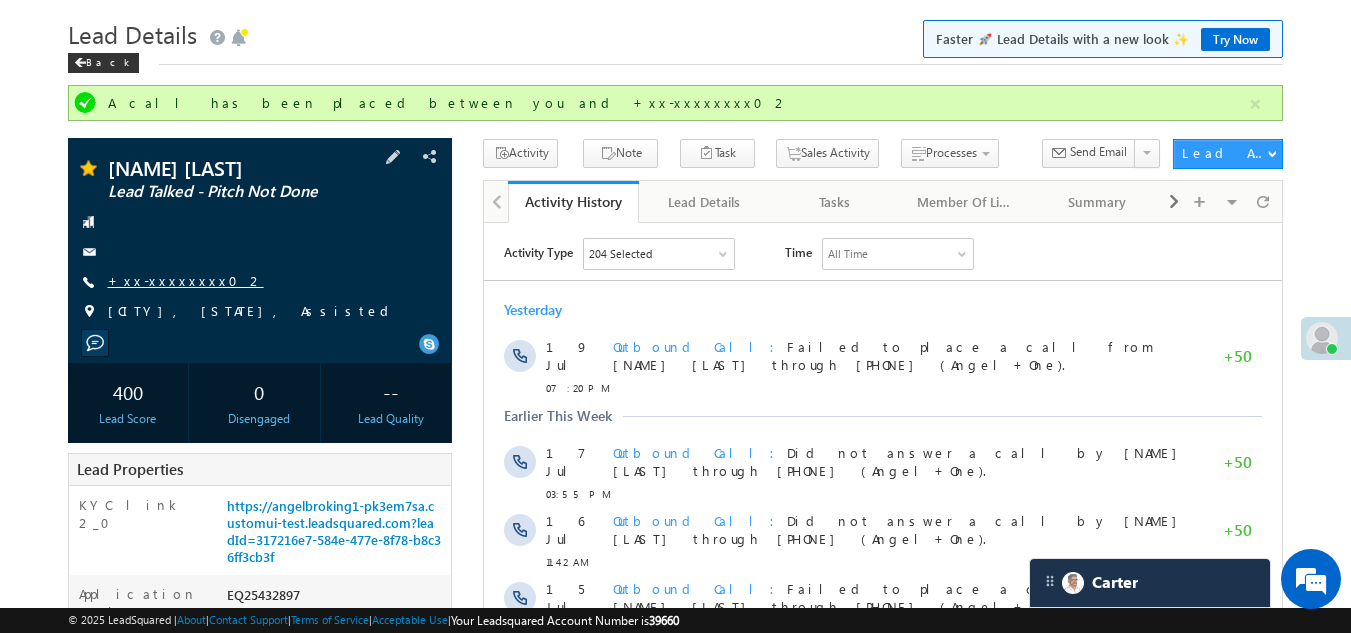 click on "+xx-xxxxxxxx02" at bounding box center (186, 280) 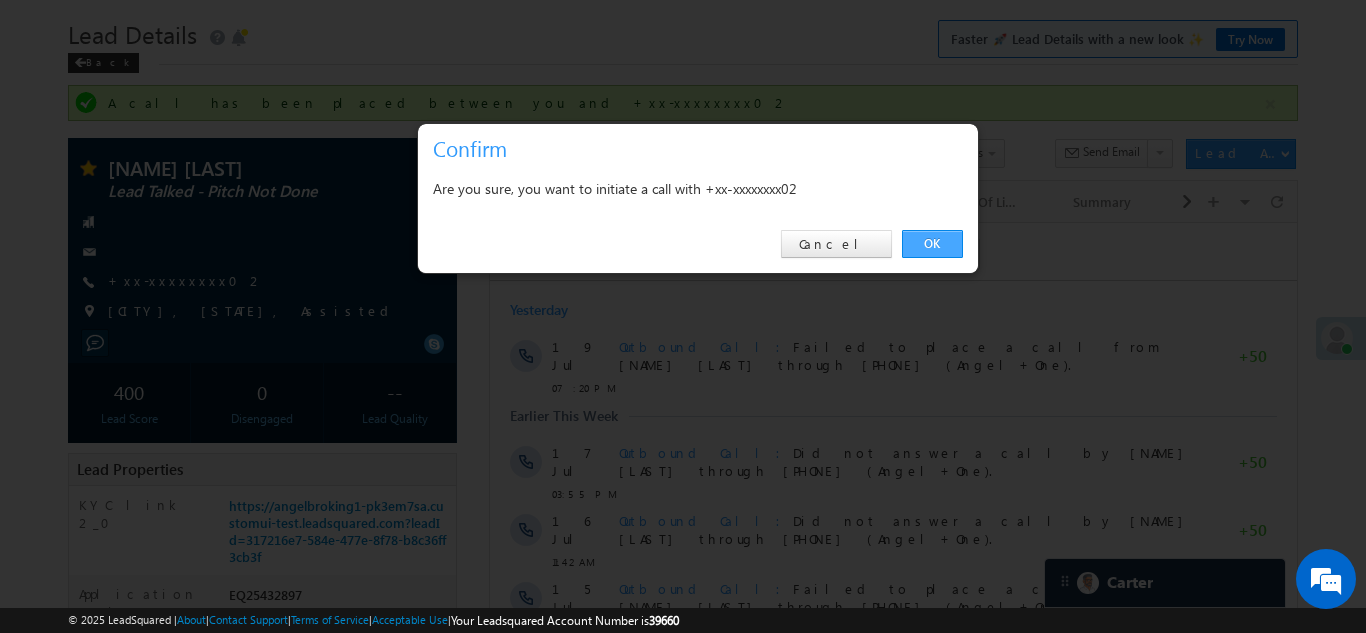 drag, startPoint x: 923, startPoint y: 239, endPoint x: 438, endPoint y: 14, distance: 534.6494 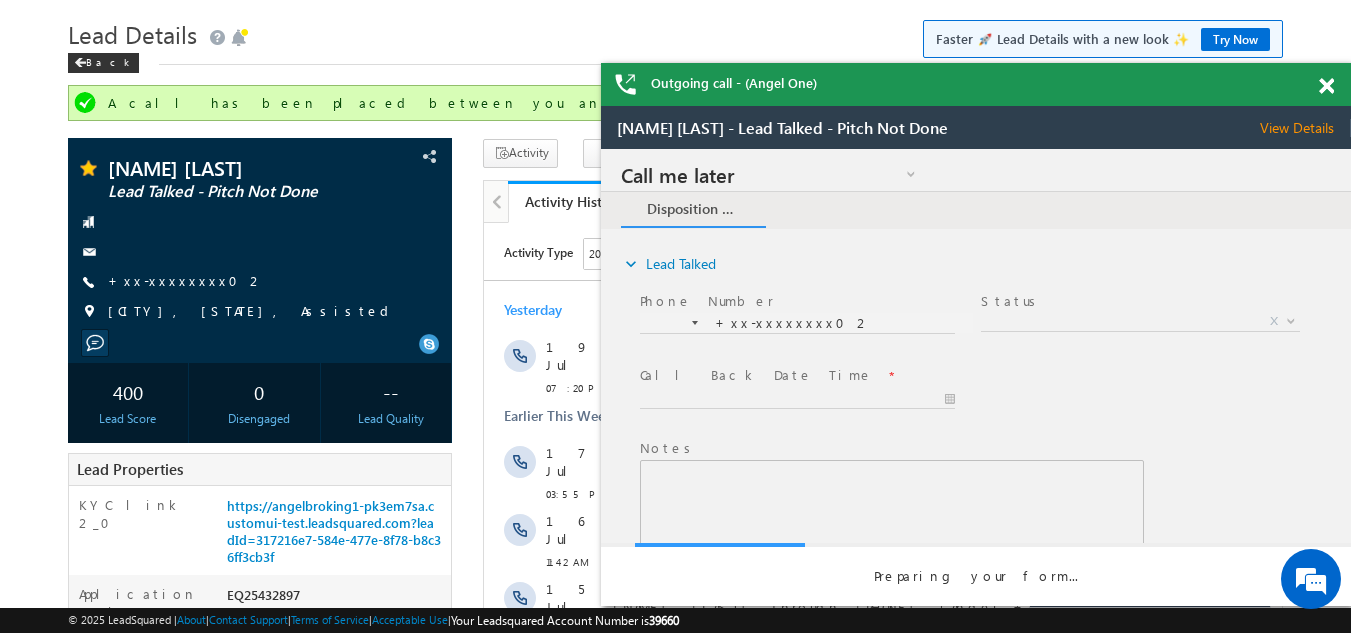scroll, scrollTop: 0, scrollLeft: 0, axis: both 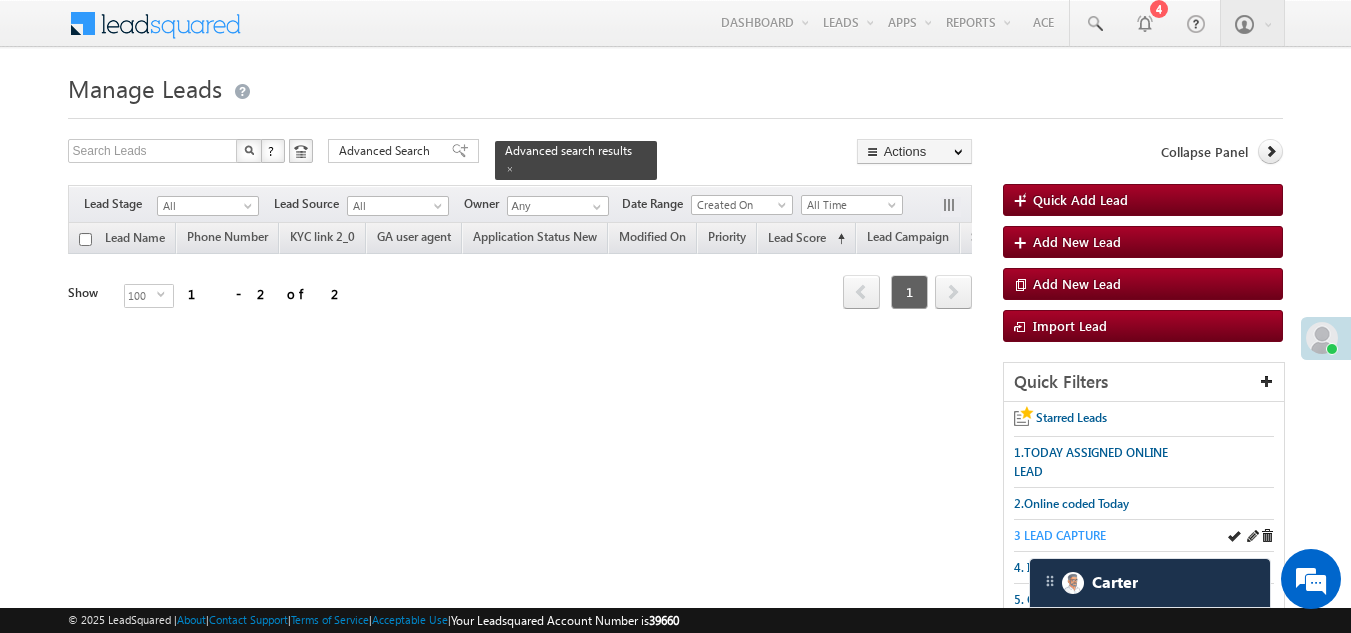 click on "3 LEAD CAPTURE" at bounding box center [1060, 535] 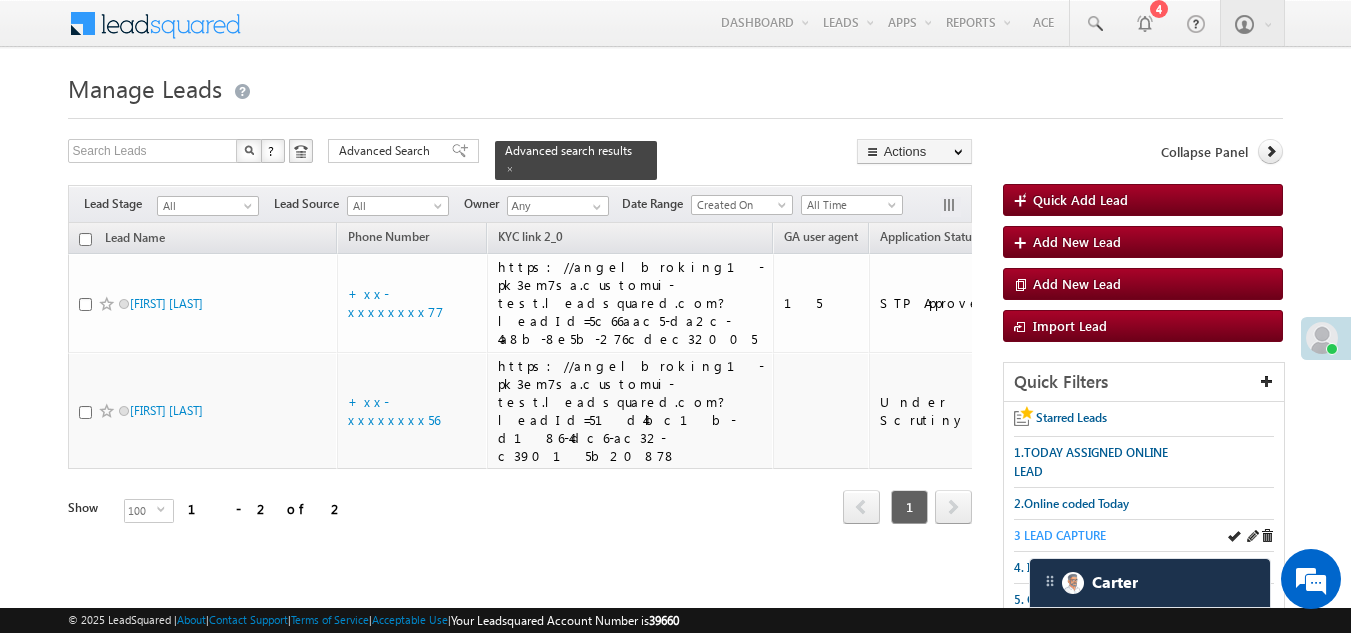 click on "3 LEAD CAPTURE" at bounding box center (1060, 535) 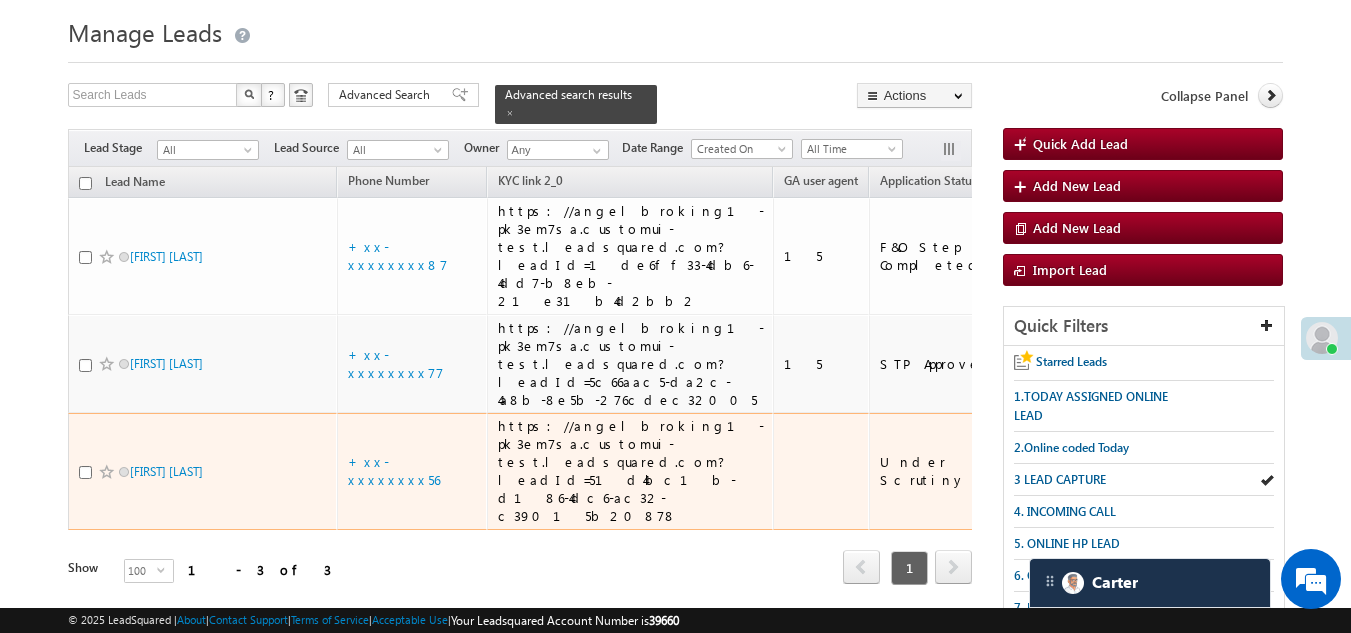 scroll, scrollTop: 100, scrollLeft: 0, axis: vertical 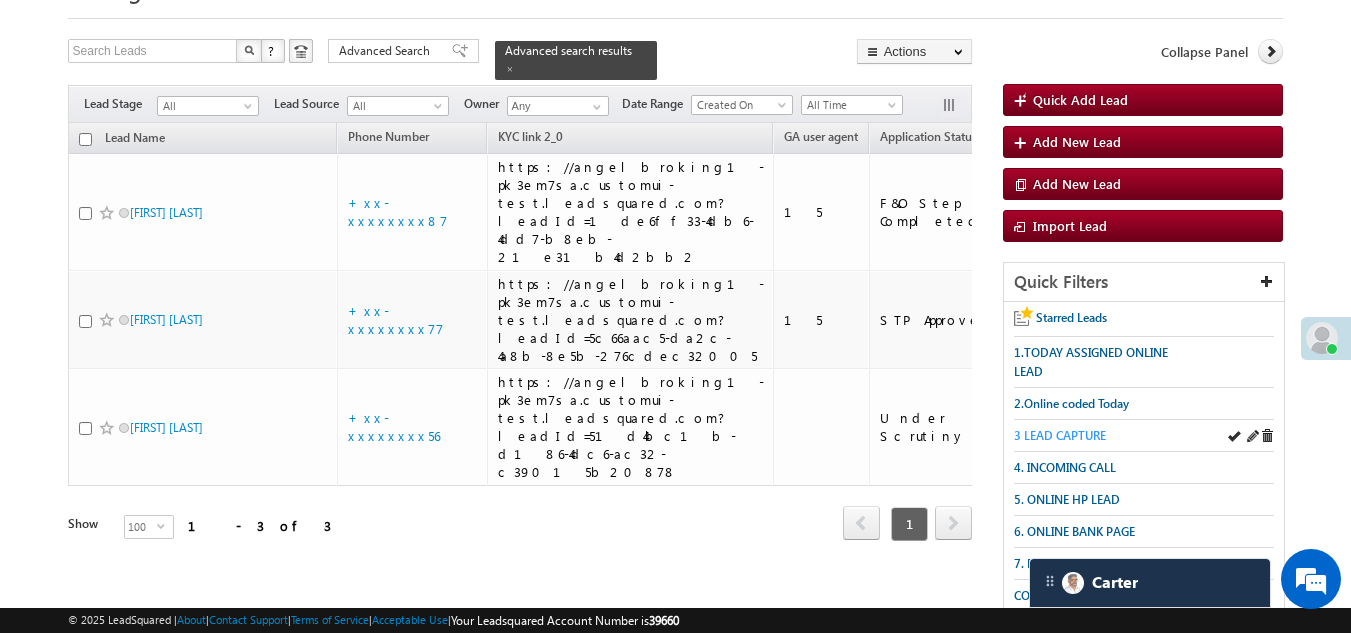 click on "3 LEAD CAPTURE" at bounding box center [1060, 435] 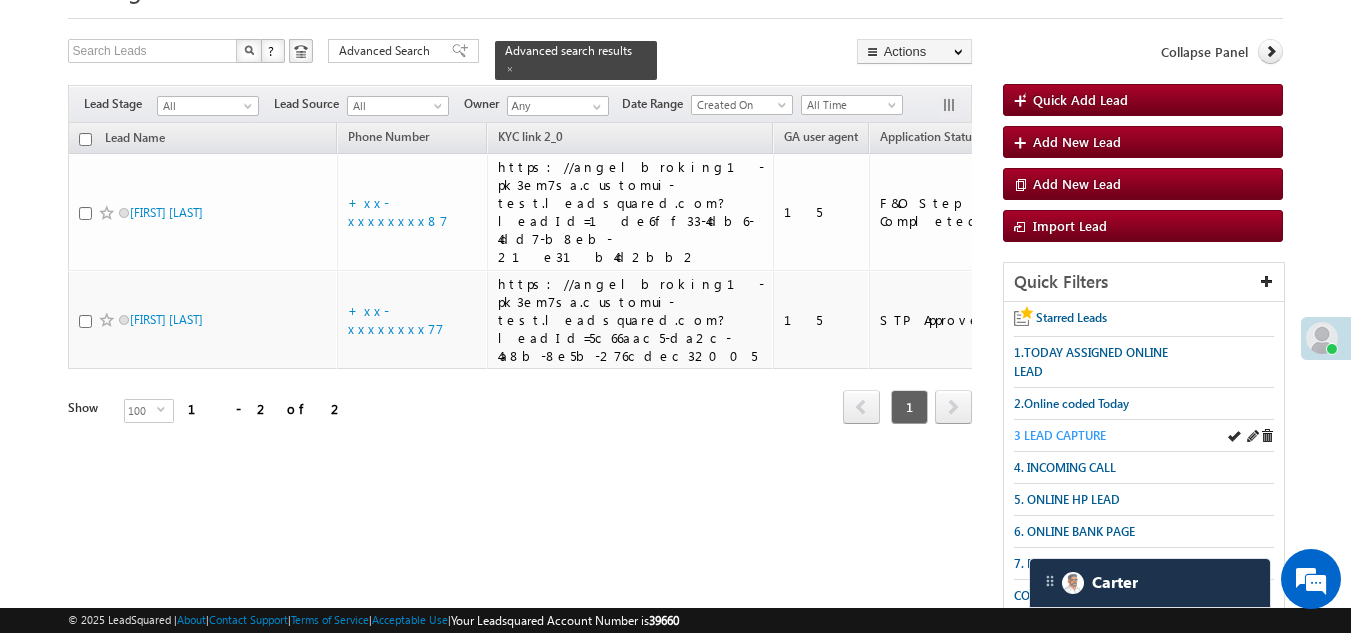 click on "3 LEAD CAPTURE" at bounding box center (1060, 435) 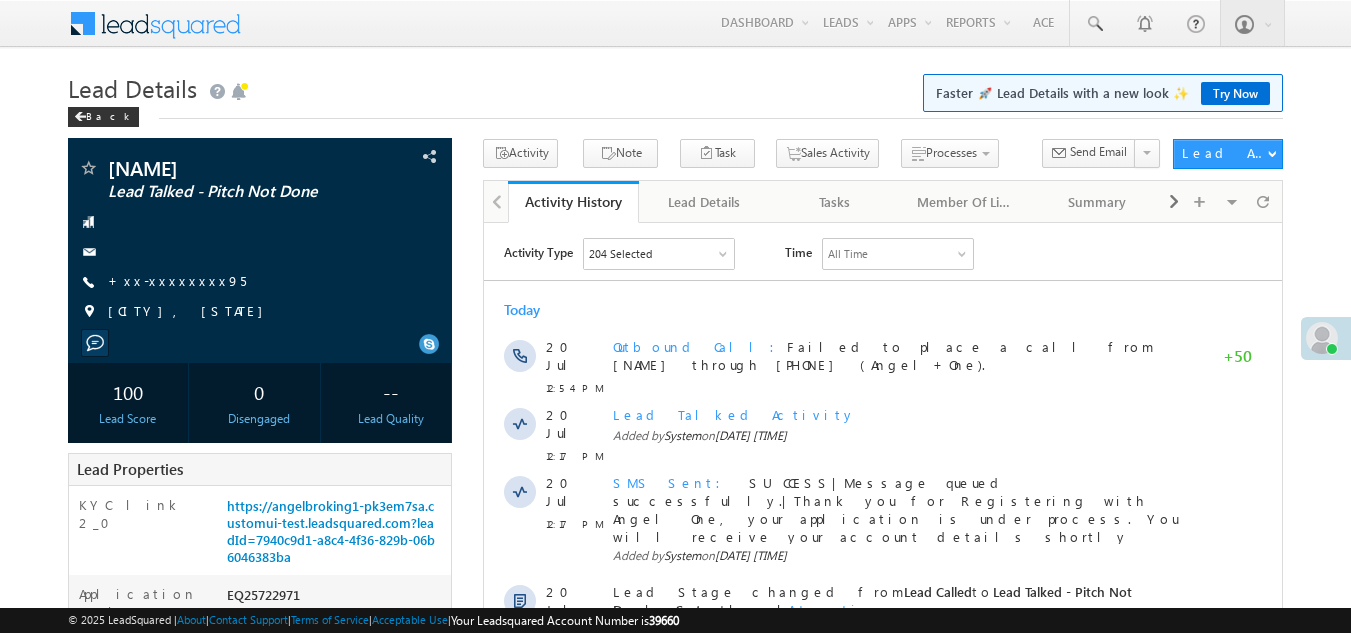 scroll, scrollTop: 0, scrollLeft: 0, axis: both 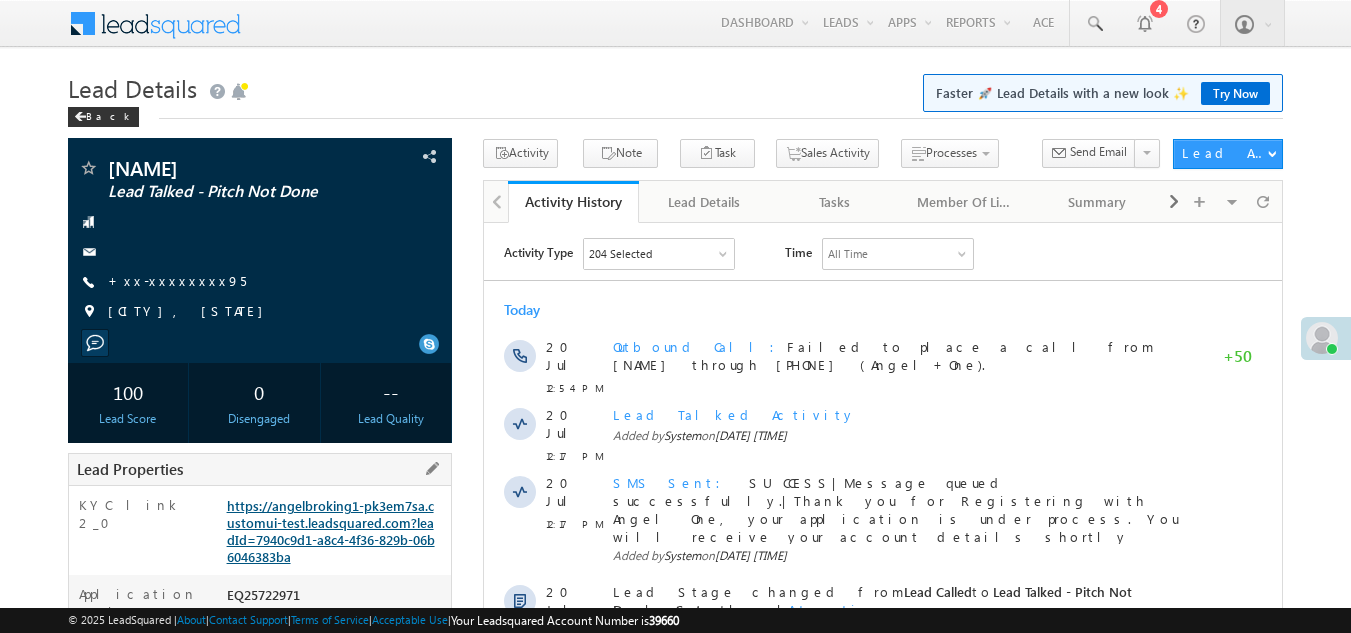 click on "https://angelbroking1-pk3em7sa.customui-test.leadsquared.com?leadId=7940c9d1-a8c4-4f36-829b-06b6046383ba" at bounding box center [331, 531] 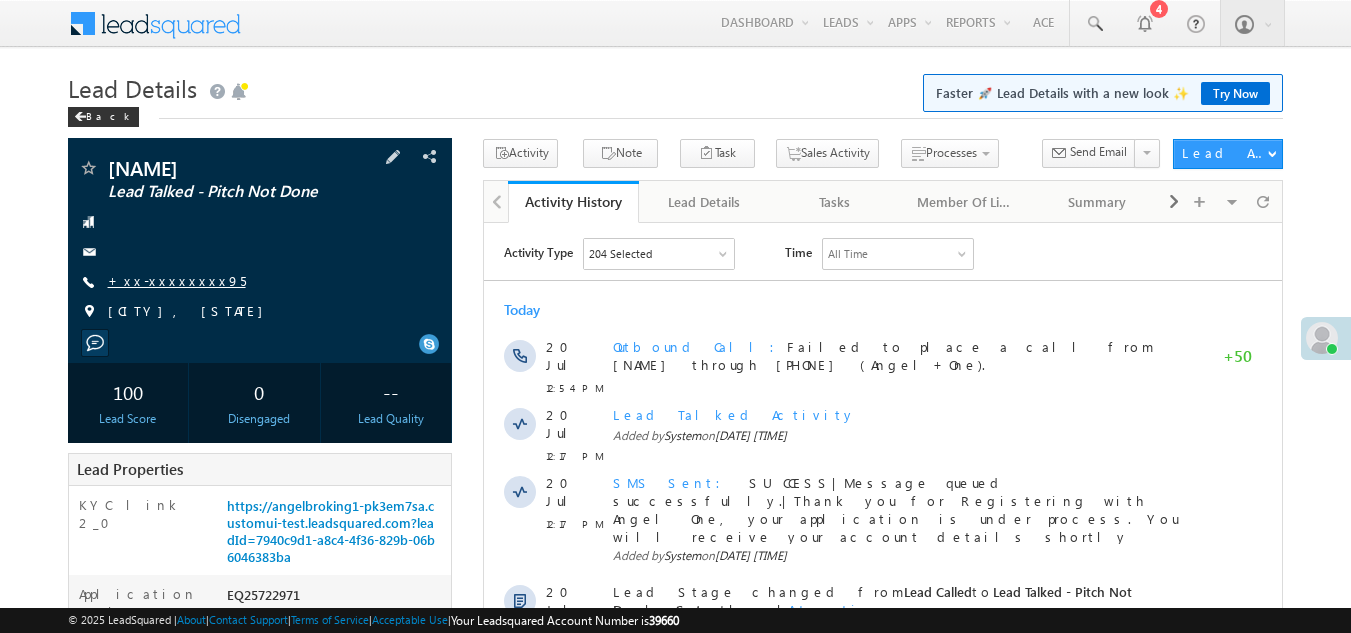 click on "+xx-xxxxxxxx95" at bounding box center (177, 280) 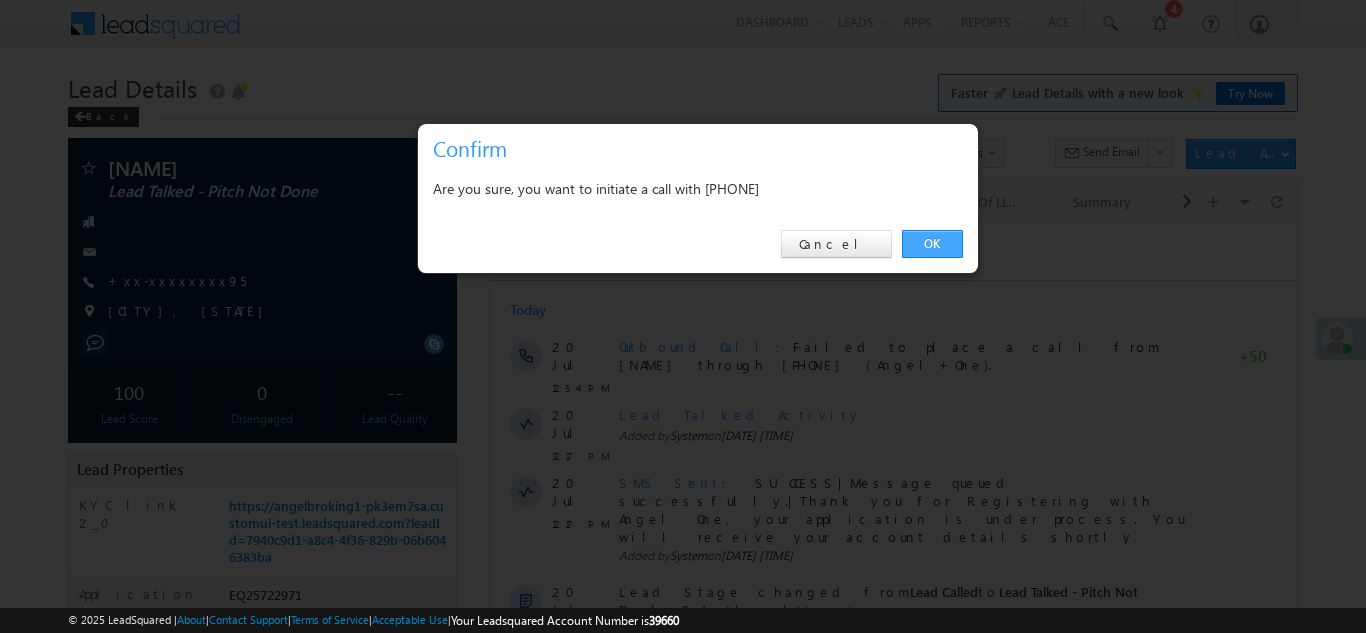 click on "OK" at bounding box center [932, 244] 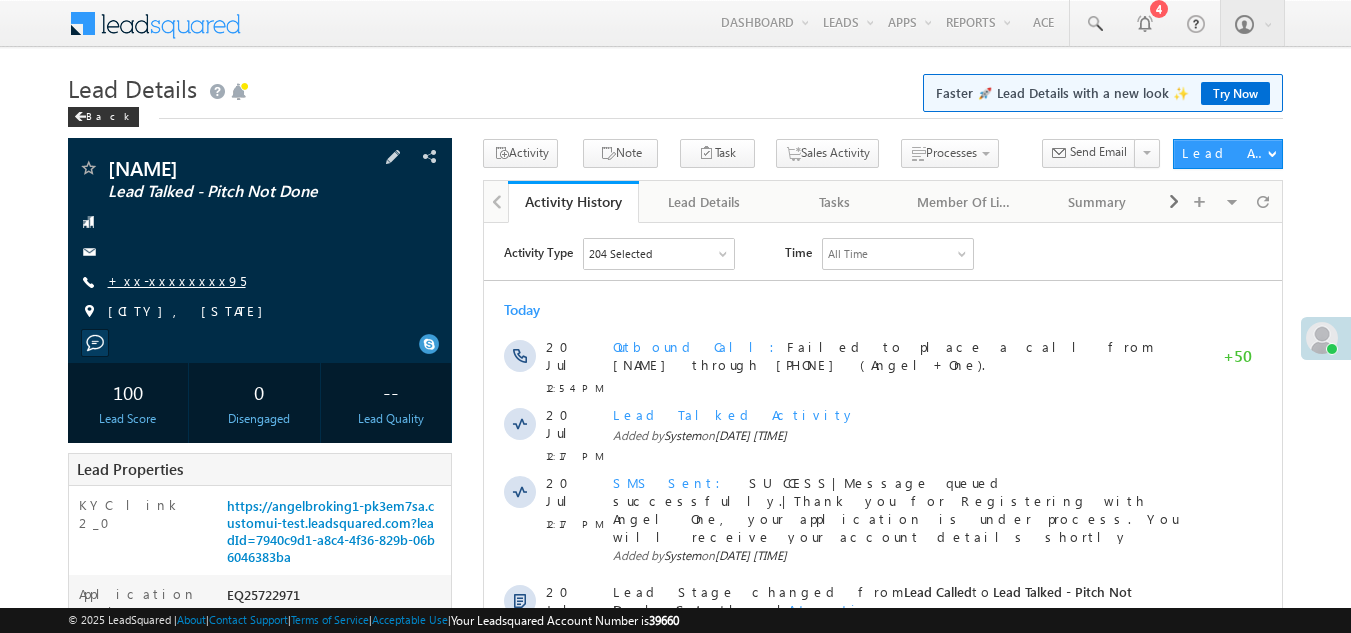 click on "+xx-xxxxxxxx95" at bounding box center (177, 280) 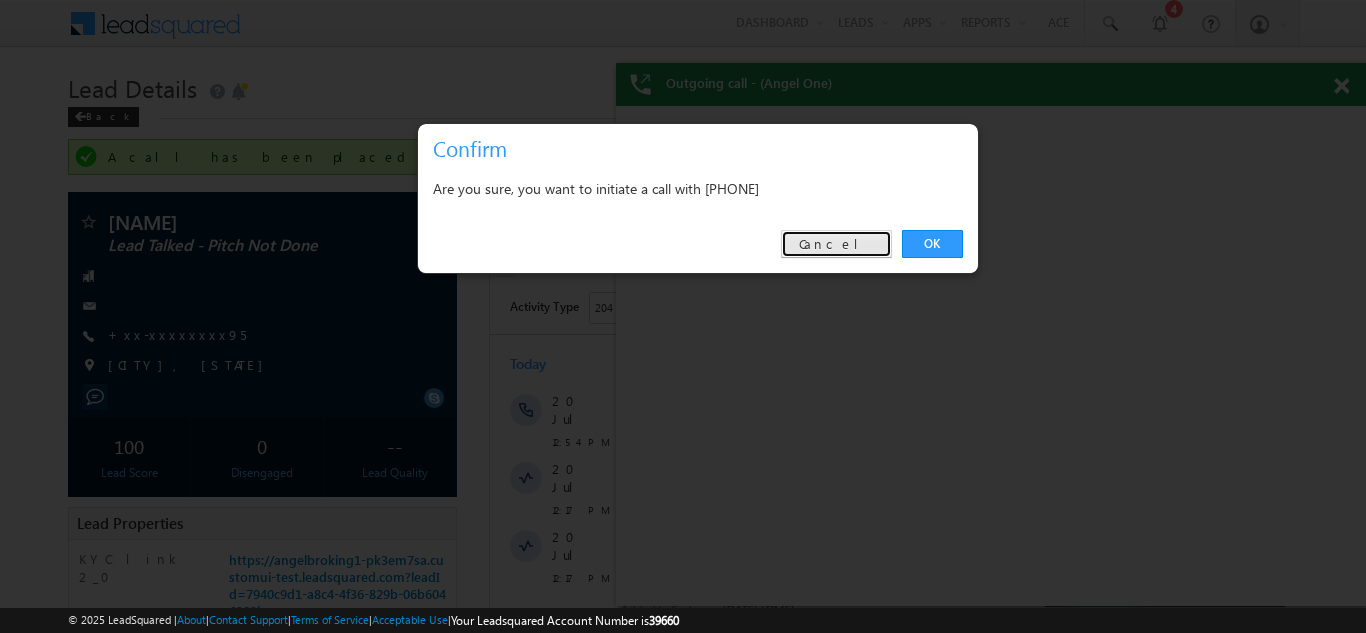 click on "Cancel" at bounding box center (836, 244) 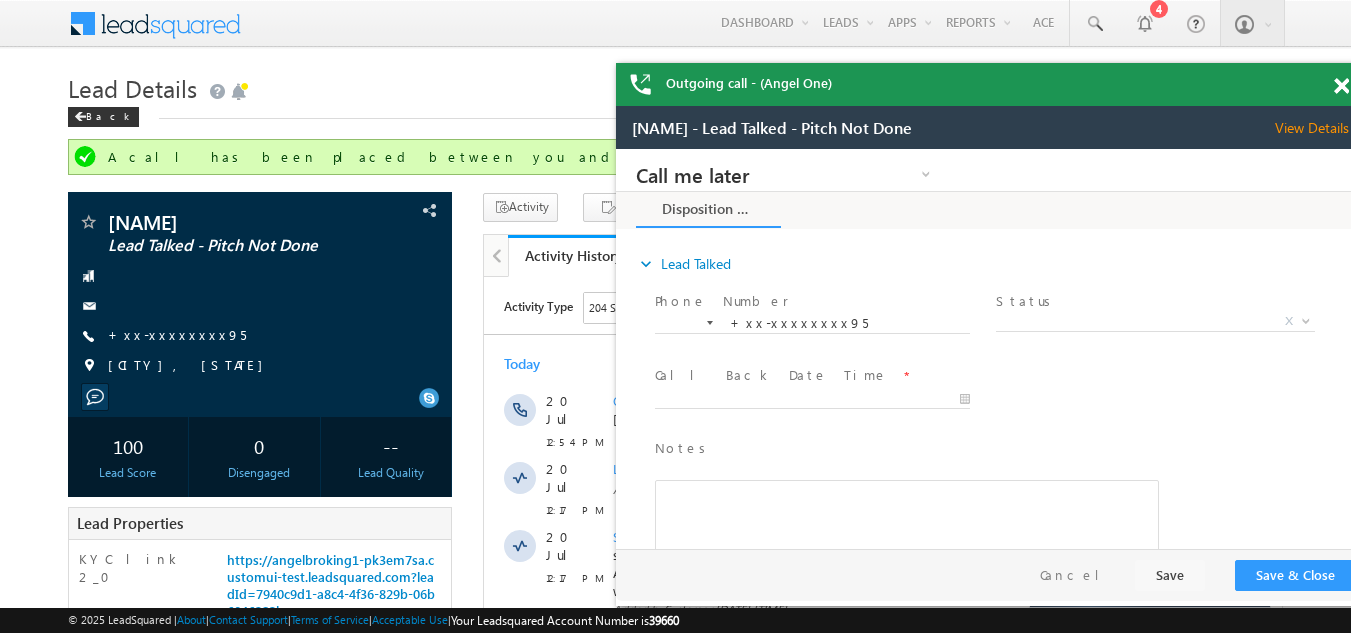scroll, scrollTop: 0, scrollLeft: 0, axis: both 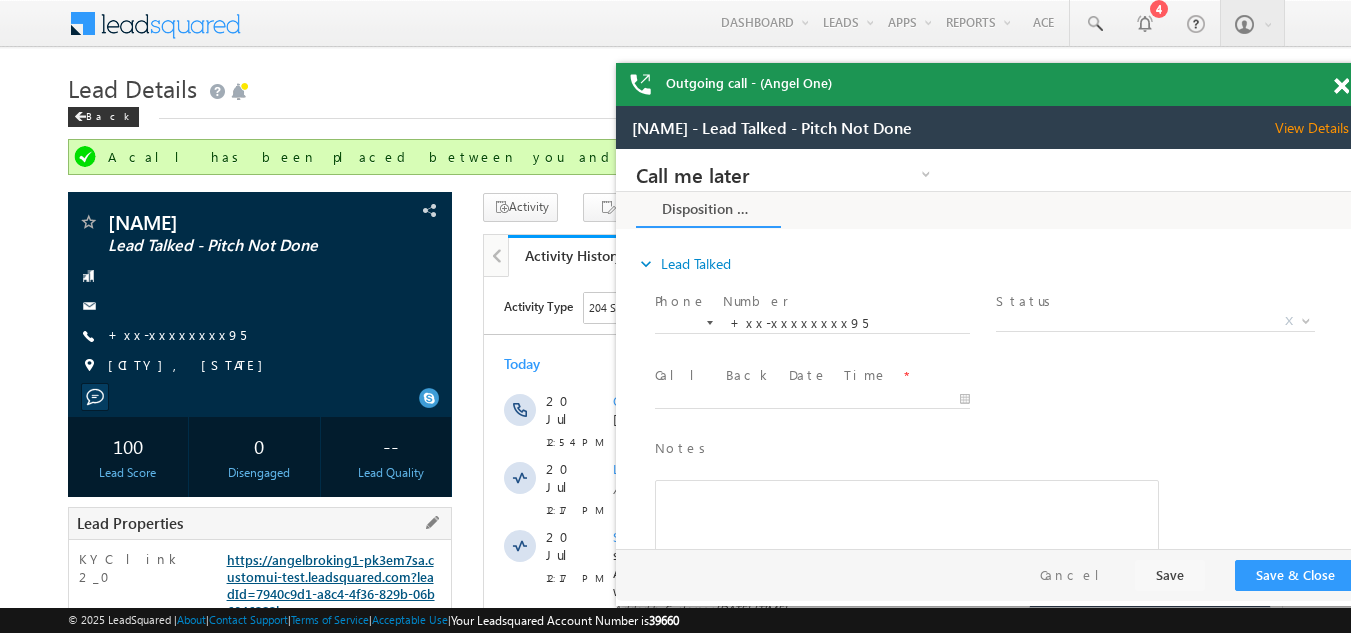 click on "https://angelbroking1-pk3em7sa.customui-test.leadsquared.com?leadId=7940c9d1-a8c4-4f36-829b-06b6046383ba" at bounding box center (331, 585) 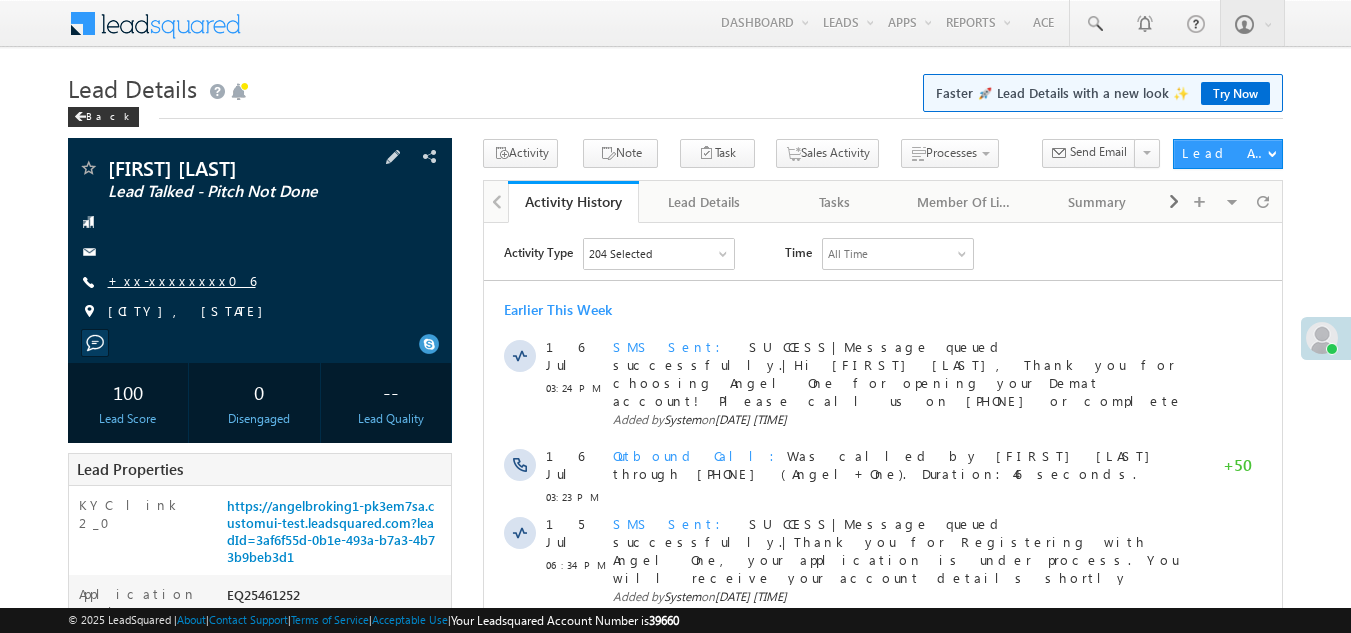 scroll, scrollTop: 0, scrollLeft: 0, axis: both 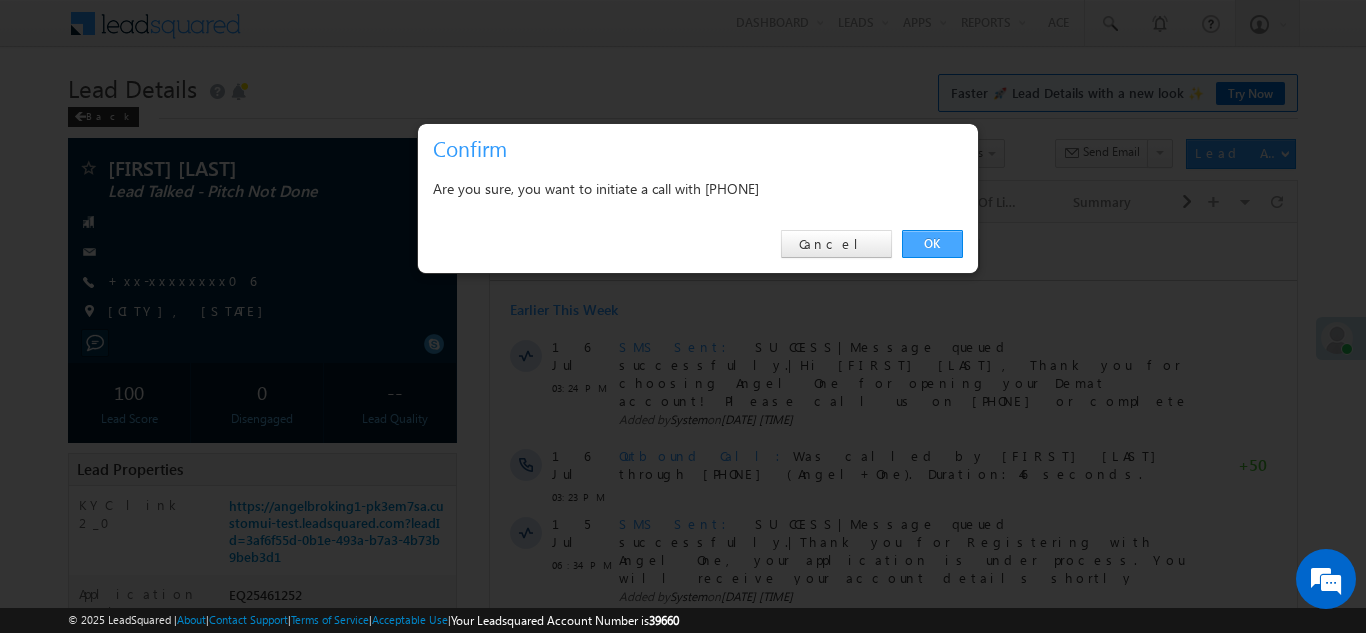 click on "OK" at bounding box center (932, 244) 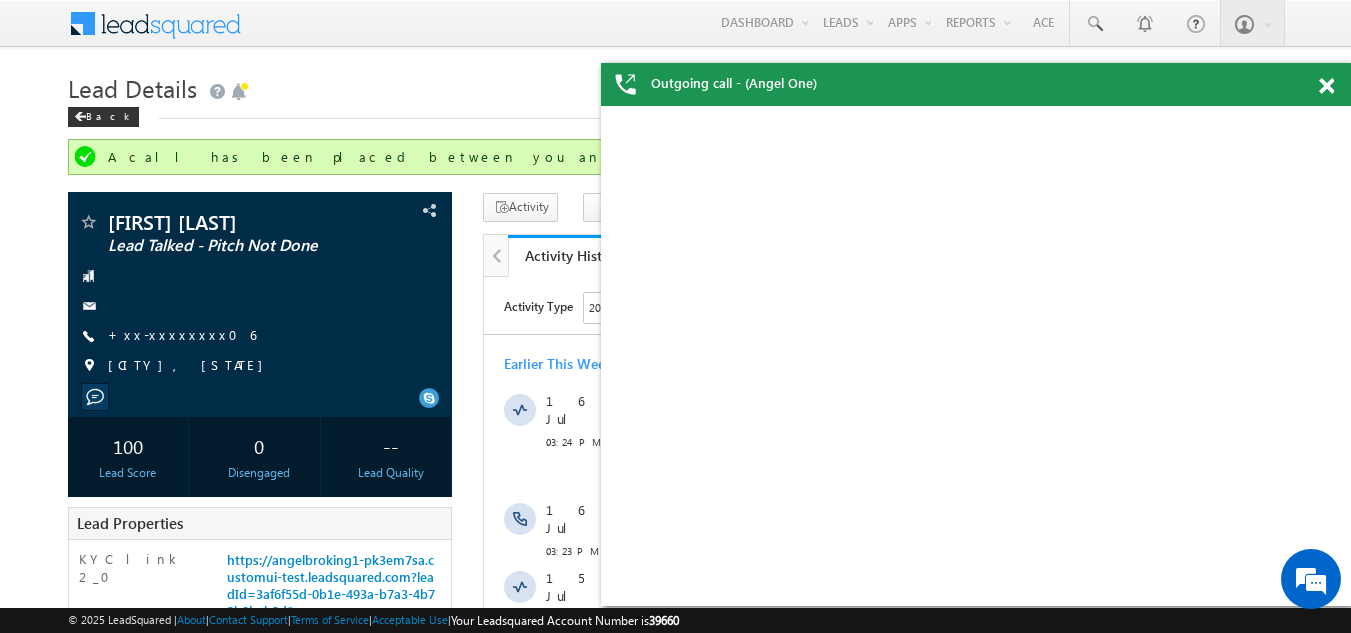 scroll, scrollTop: 0, scrollLeft: 0, axis: both 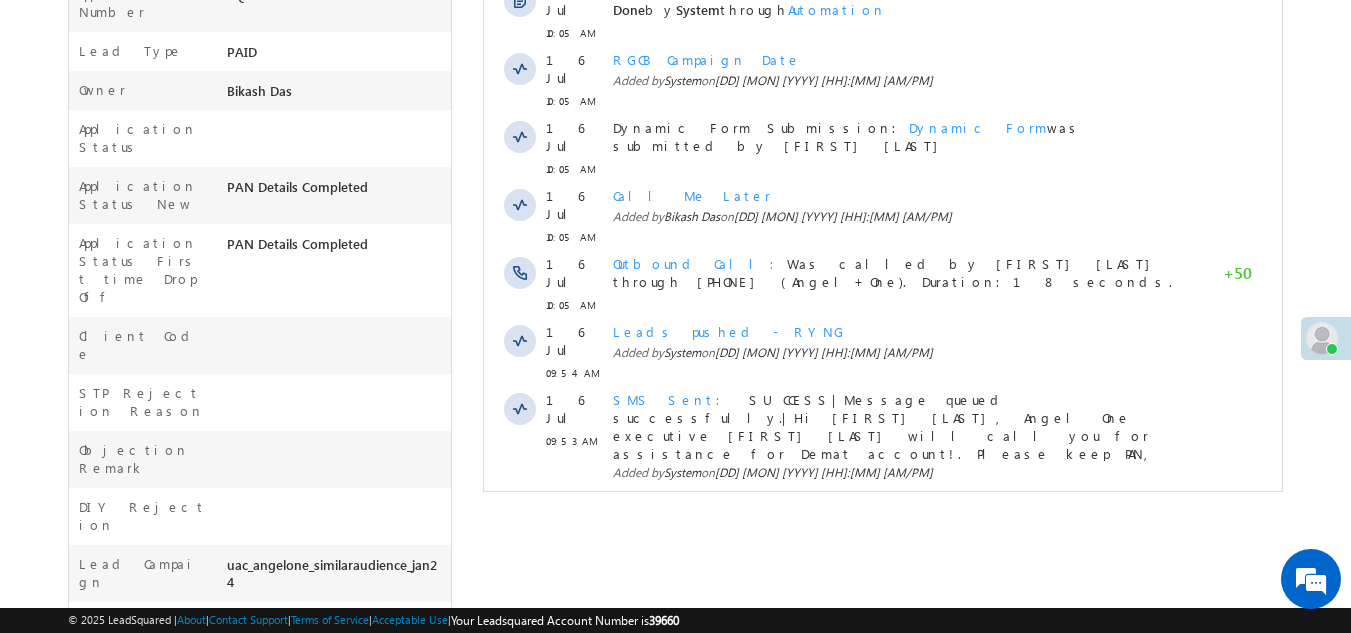 click on "Show More" at bounding box center [883, 526] 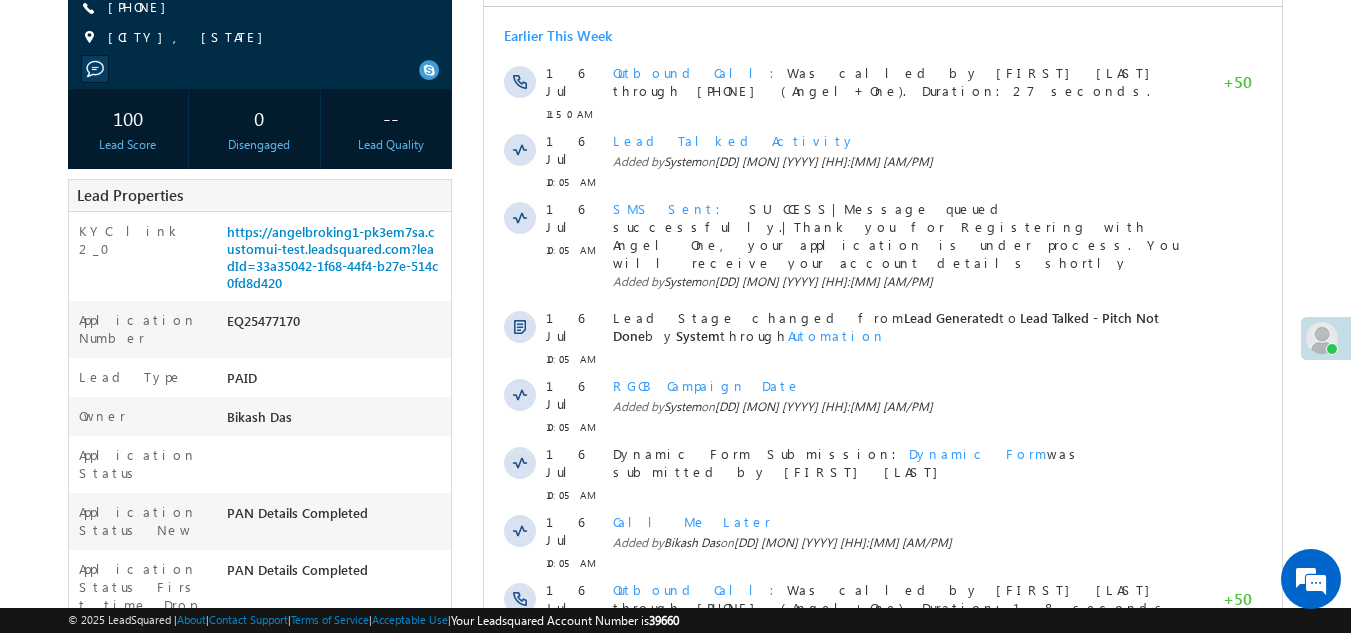 scroll, scrollTop: 74, scrollLeft: 0, axis: vertical 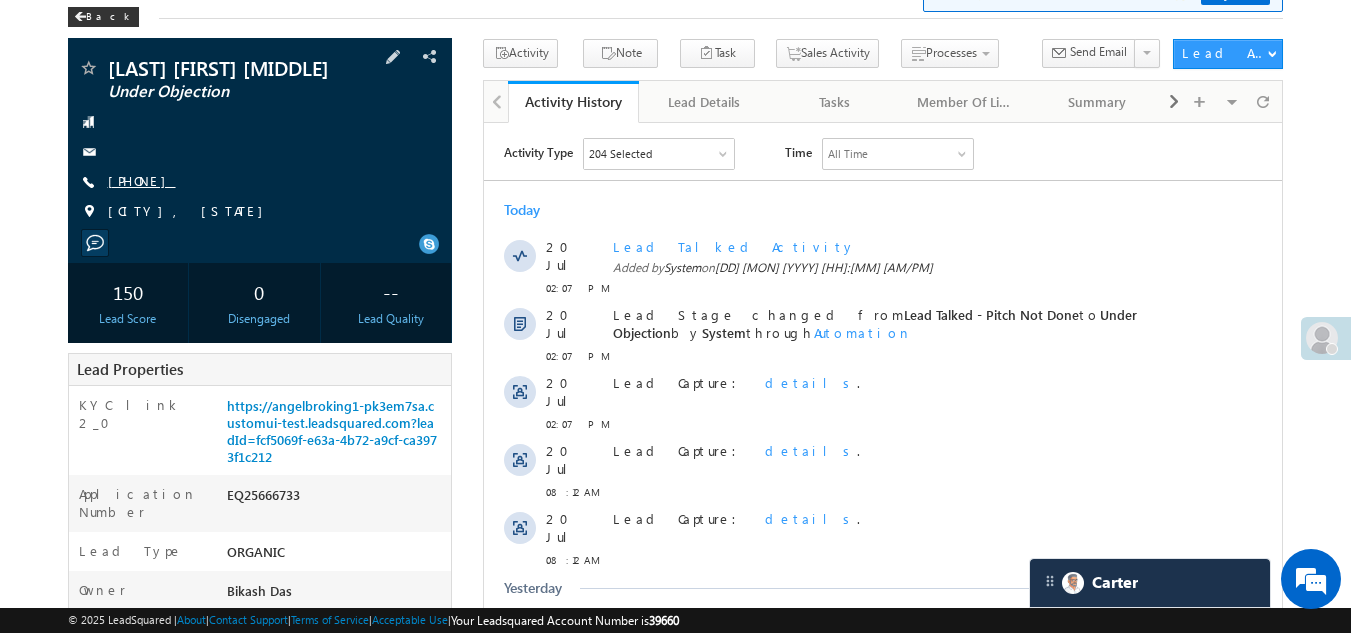 click on "[PHONE]" at bounding box center (142, 180) 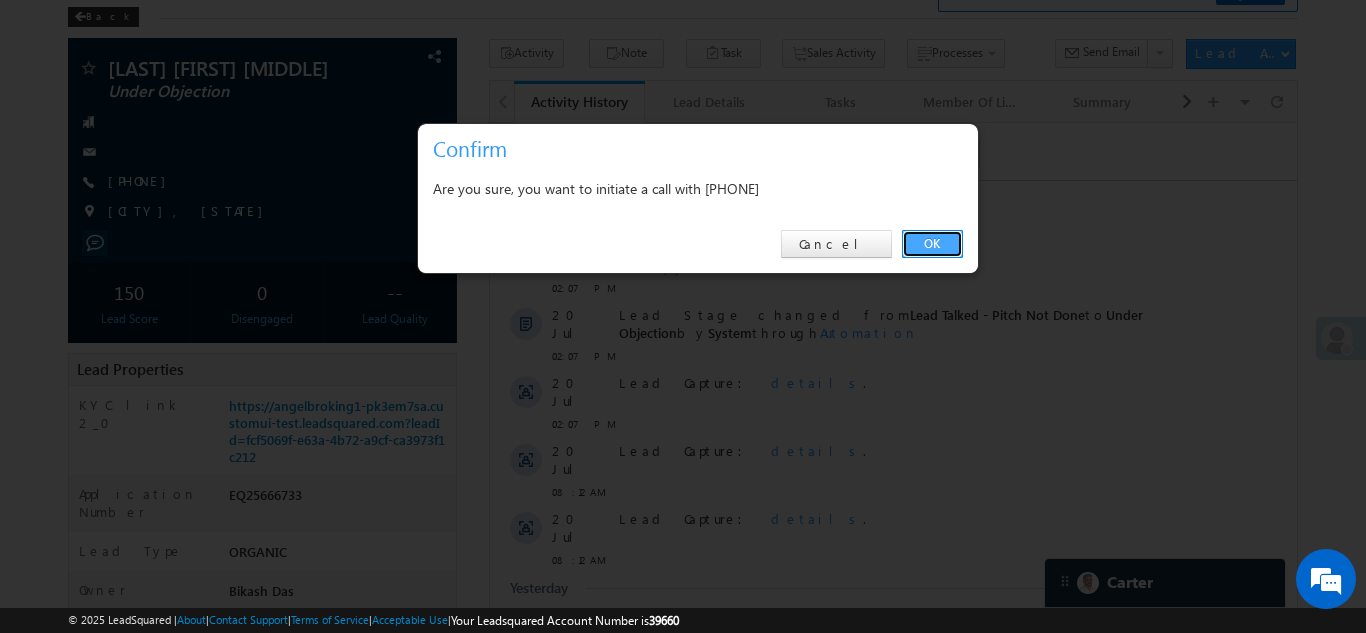 click on "OK" at bounding box center [932, 244] 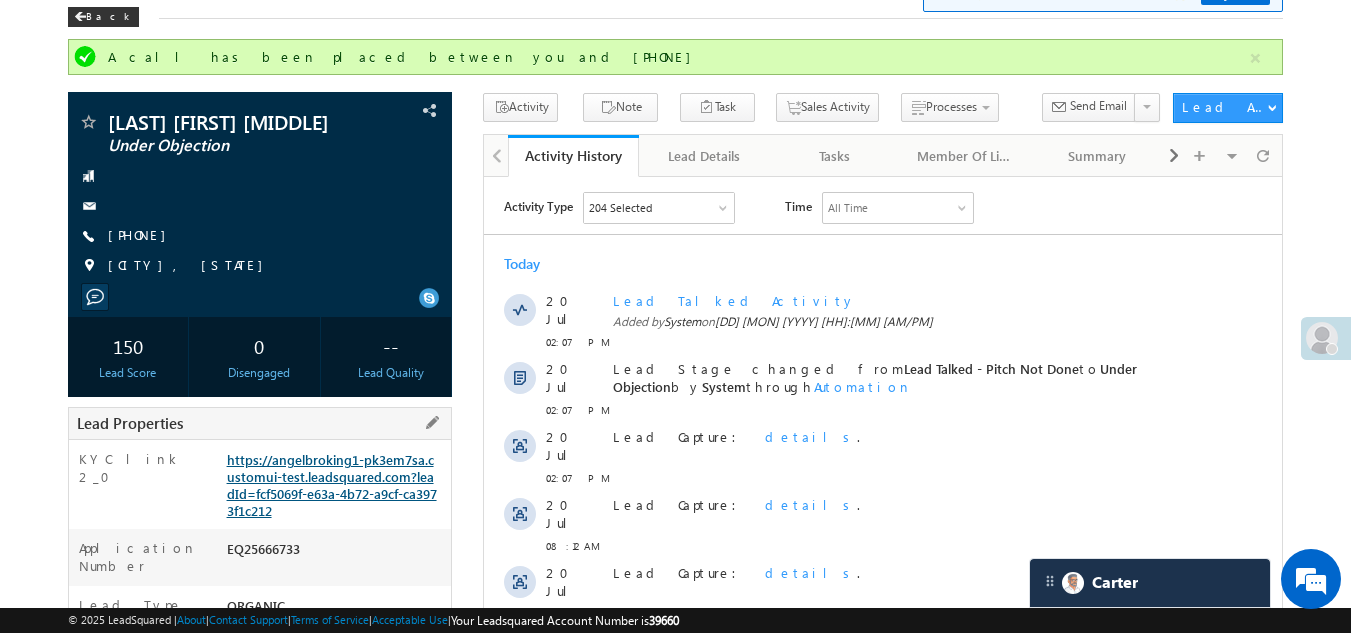 click on "https://angelbroking1-pk3em7sa.customui-test.leadsquared.com?leadId=fcf5069f-e63a-4b72-a9cf-ca3973f1c212" at bounding box center [332, 485] 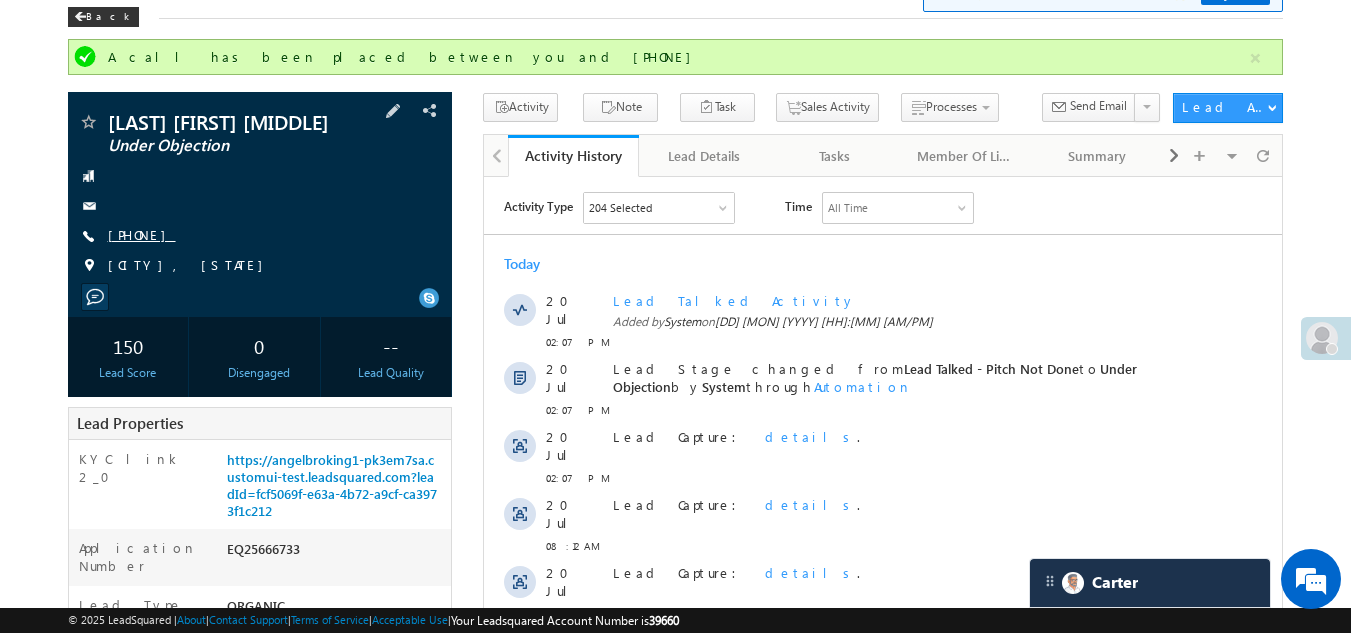 click on "[PHONE]" at bounding box center [142, 234] 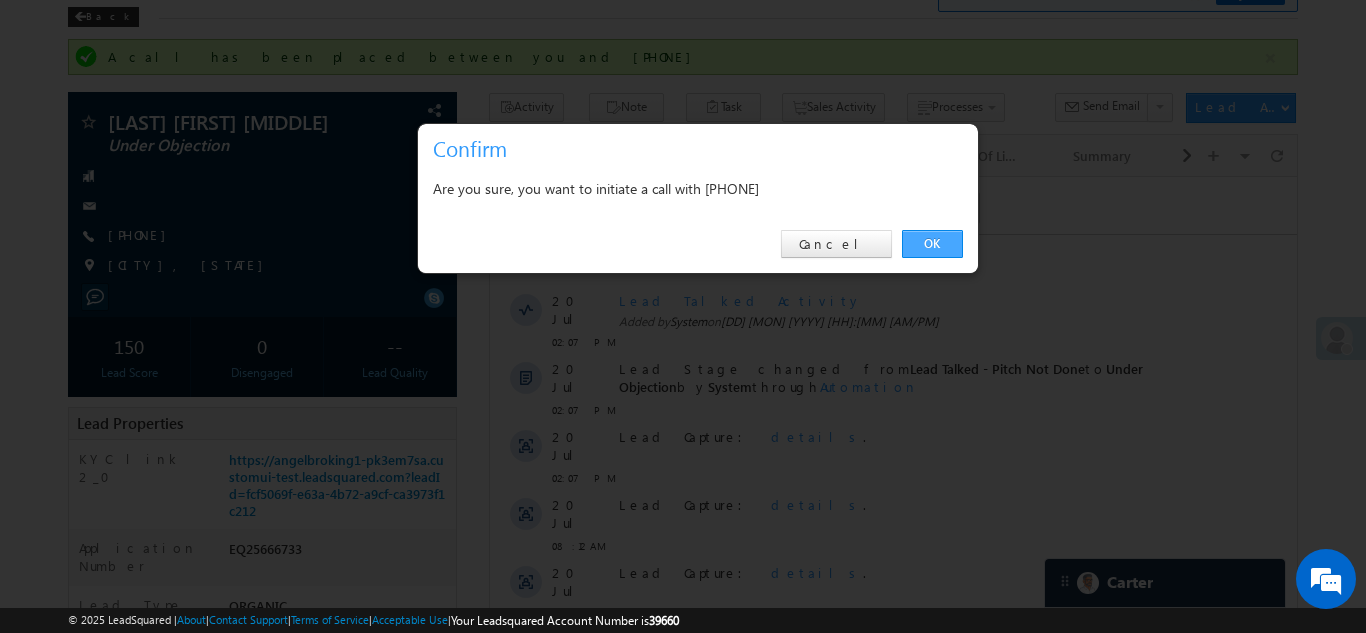 click on "OK" at bounding box center [932, 244] 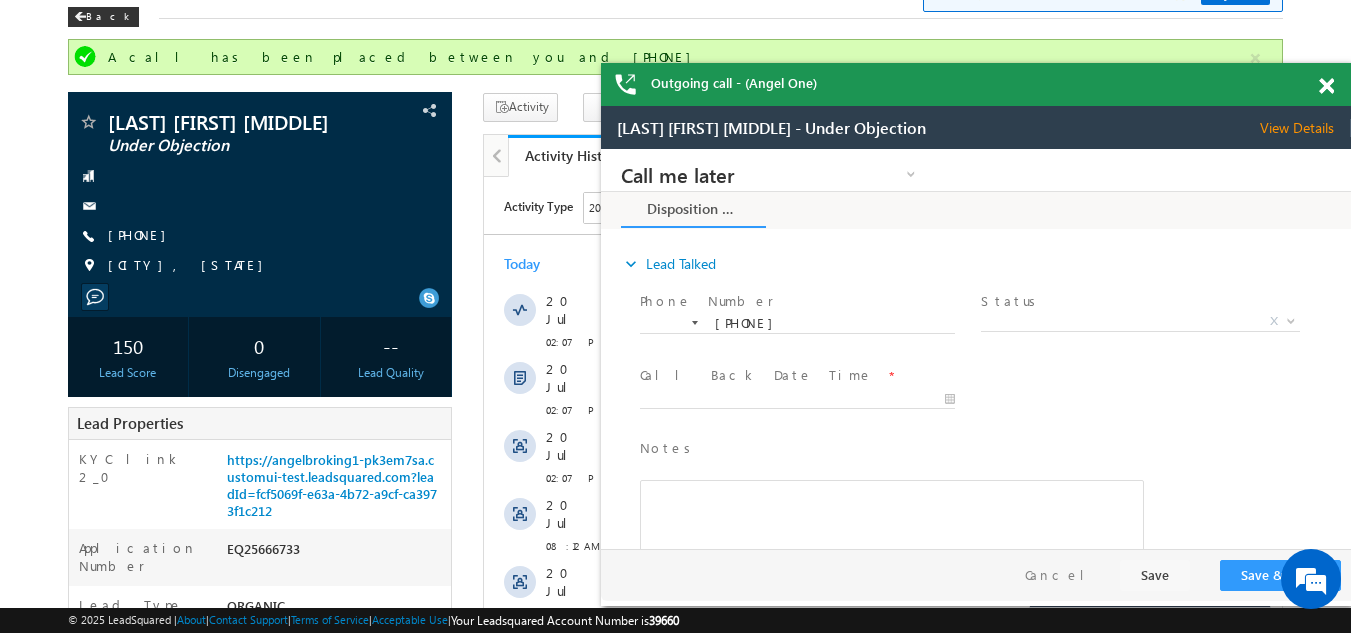 scroll, scrollTop: 0, scrollLeft: 0, axis: both 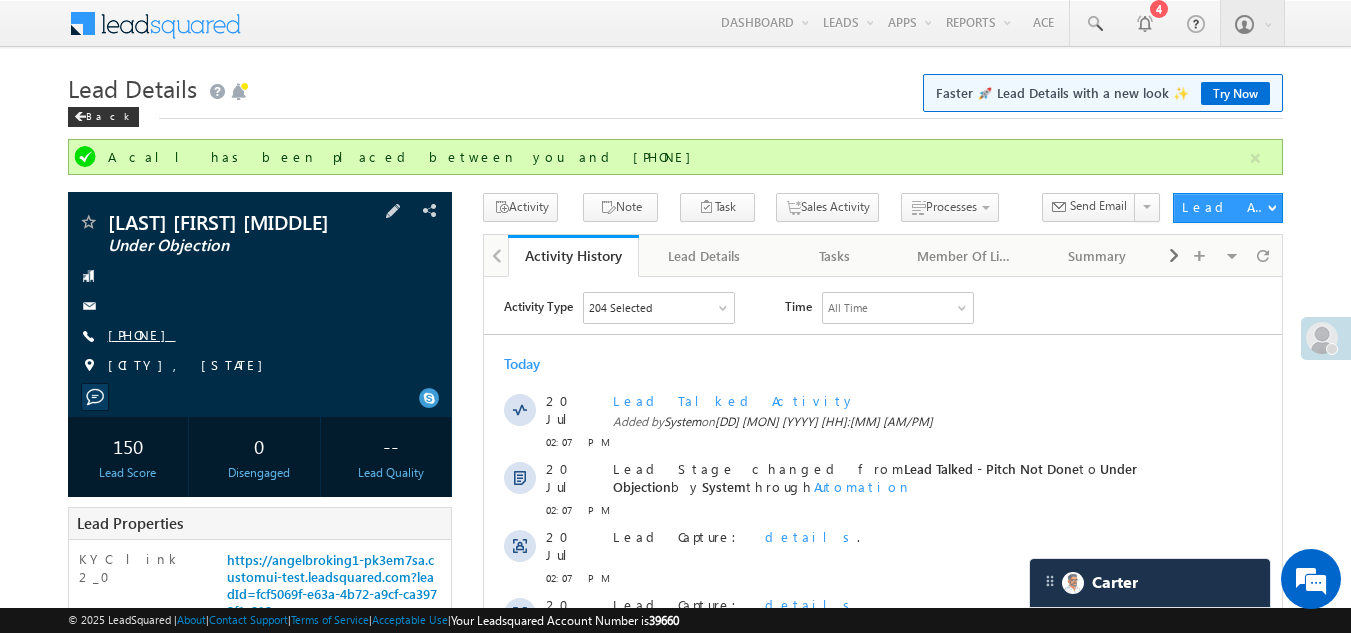 click on "[PHONE]" at bounding box center (142, 334) 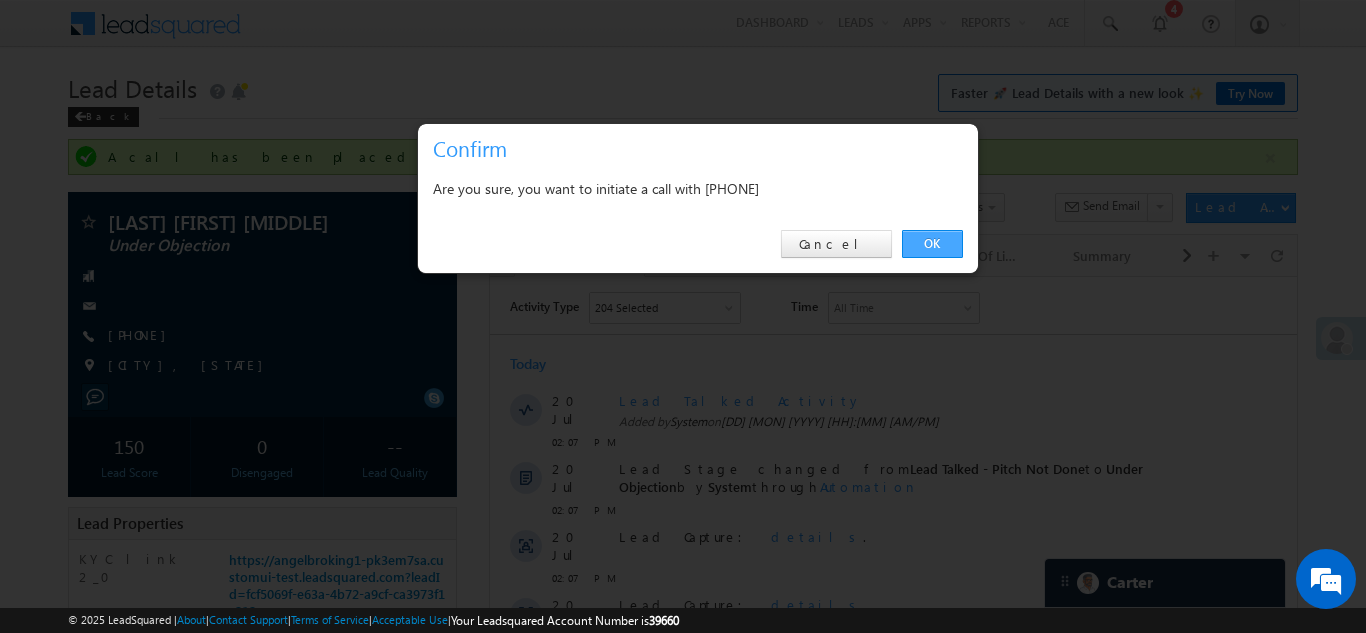 click on "OK" at bounding box center (932, 244) 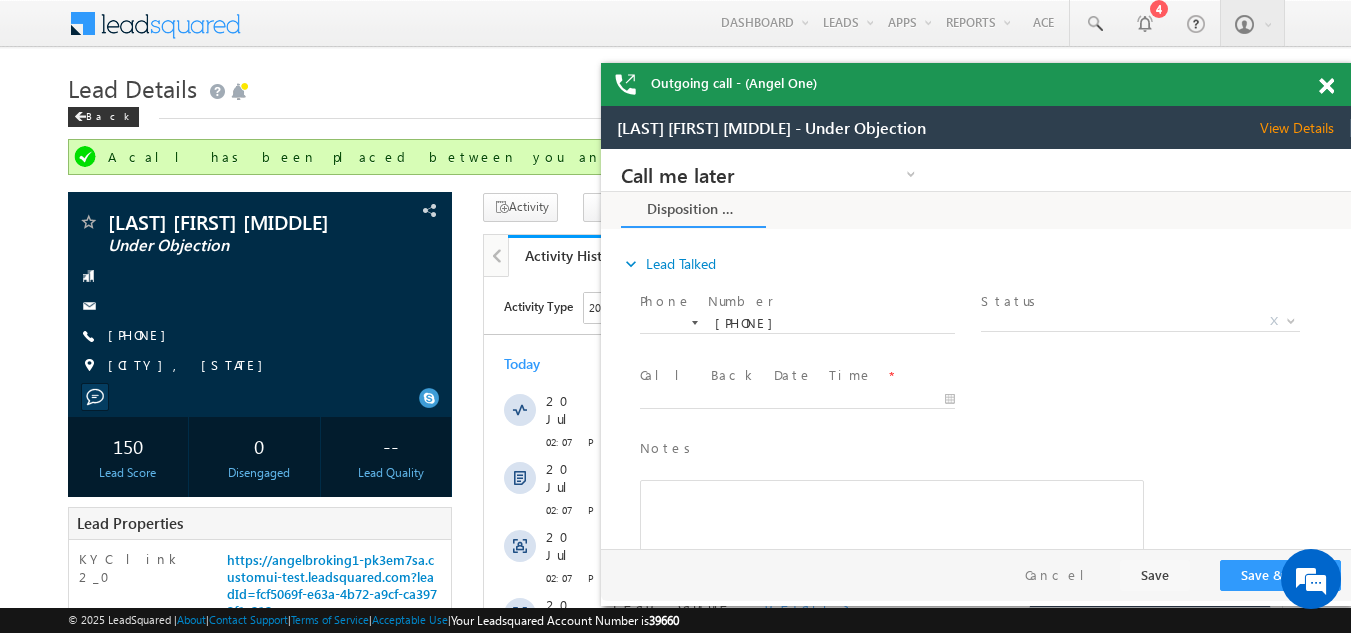 scroll, scrollTop: 0, scrollLeft: 0, axis: both 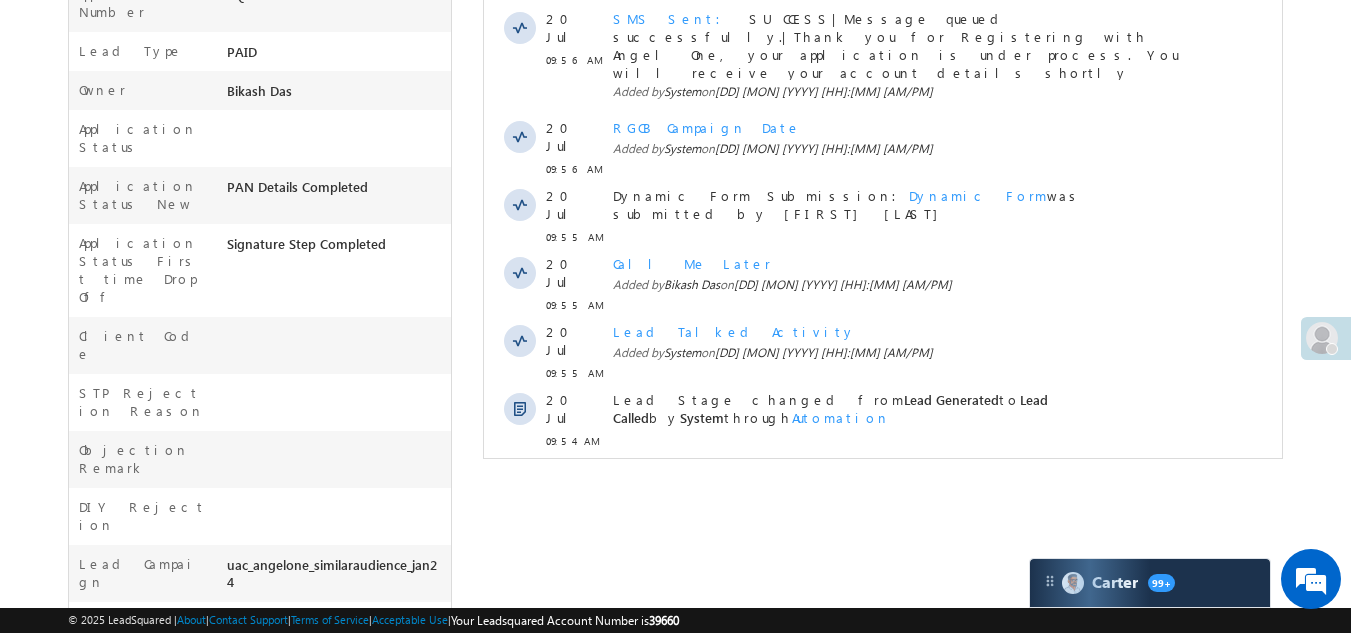 click on "Show More" at bounding box center (883, 485) 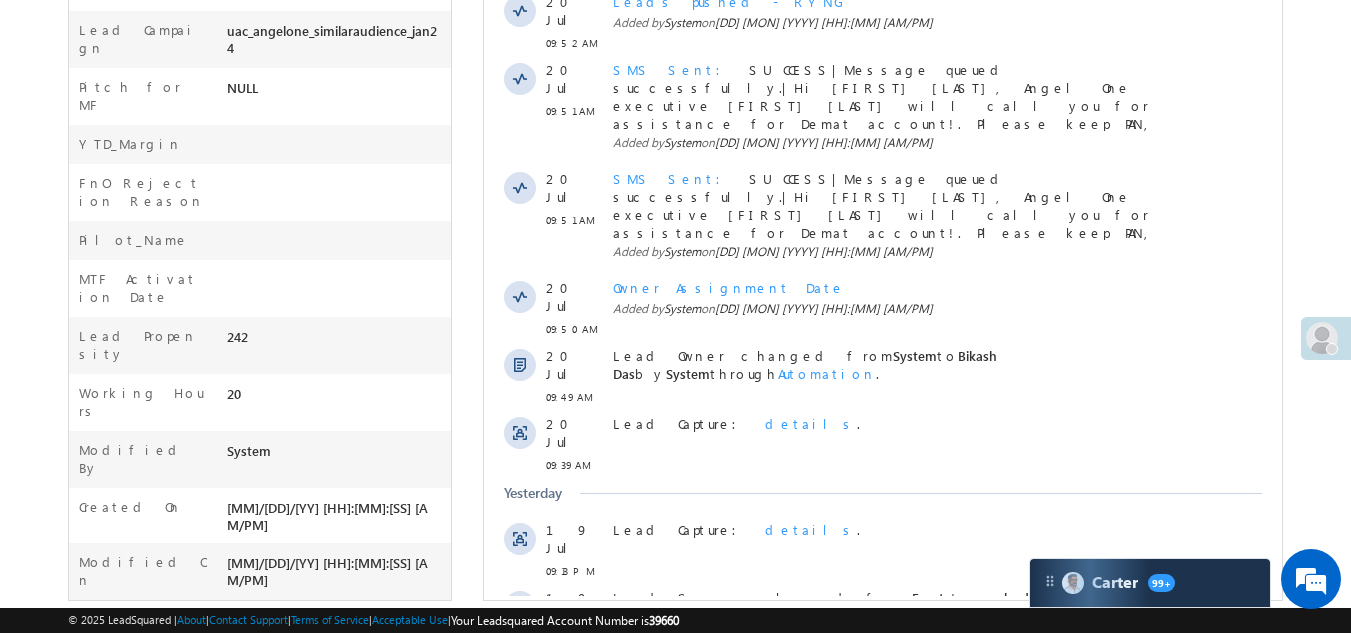 scroll, scrollTop: 1153, scrollLeft: 0, axis: vertical 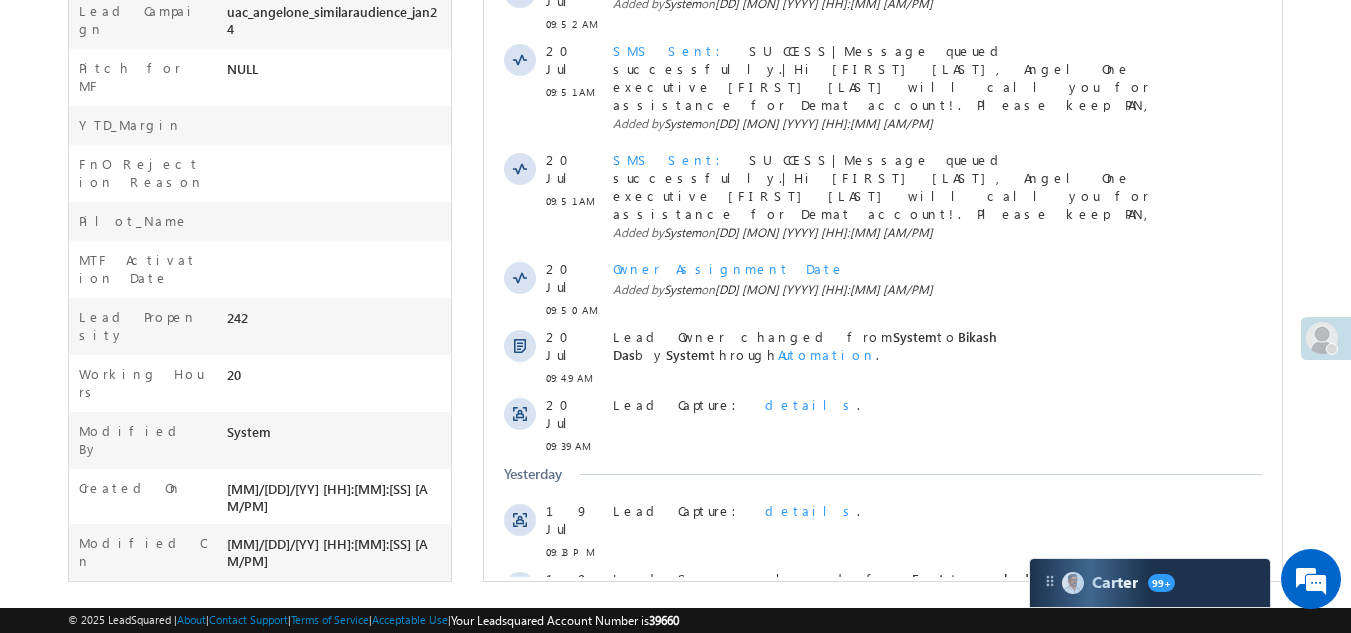 click on "Show More" at bounding box center [883, 768] 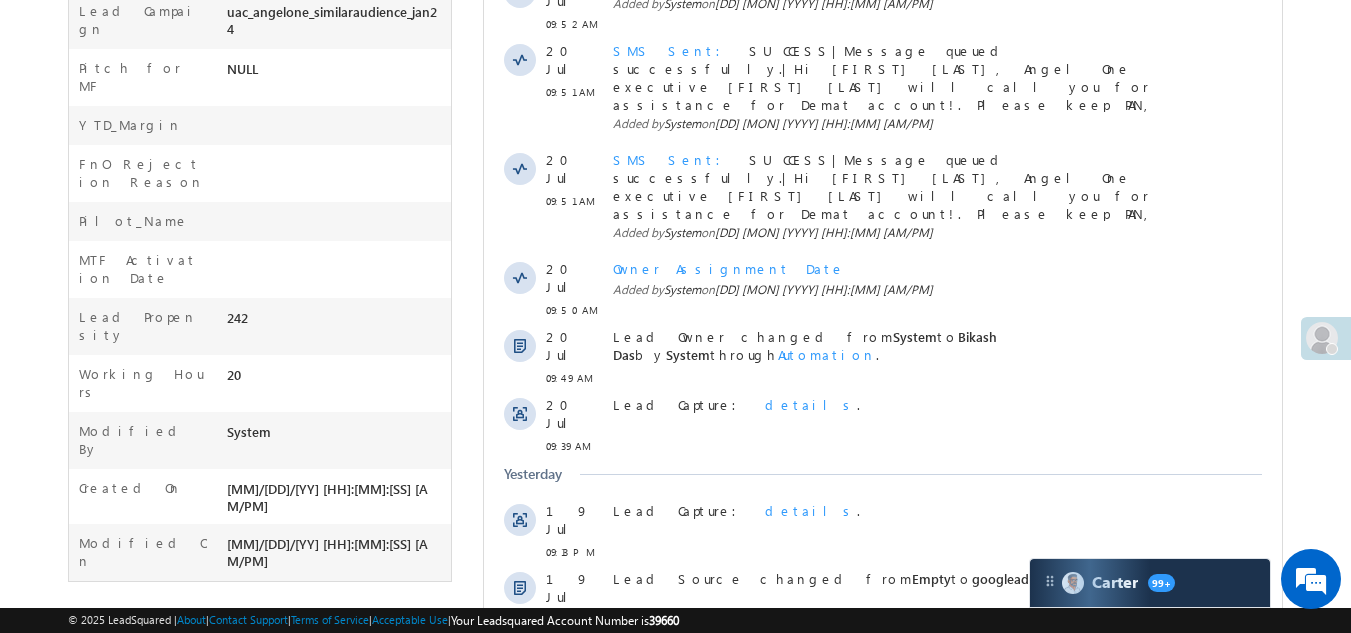 scroll, scrollTop: 0, scrollLeft: 0, axis: both 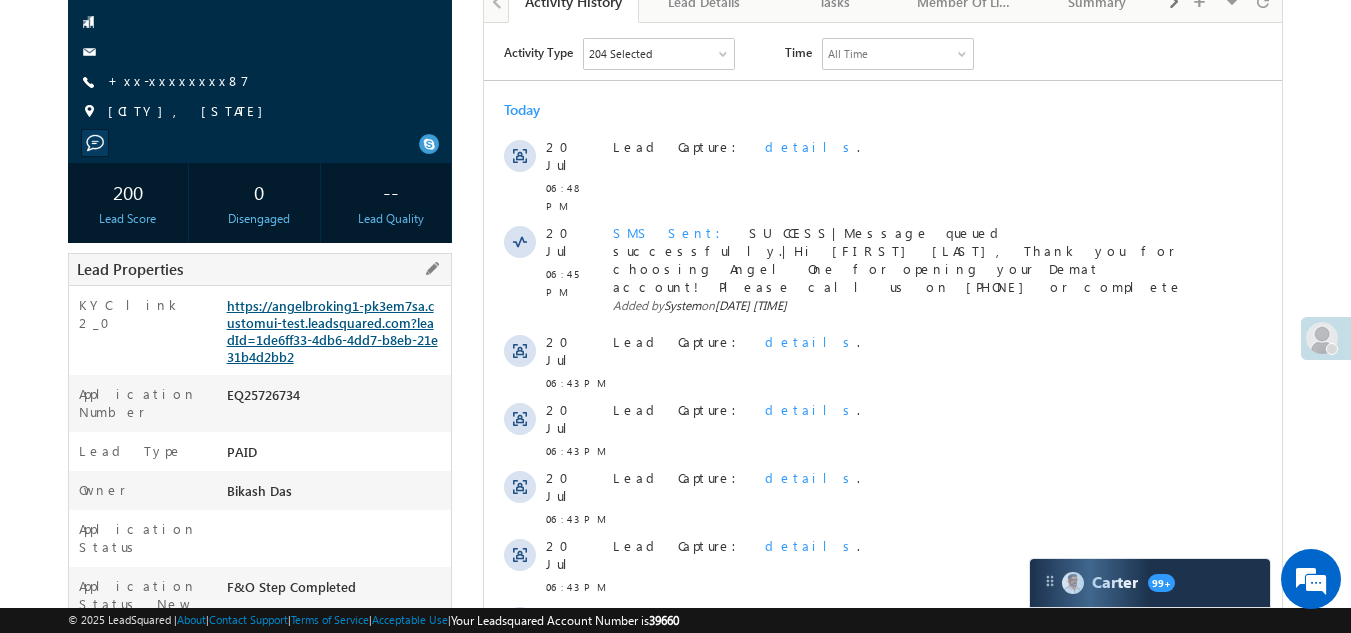 click on "https://angelbroking1-pk3em7sa.customui-test.leadsquared.com?leadId=1de6ff33-4db6-4dd7-b8eb-21e31b4d2bb2" at bounding box center (332, 331) 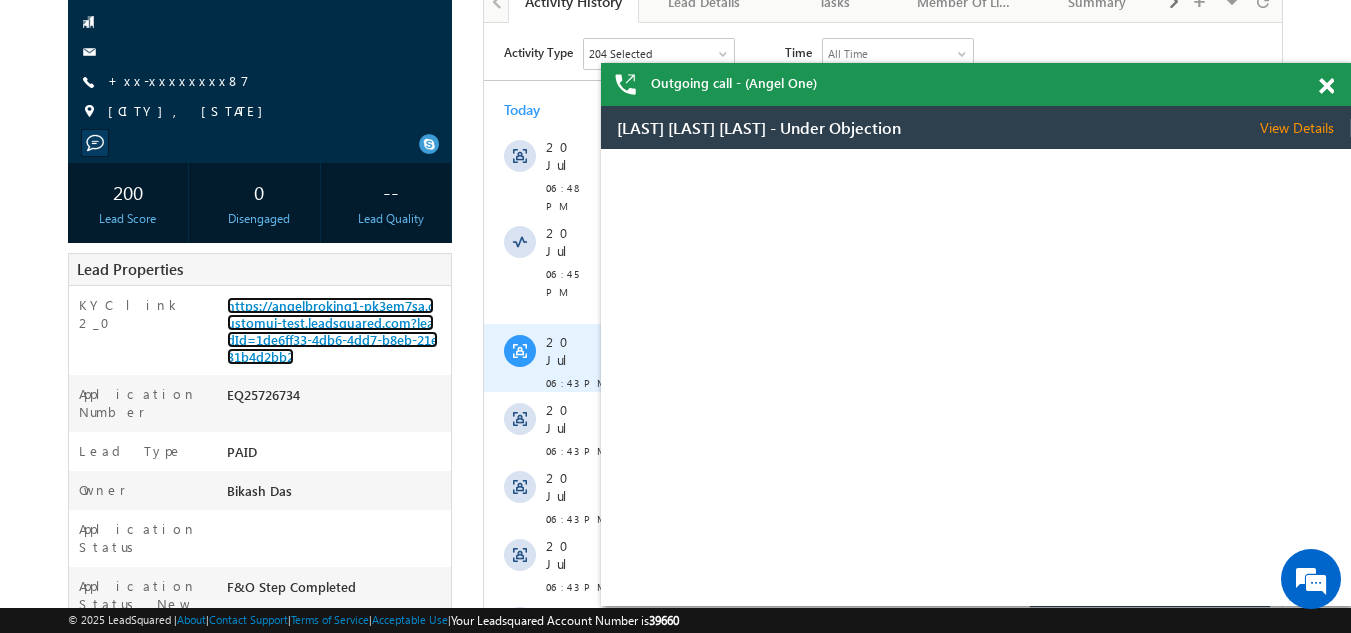 scroll, scrollTop: 0, scrollLeft: 0, axis: both 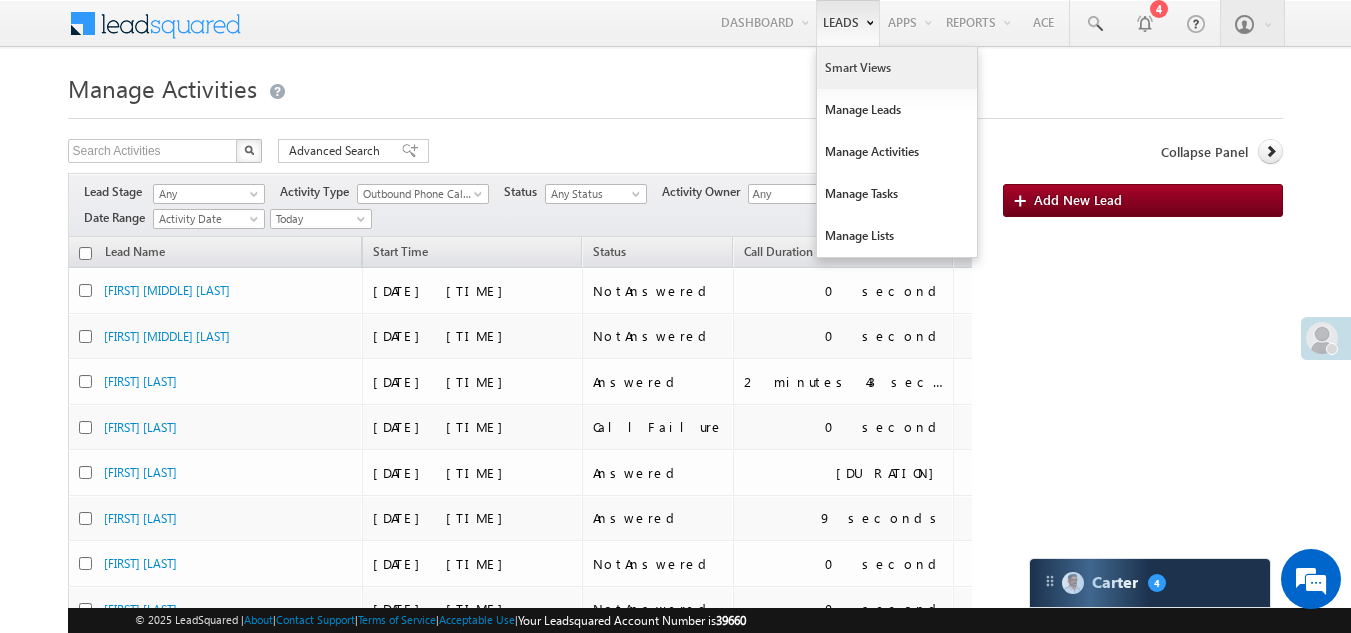 click on "Smart Views" at bounding box center [897, 68] 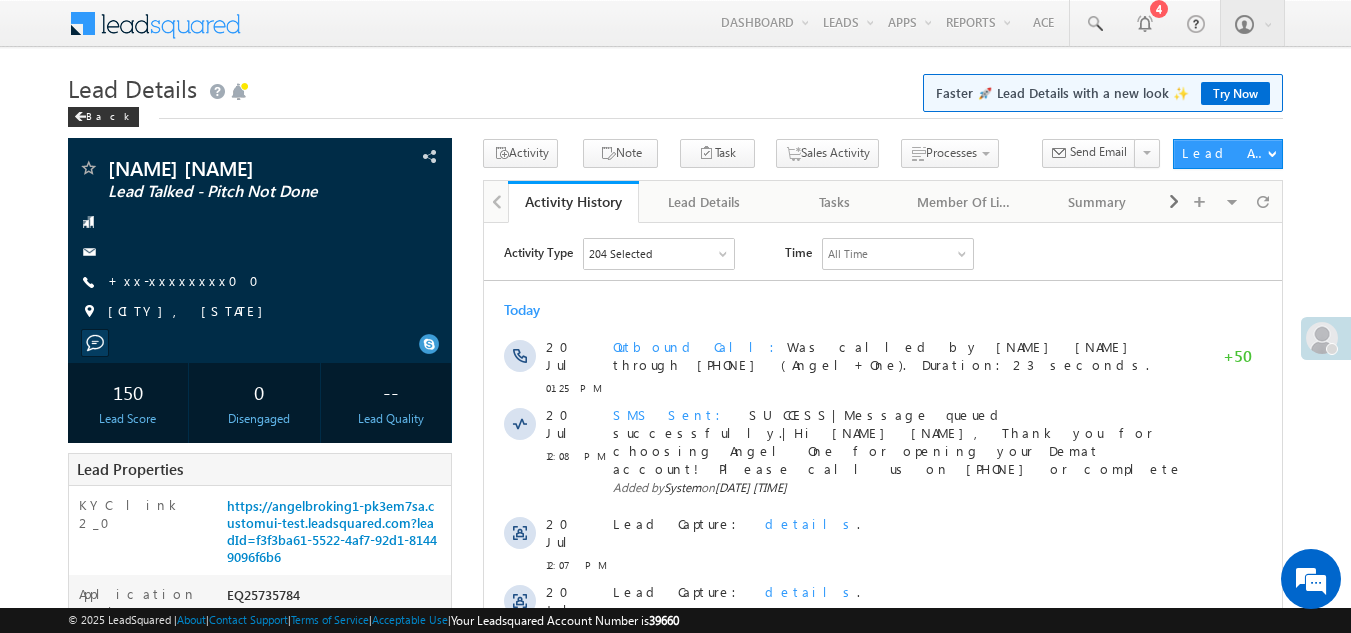 scroll, scrollTop: 0, scrollLeft: 0, axis: both 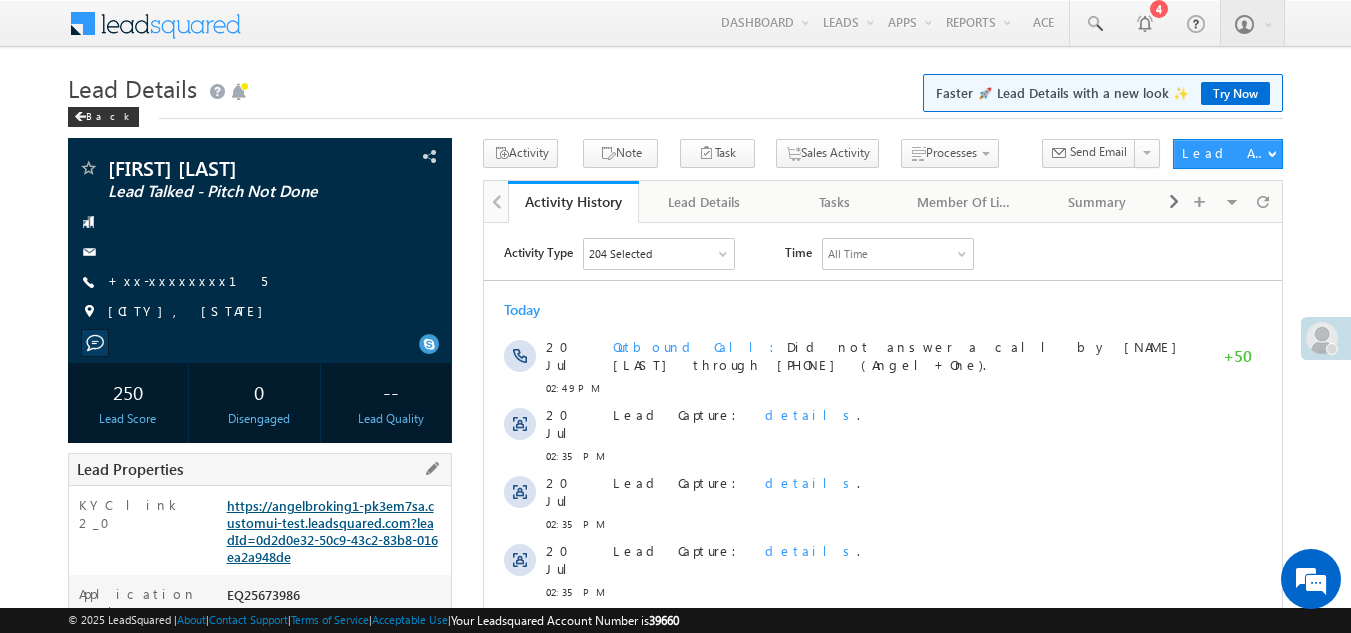 click on "https://angelbroking1-pk3em7sa.customui-test.leadsquared.com?leadId=0d2d0e32-50c9-43c2-83b8-016ea2a948de" at bounding box center [332, 531] 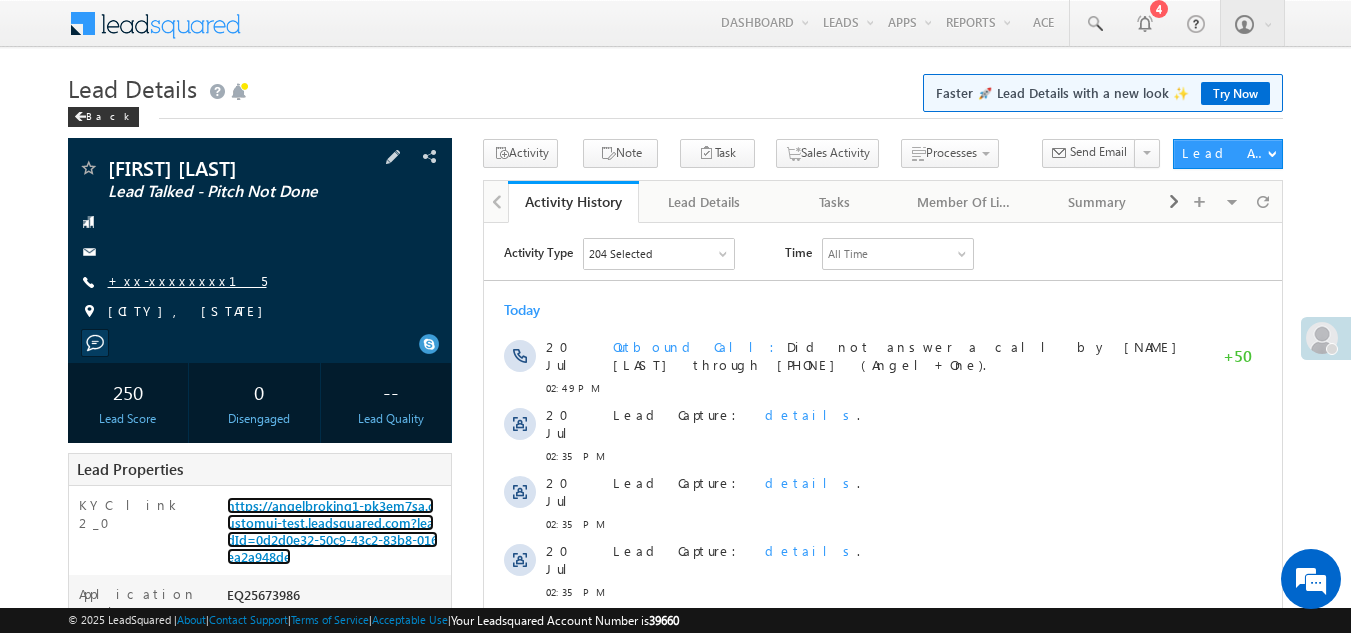 scroll, scrollTop: 0, scrollLeft: 0, axis: both 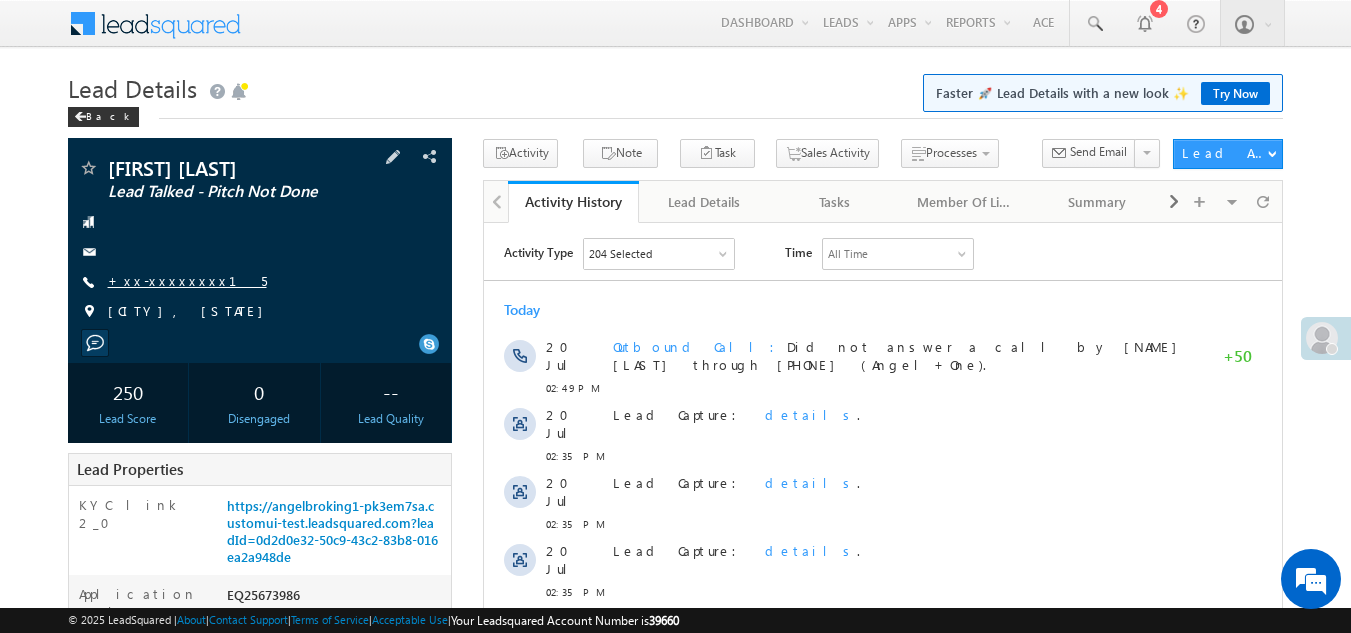 click on "+xx-xxxxxxxx15" at bounding box center [187, 280] 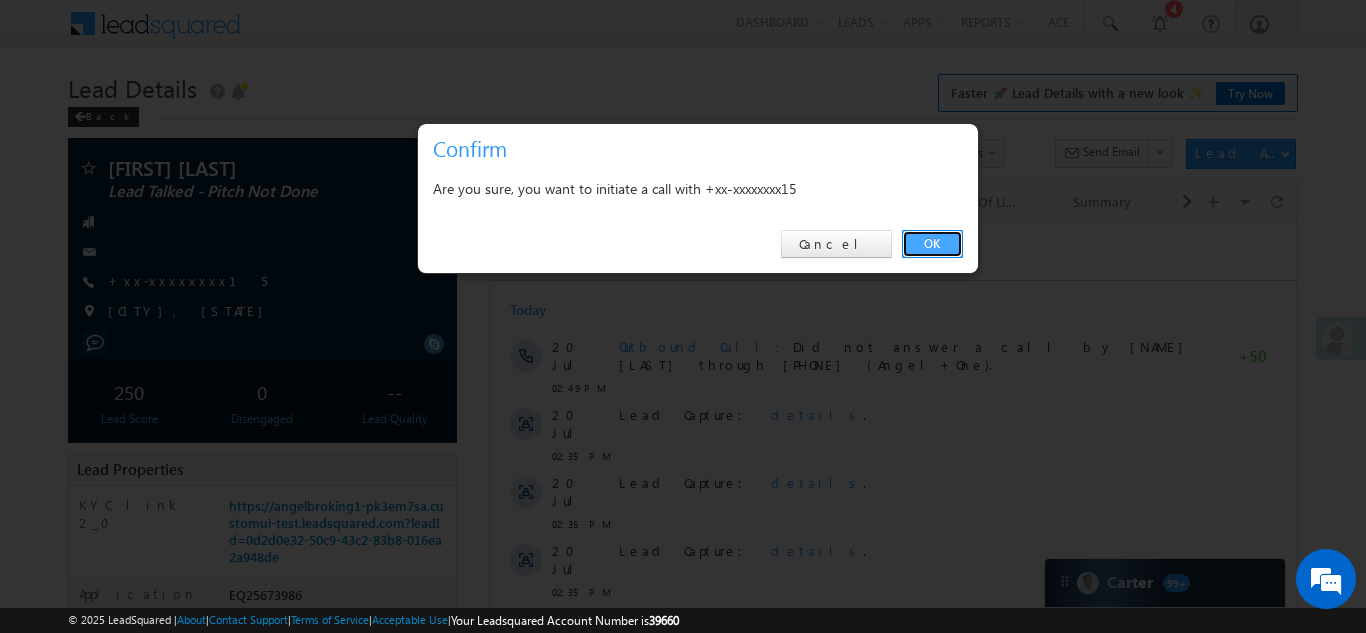 click on "OK" at bounding box center [932, 244] 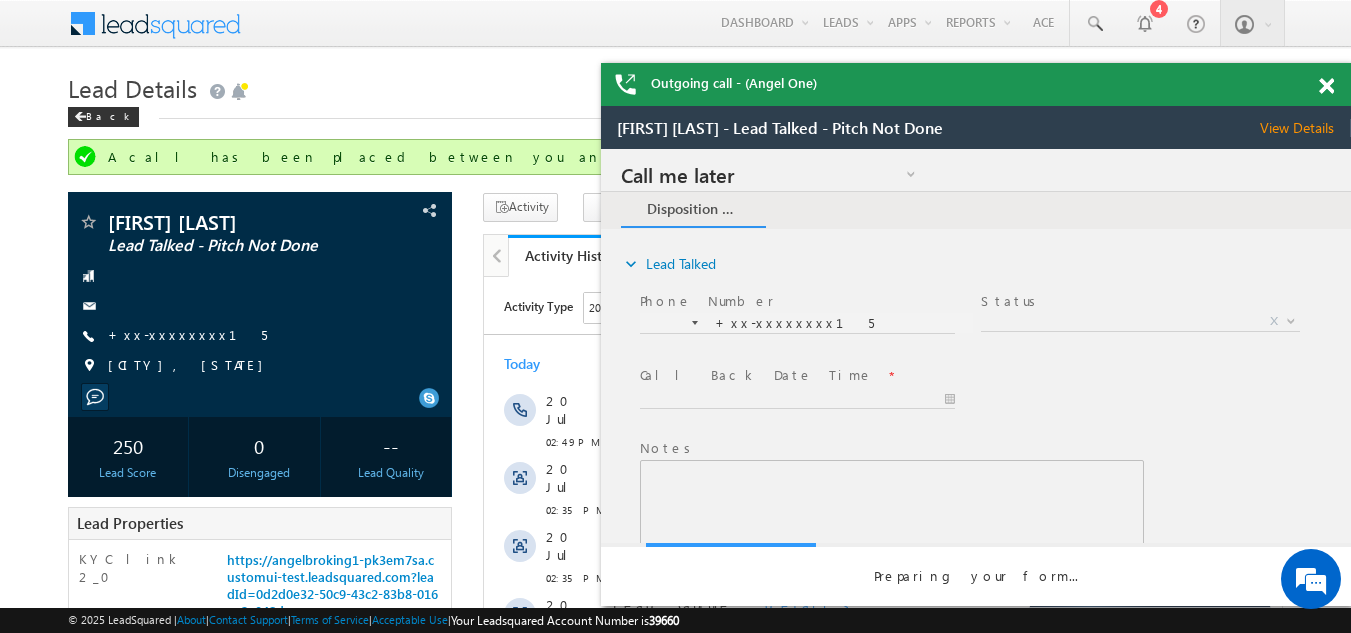 scroll, scrollTop: 0, scrollLeft: 0, axis: both 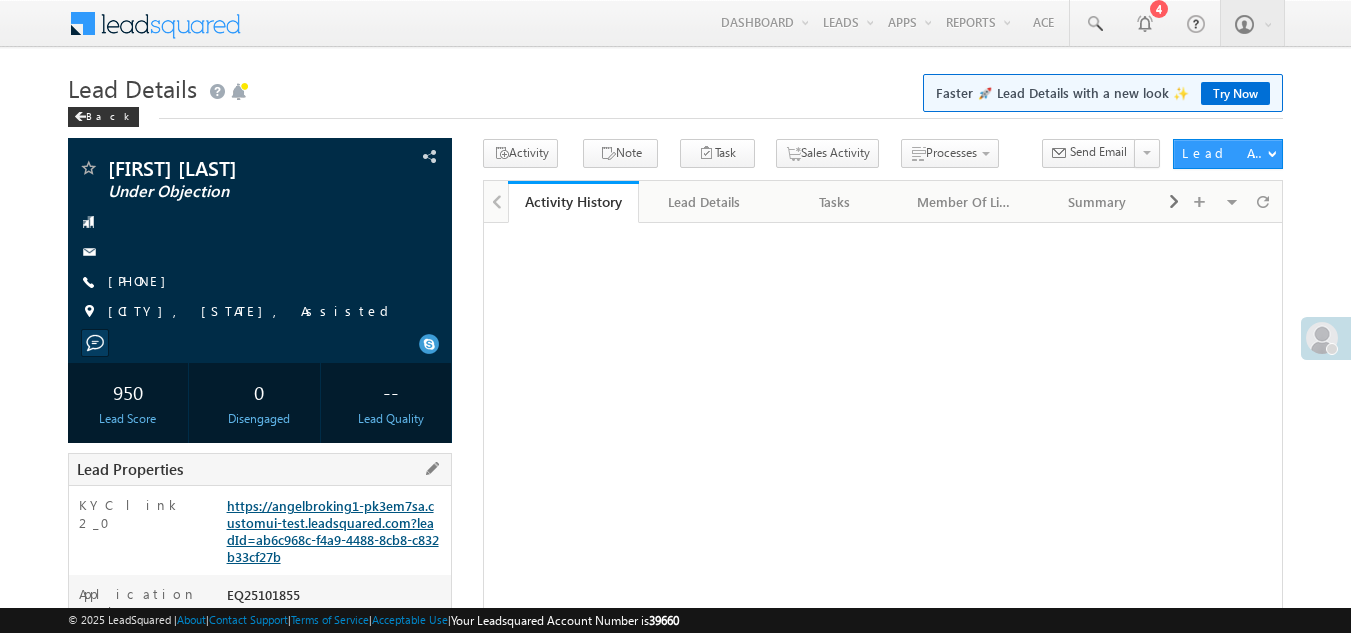 click on "https://angelbroking1-pk3em7sa.customui-test.leadsquared.com?leadId=ab6c968c-f4a9-4488-8cb8-c832b33cf27b" at bounding box center [333, 531] 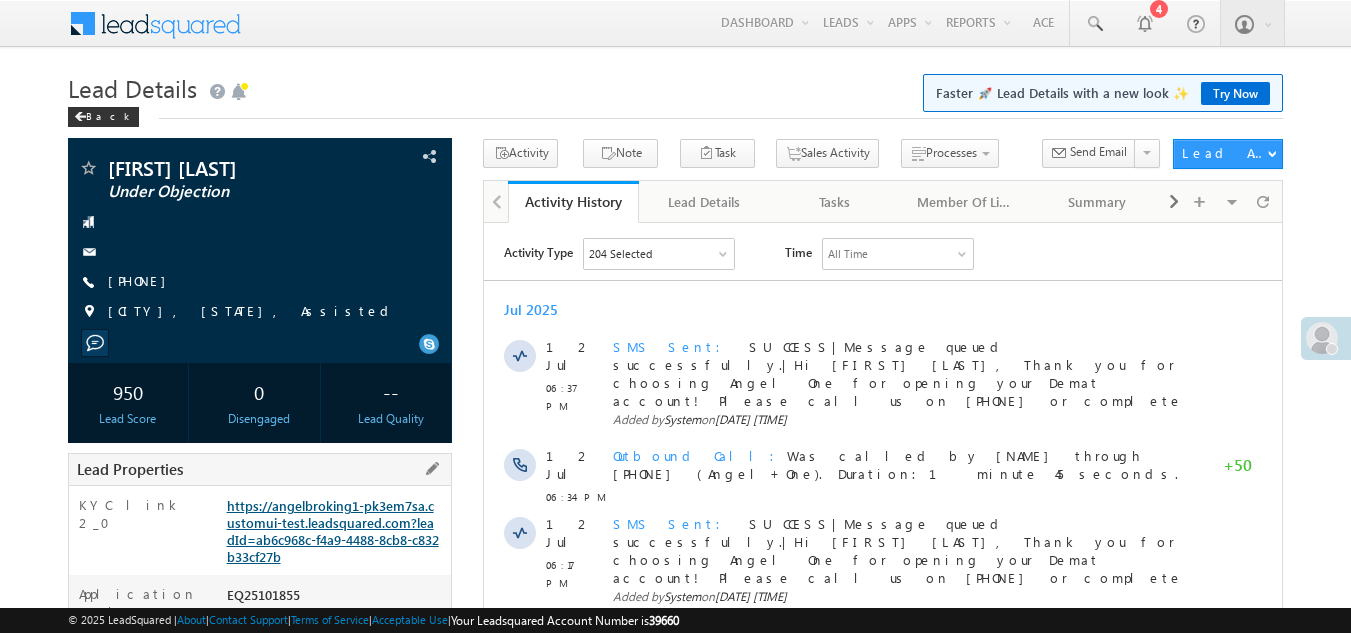 scroll, scrollTop: 0, scrollLeft: 0, axis: both 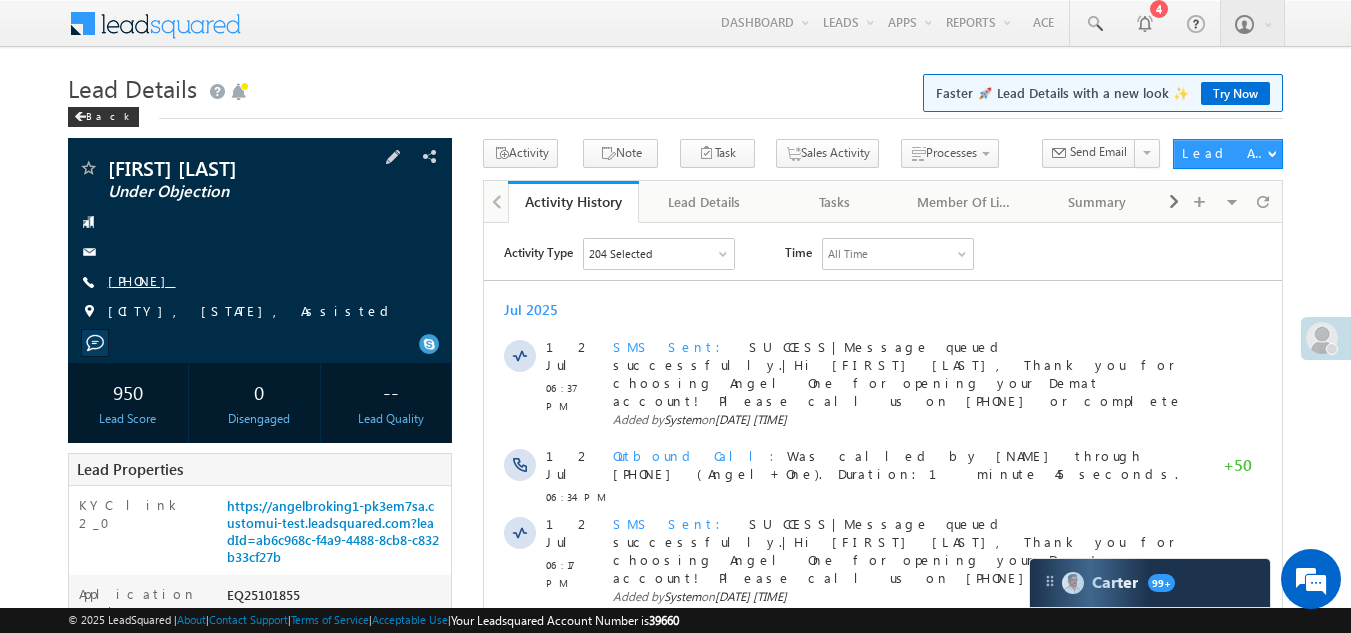 click on "+xx-xxxxxxxx92" at bounding box center [142, 280] 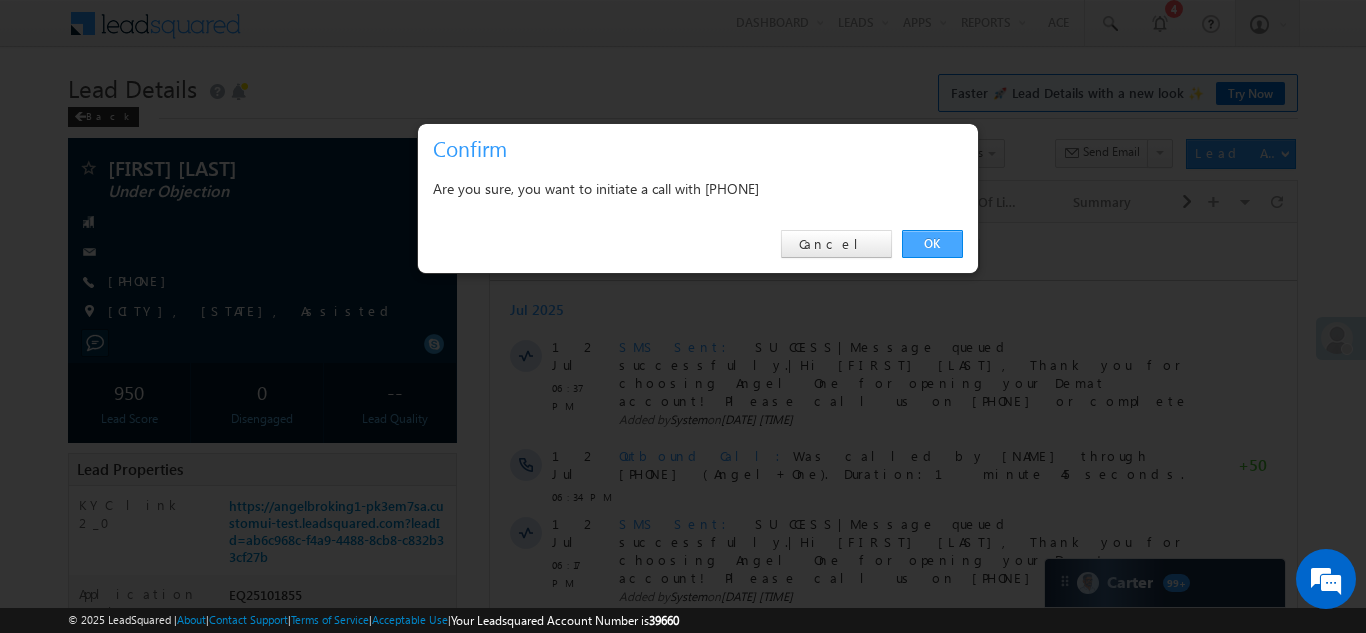 click on "OK" at bounding box center [932, 244] 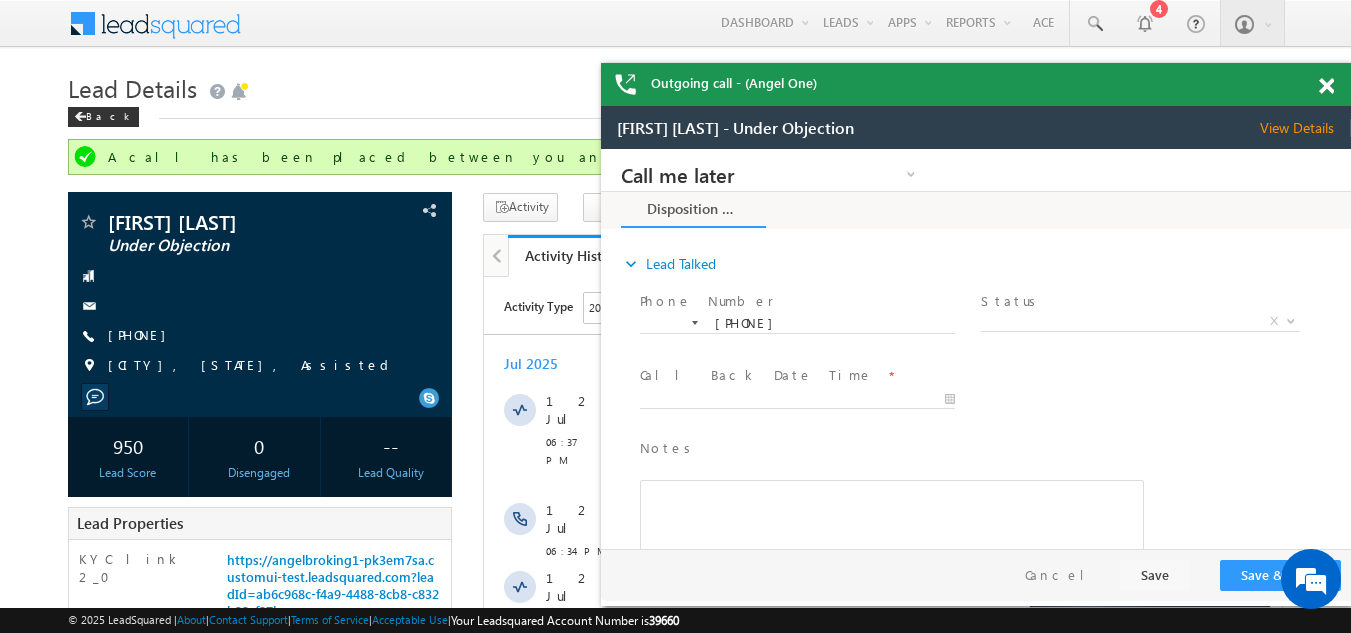 scroll, scrollTop: 0, scrollLeft: 0, axis: both 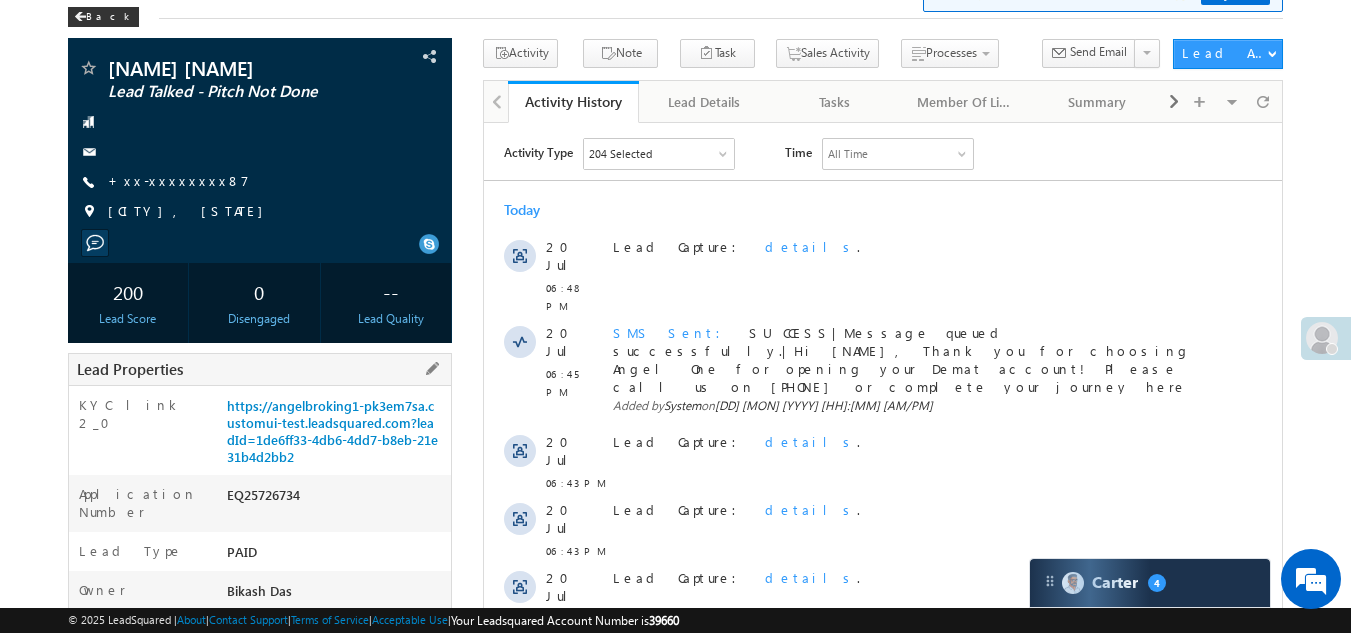 drag, startPoint x: 228, startPoint y: 493, endPoint x: 312, endPoint y: 496, distance: 84.05355 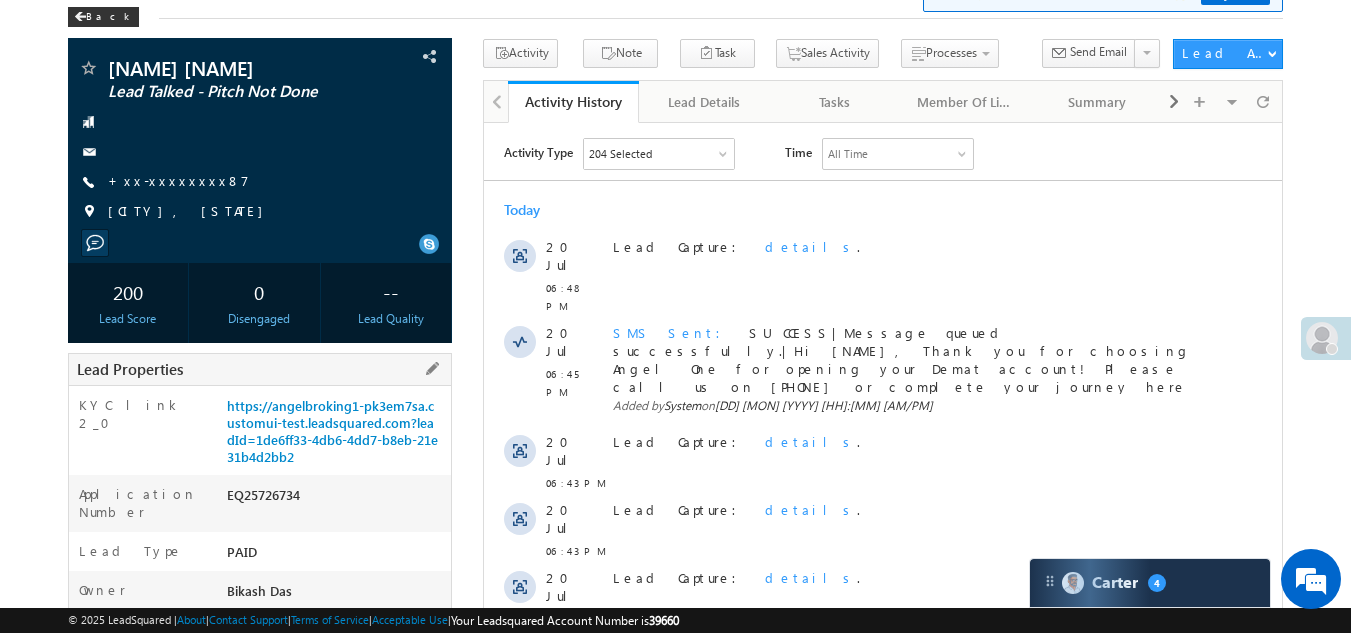 click on "EQ25726734" at bounding box center (337, 499) 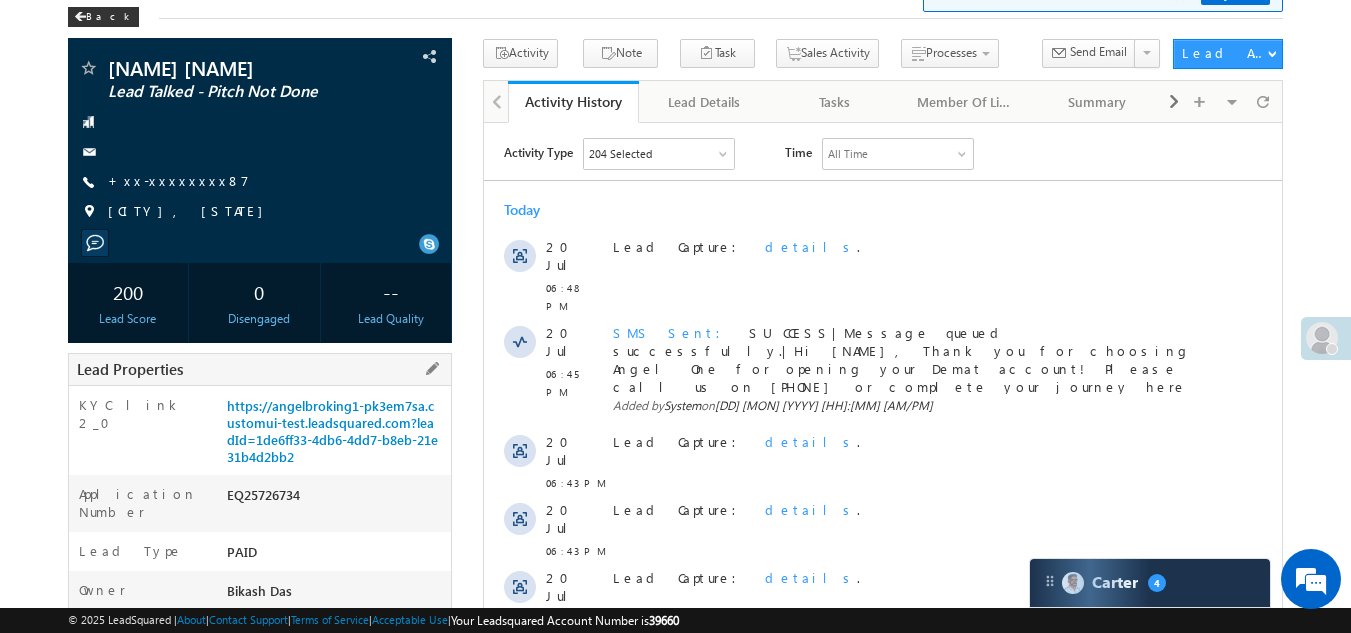 copy on "EQ25726734" 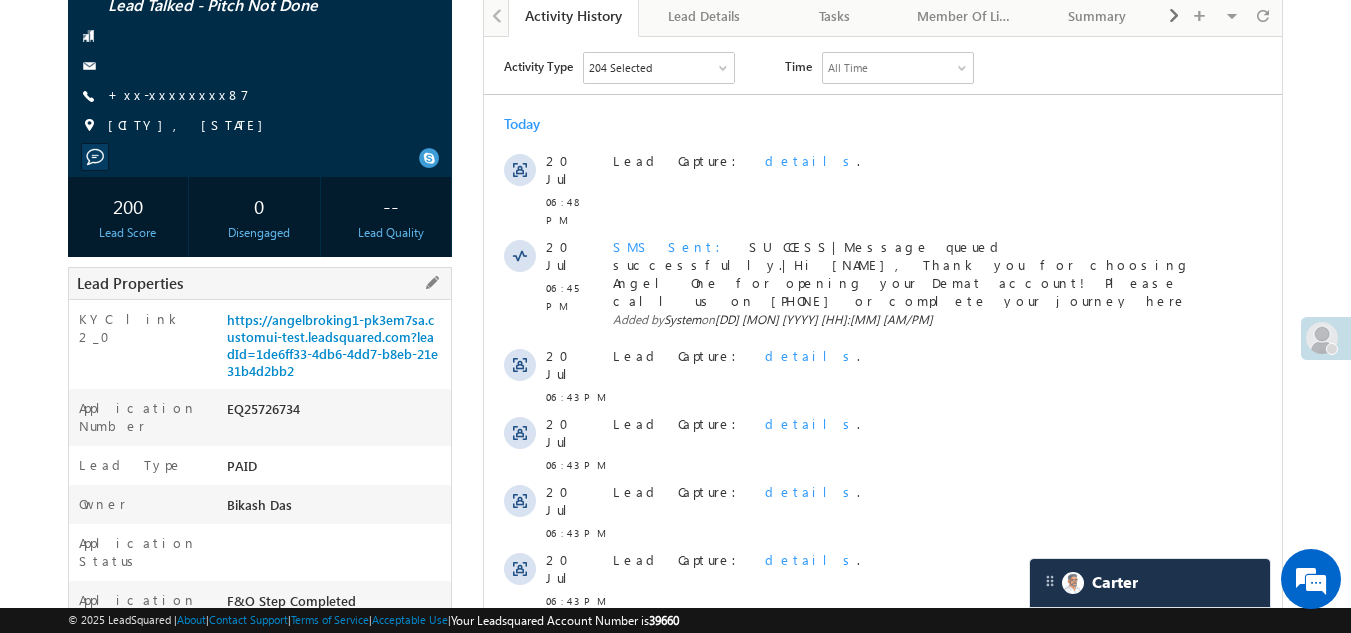 scroll, scrollTop: 0, scrollLeft: 0, axis: both 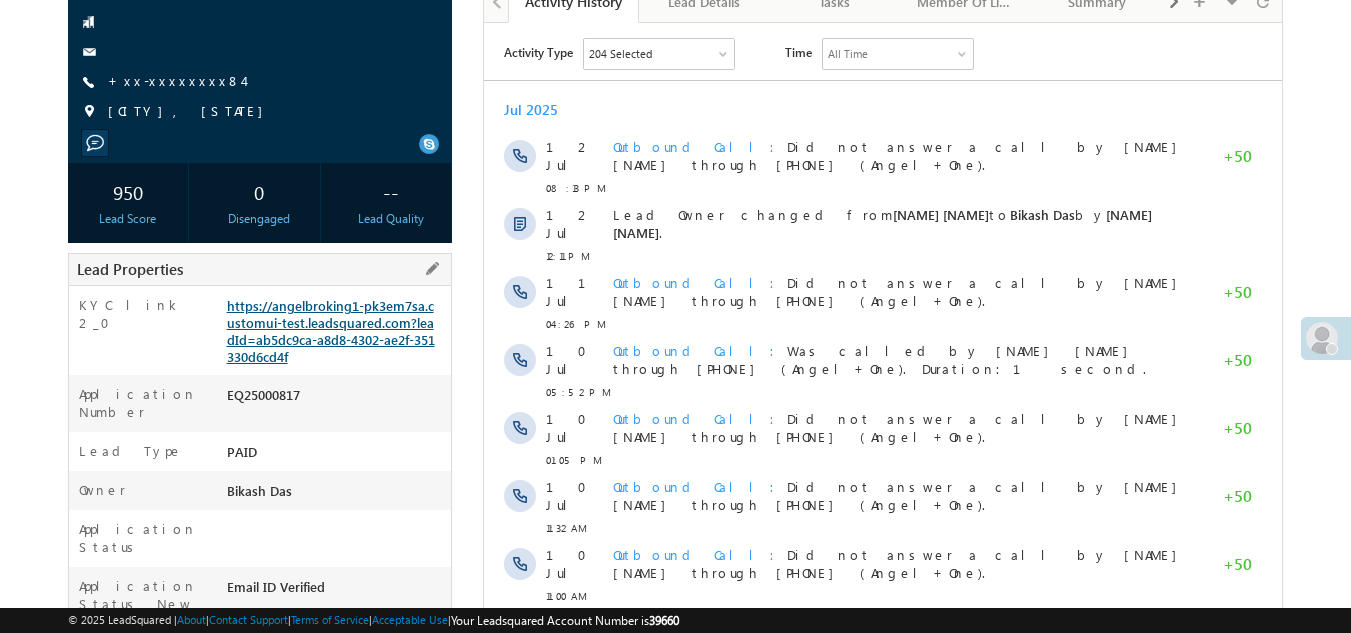 click on "https://angelbroking1-pk3em7sa.customui-test.leadsquared.com?leadId=ab5dc9ca-a8d8-4302-ae2f-351330d6cd4f" at bounding box center [331, 331] 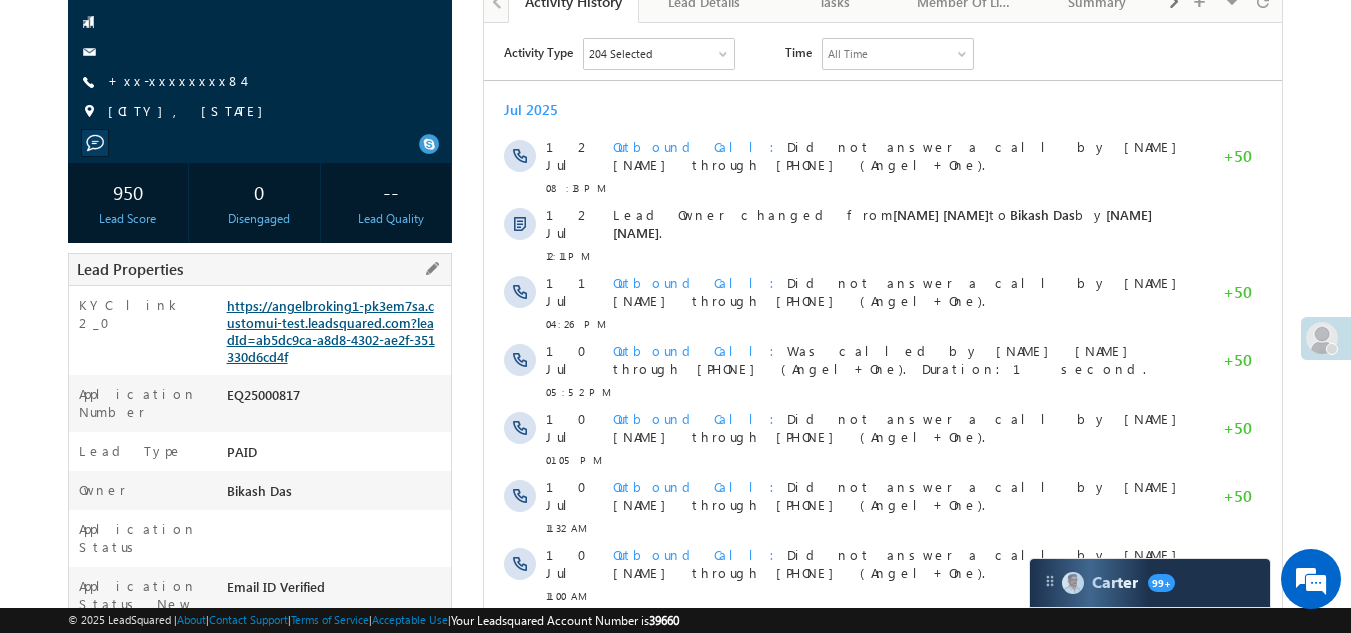 scroll, scrollTop: 0, scrollLeft: 0, axis: both 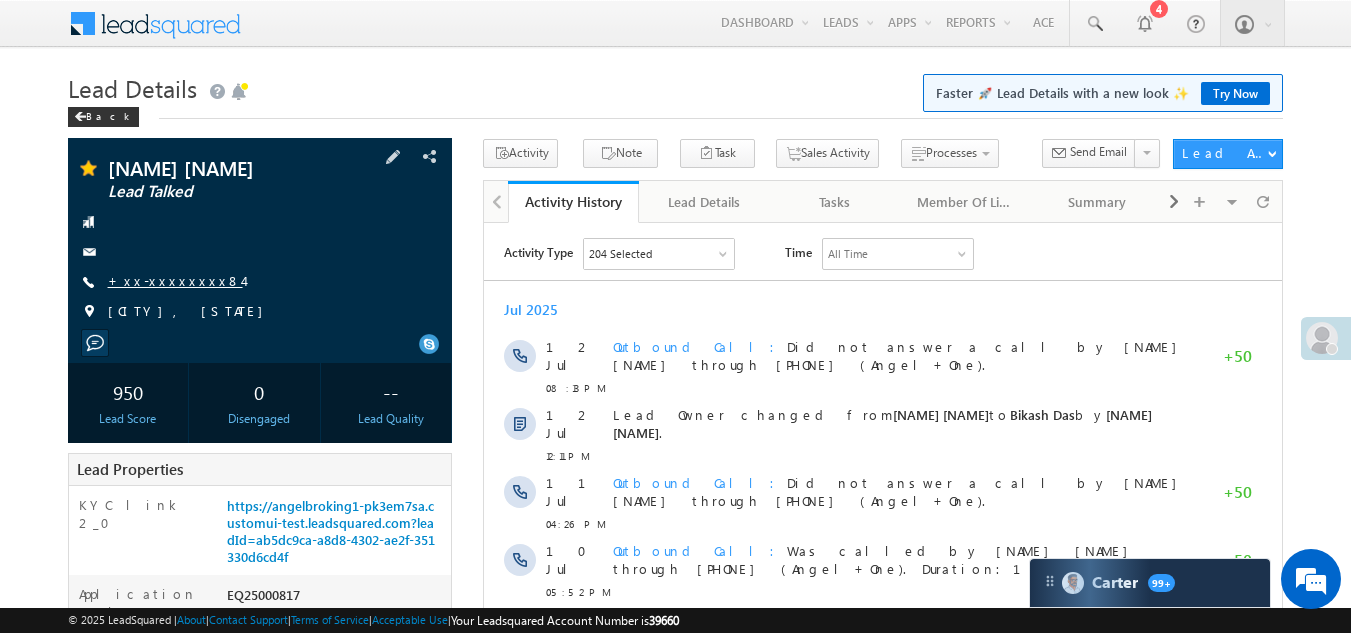 click on "+xx-xxxxxxxx84" at bounding box center (175, 280) 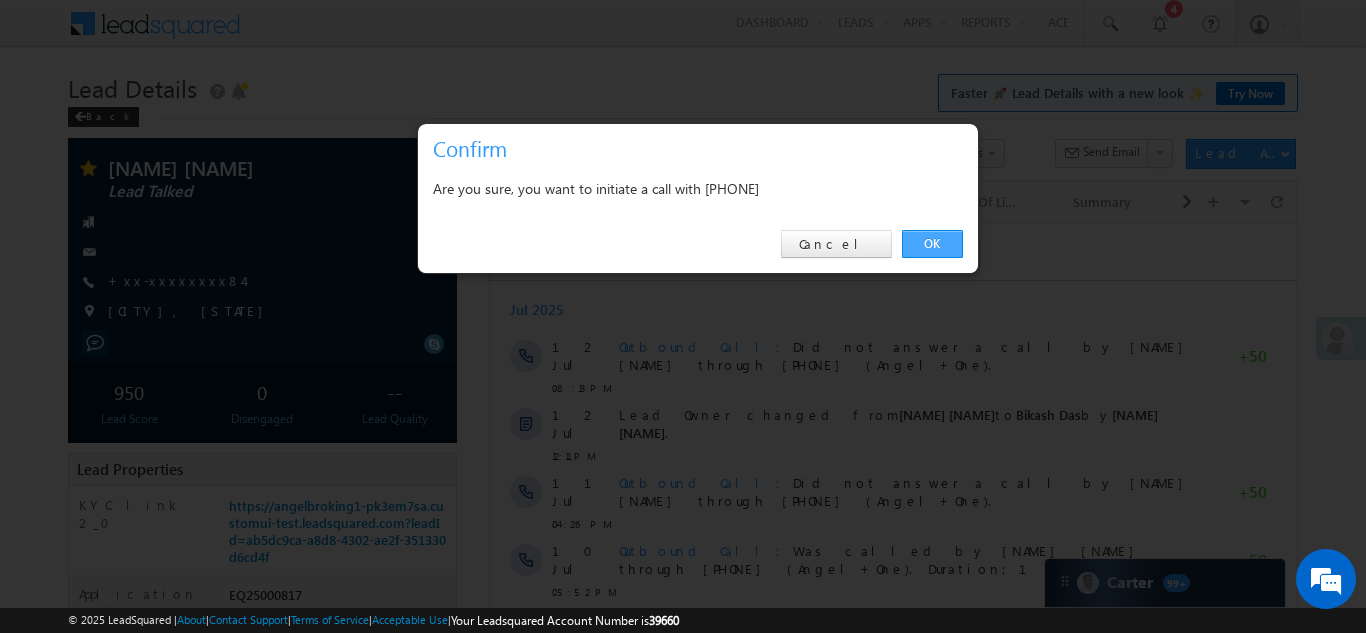 click on "OK" at bounding box center [932, 244] 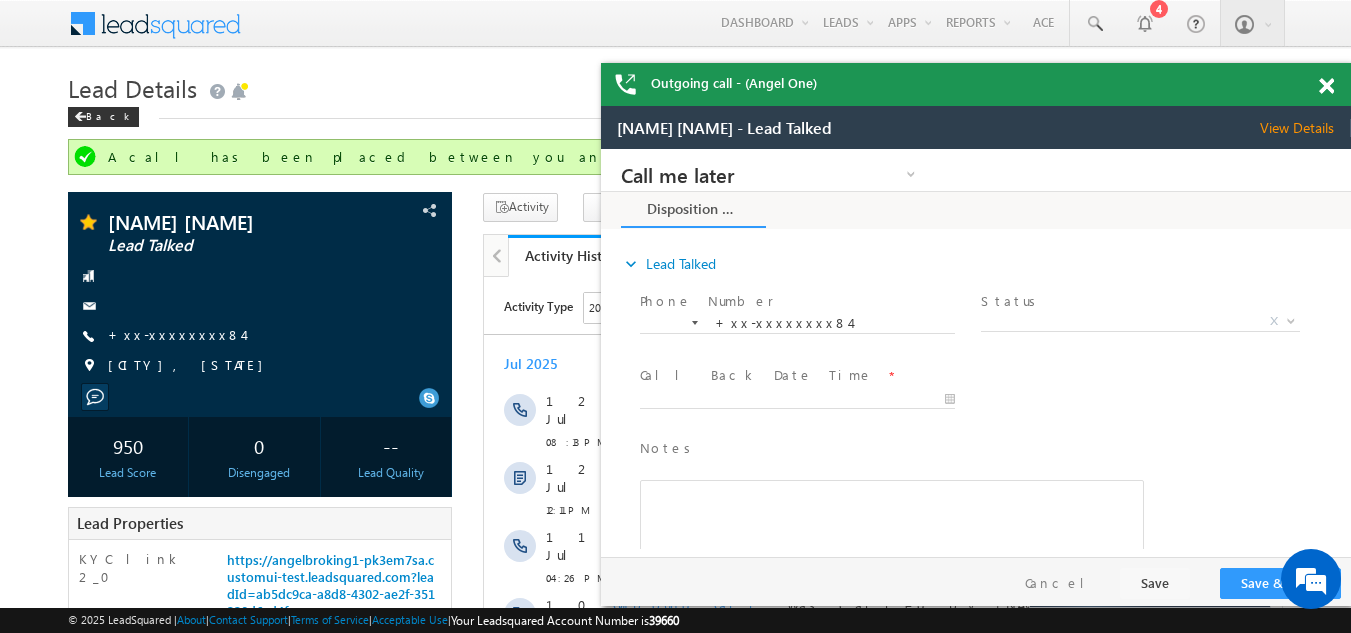 scroll, scrollTop: 0, scrollLeft: 0, axis: both 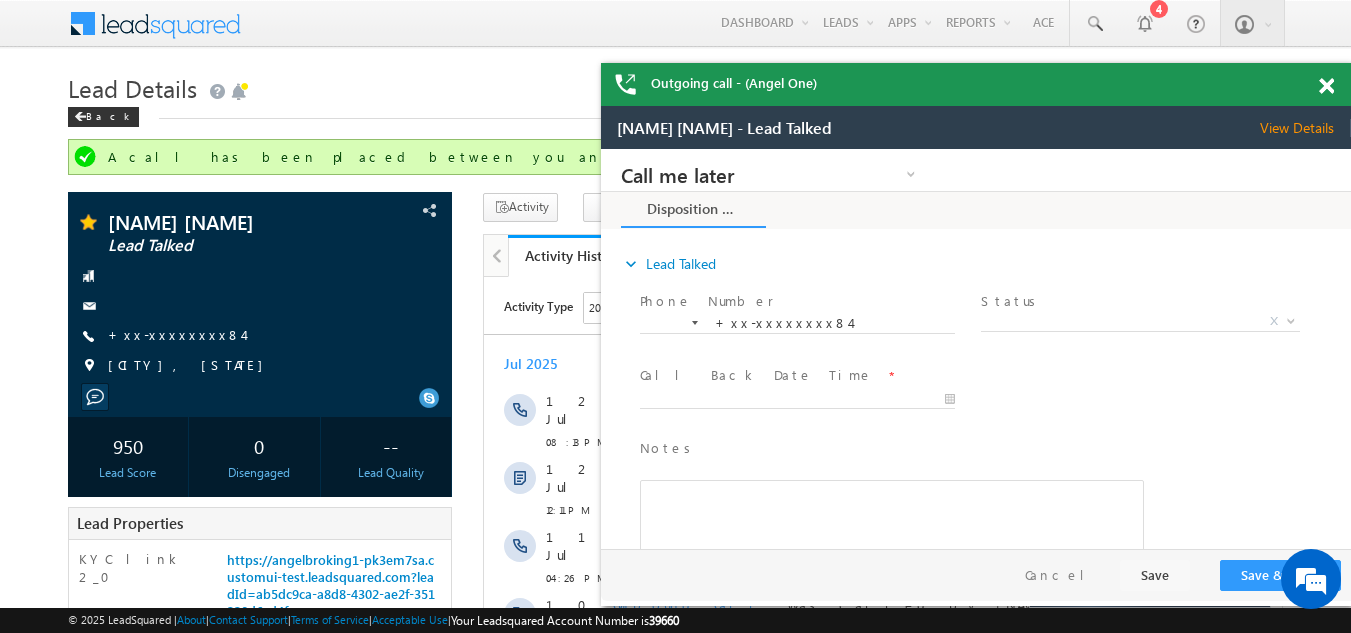 click at bounding box center (1326, 86) 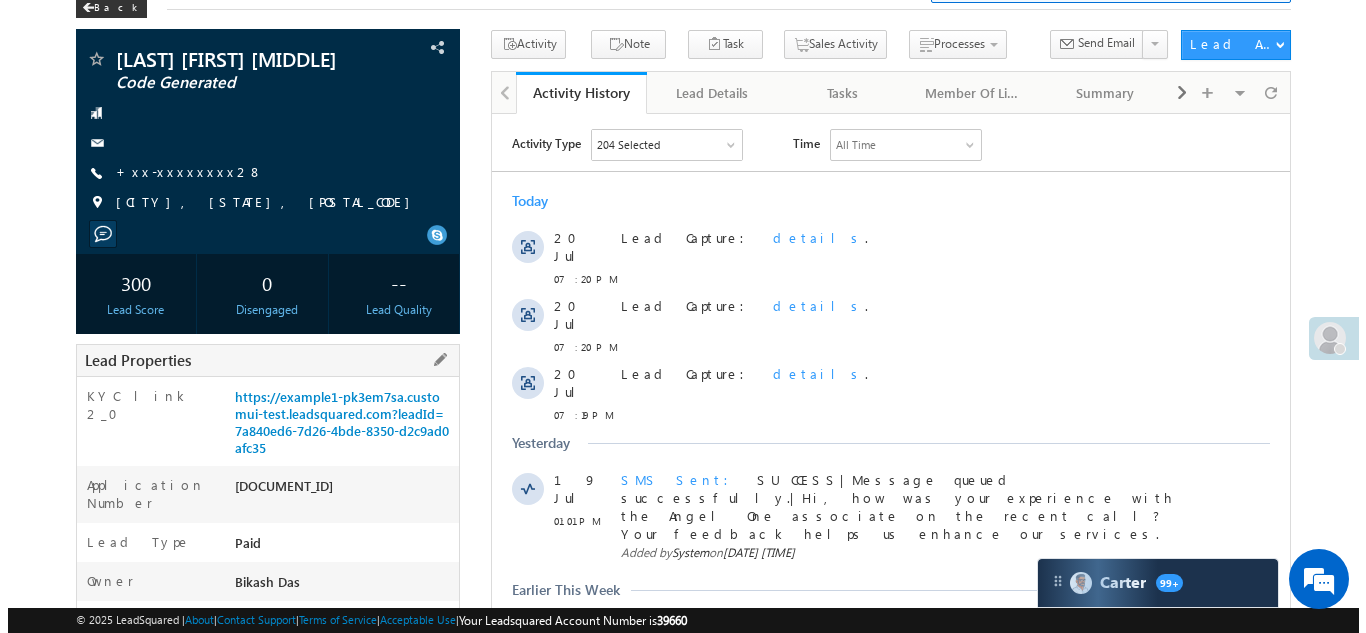 scroll, scrollTop: 0, scrollLeft: 0, axis: both 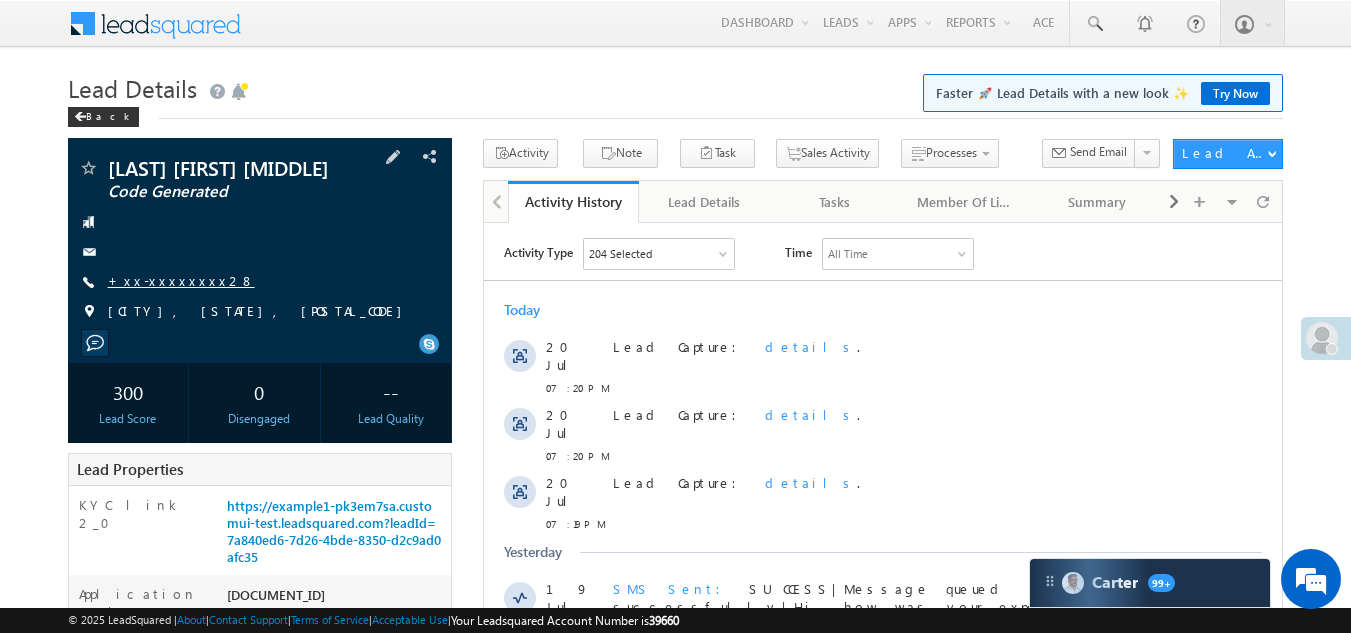click on "+xx-xxxxxxxx28" at bounding box center (181, 280) 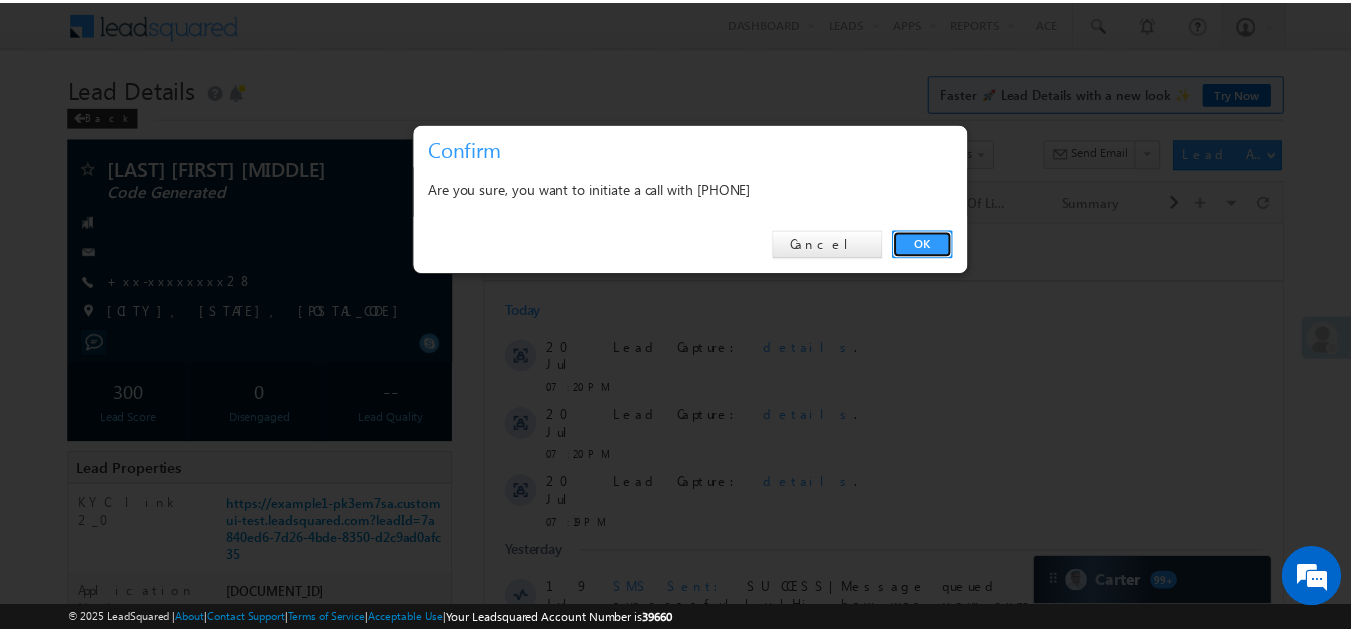 scroll, scrollTop: 0, scrollLeft: 0, axis: both 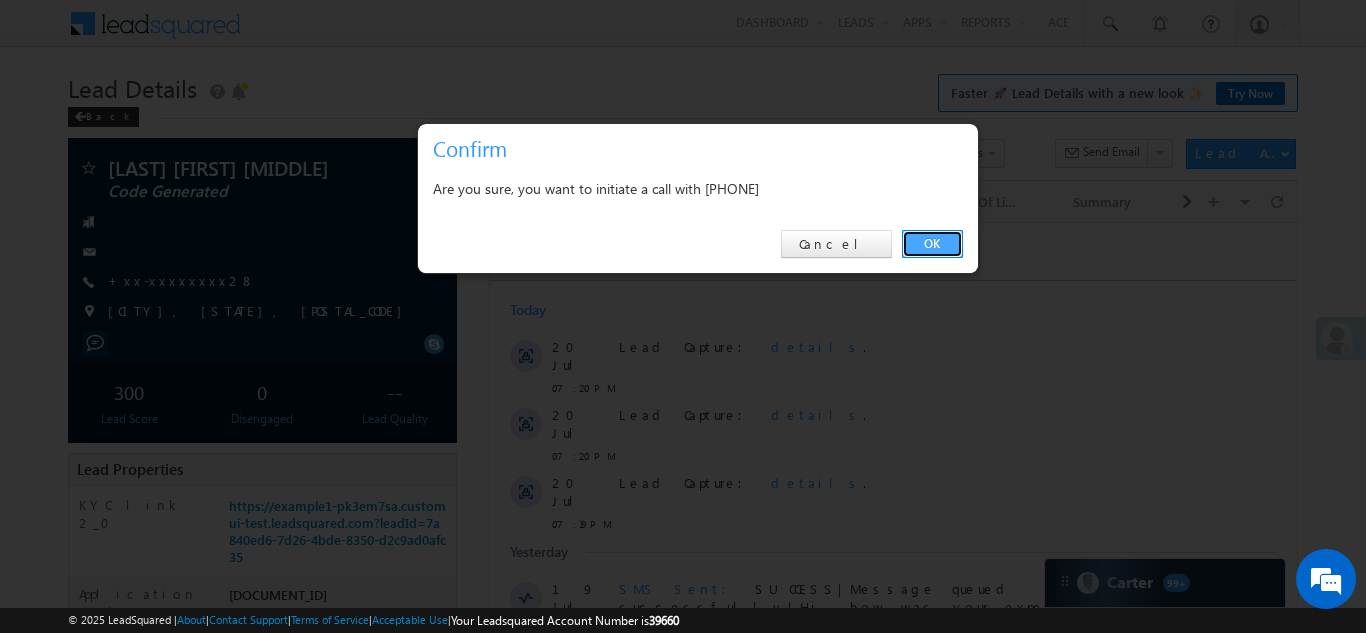 drag, startPoint x: 935, startPoint y: 238, endPoint x: 450, endPoint y: 13, distance: 534.6494 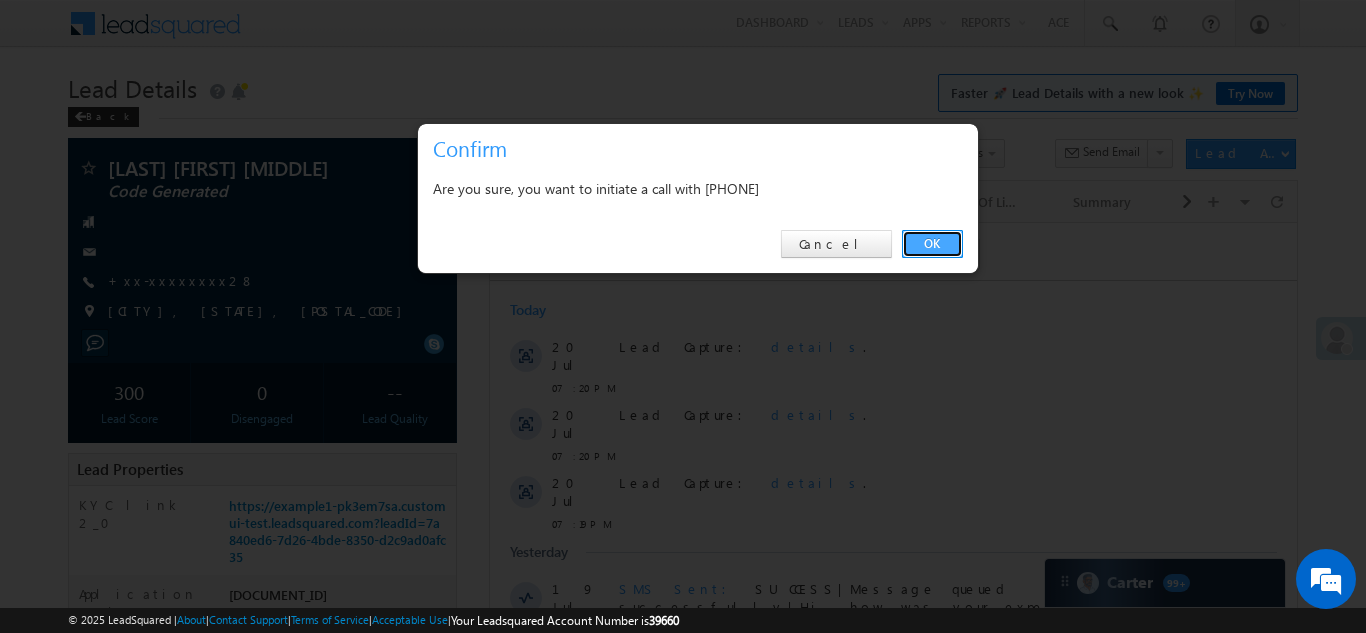 click on "OK" at bounding box center [932, 244] 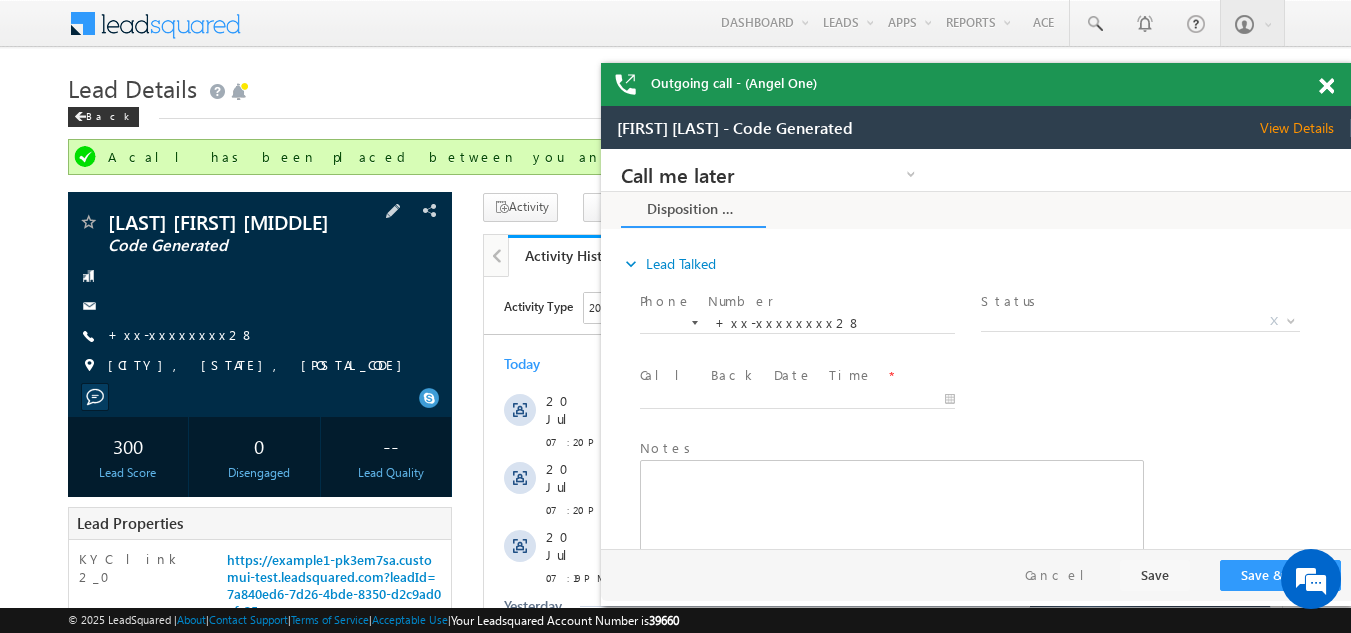scroll, scrollTop: 0, scrollLeft: 0, axis: both 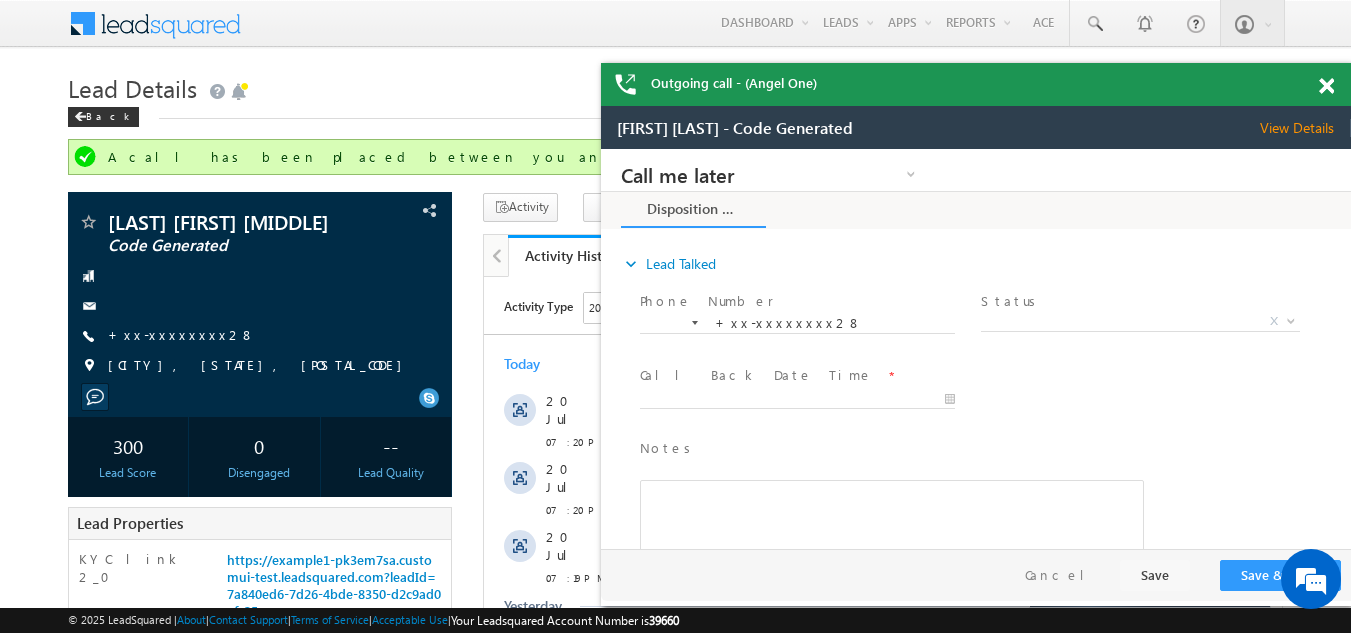 click at bounding box center (1326, 86) 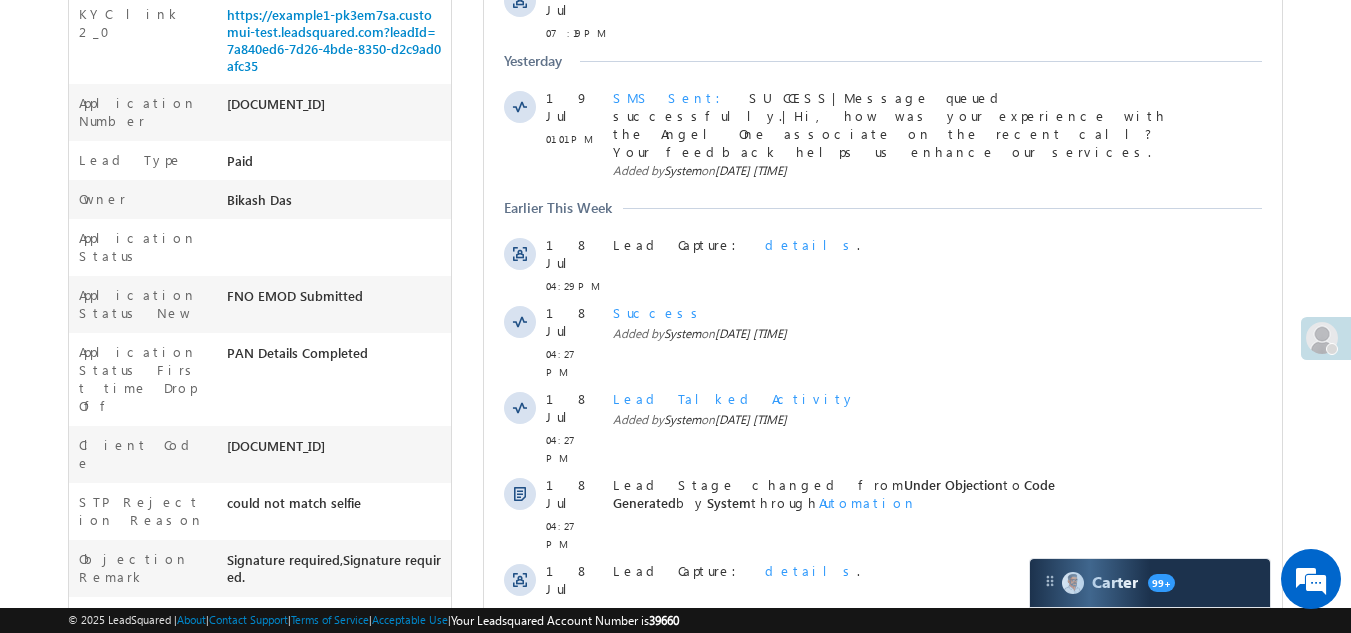scroll, scrollTop: 600, scrollLeft: 0, axis: vertical 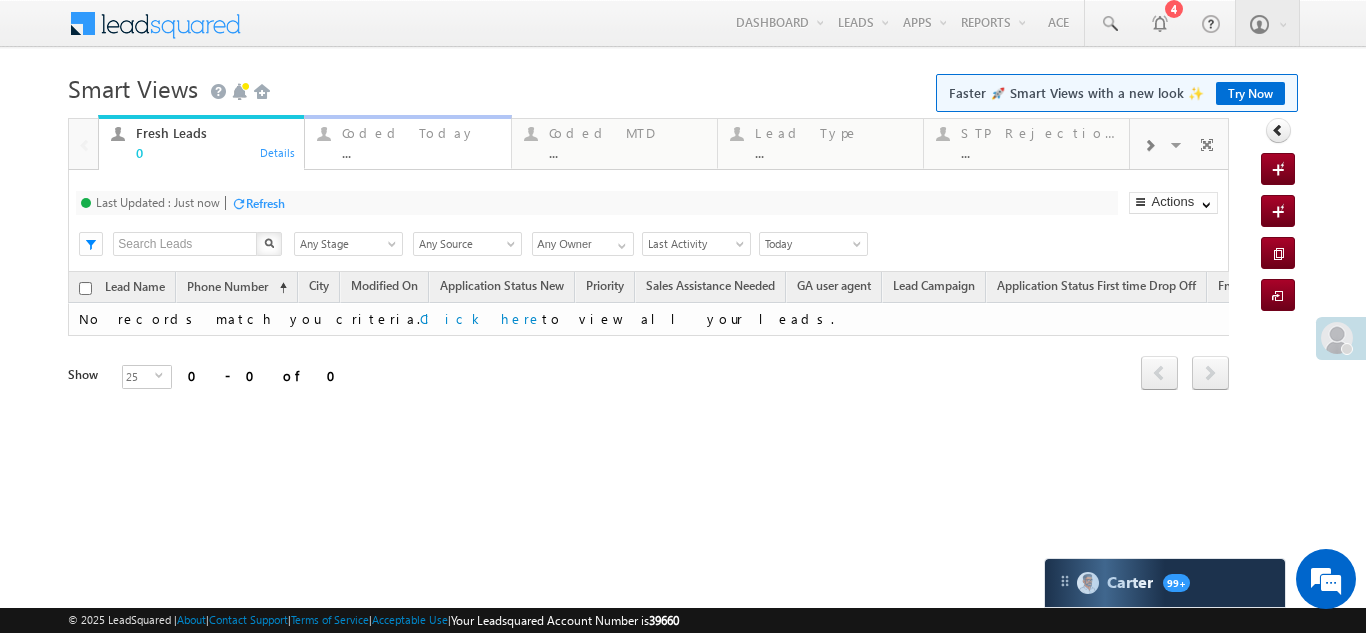 click on "Coded Today" at bounding box center (420, 133) 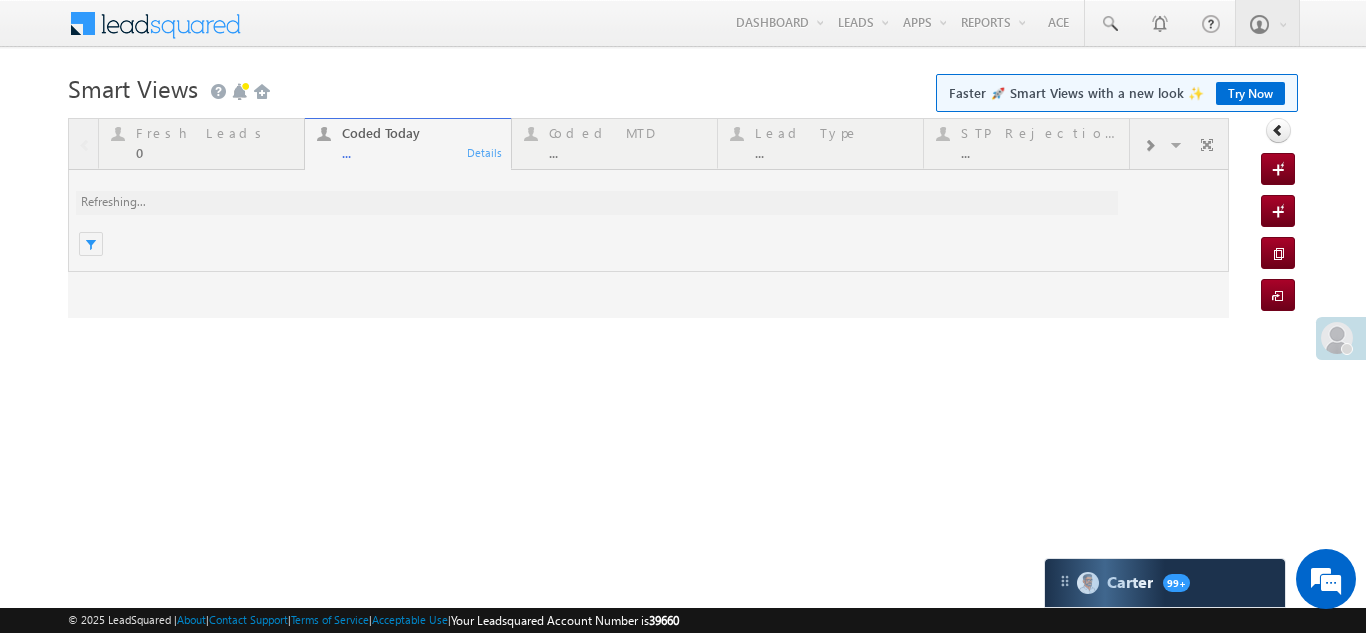 scroll, scrollTop: 0, scrollLeft: 0, axis: both 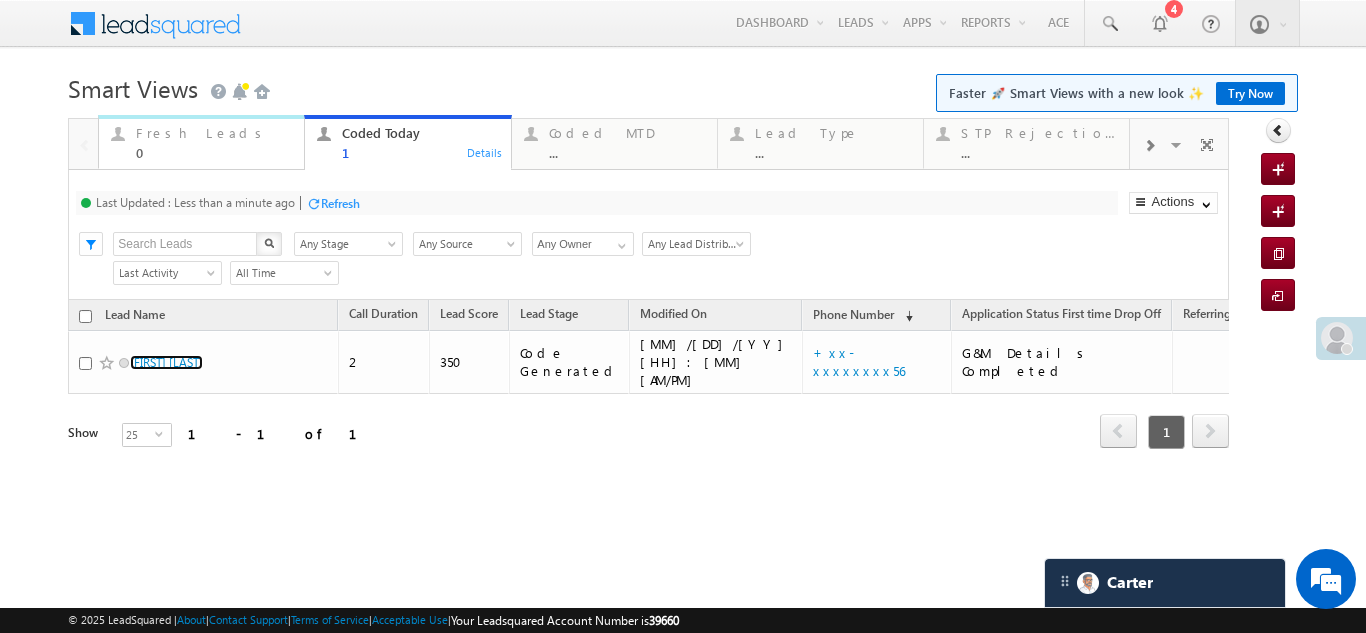 click on "Fresh Leads" at bounding box center (214, 133) 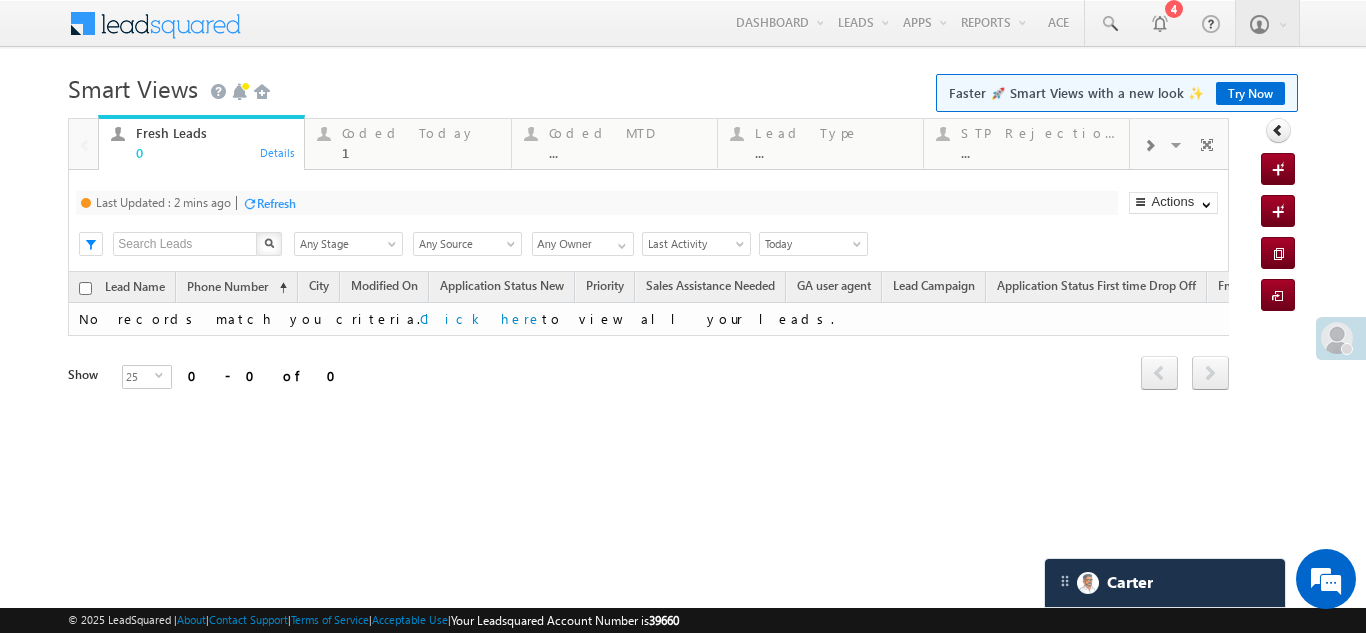 click on "Refresh" at bounding box center (276, 203) 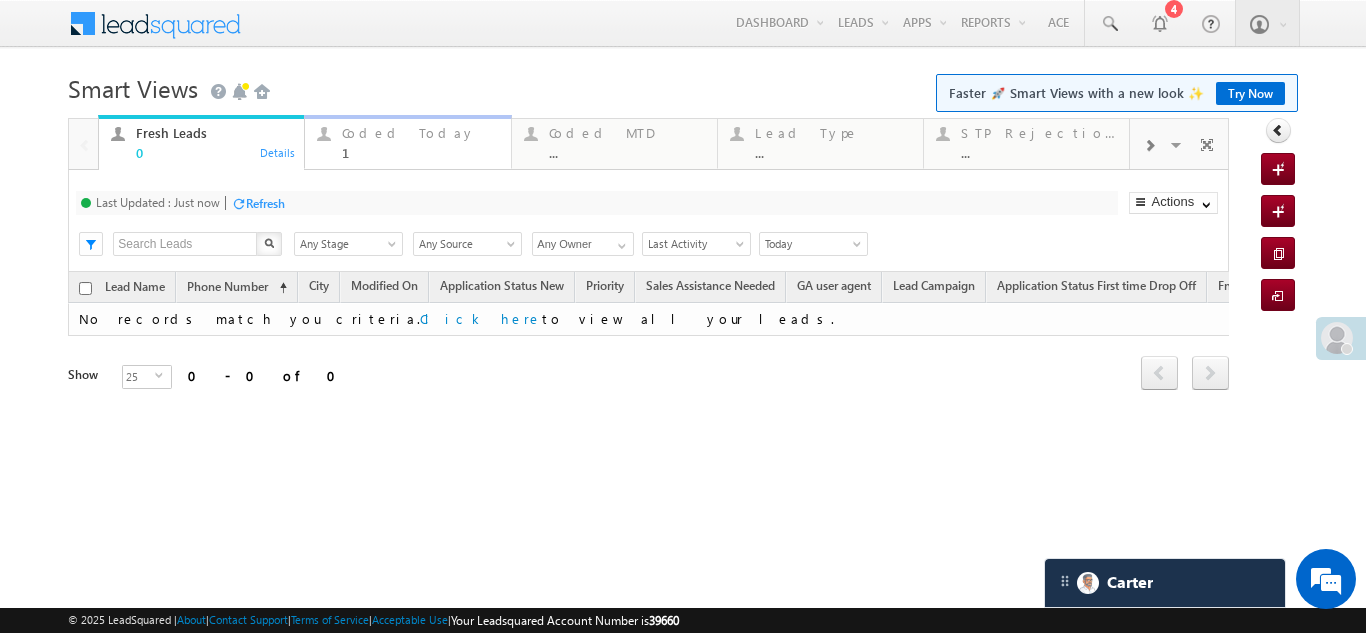 click on "Coded Today" at bounding box center [420, 133] 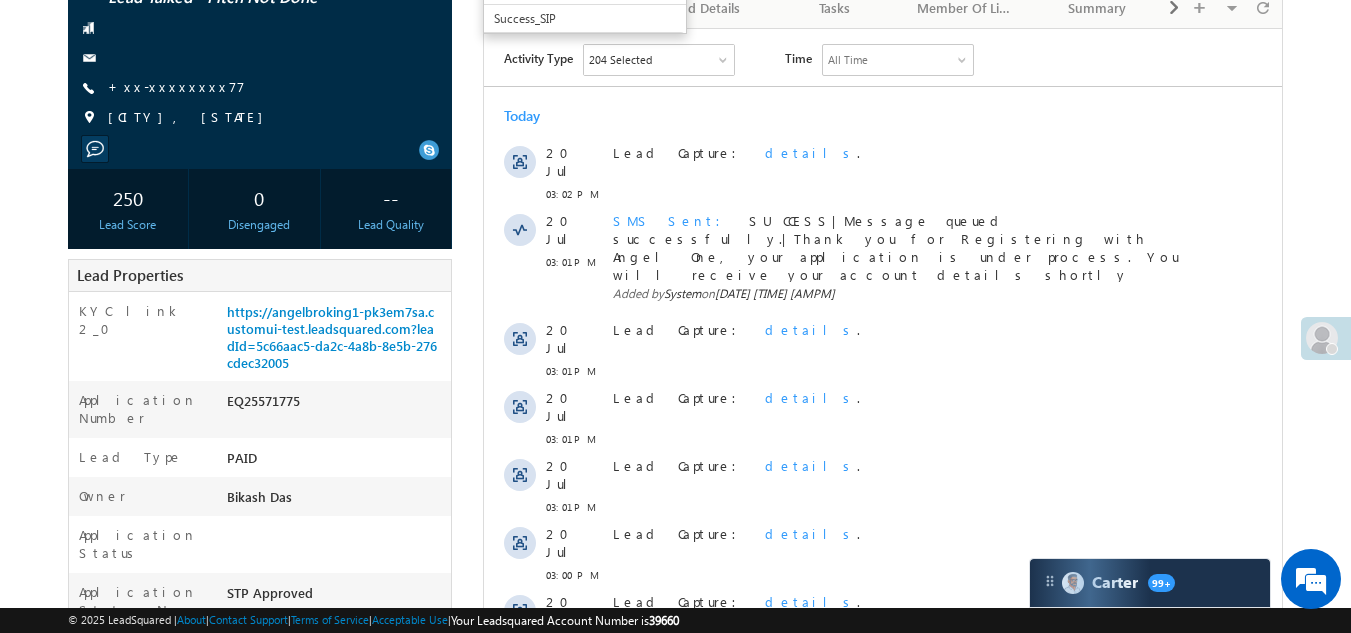 scroll, scrollTop: 200, scrollLeft: 0, axis: vertical 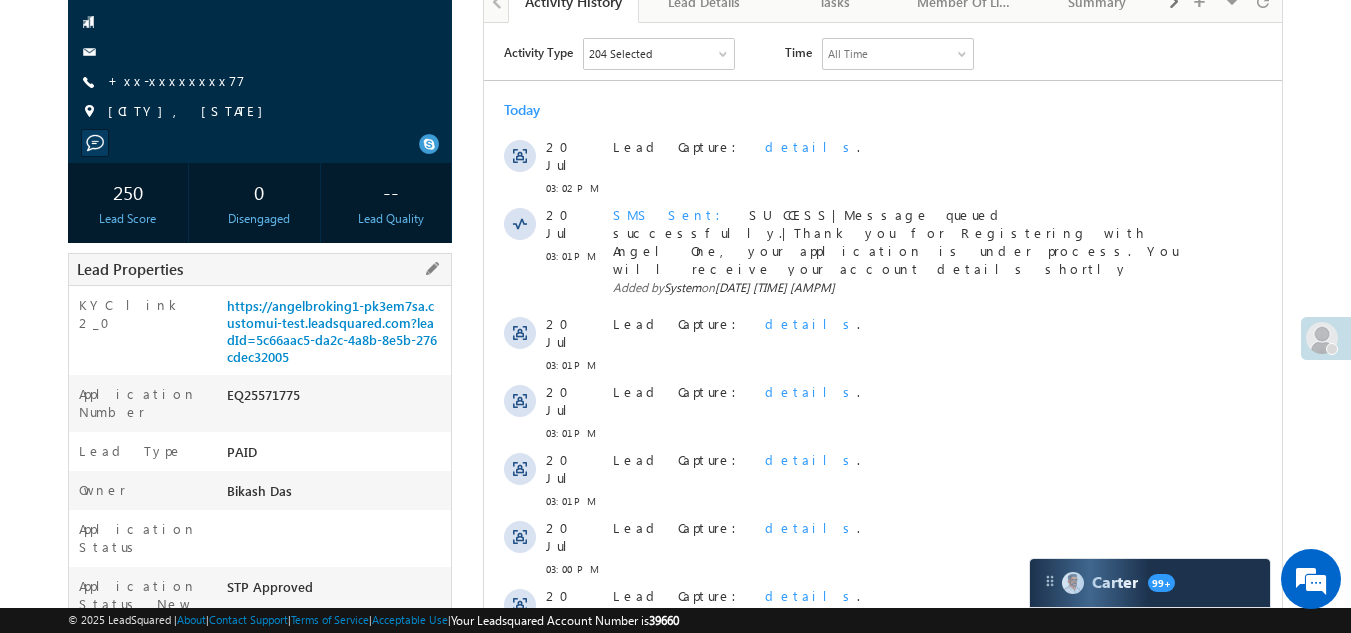 drag, startPoint x: 226, startPoint y: 391, endPoint x: 311, endPoint y: 392, distance: 85.00588 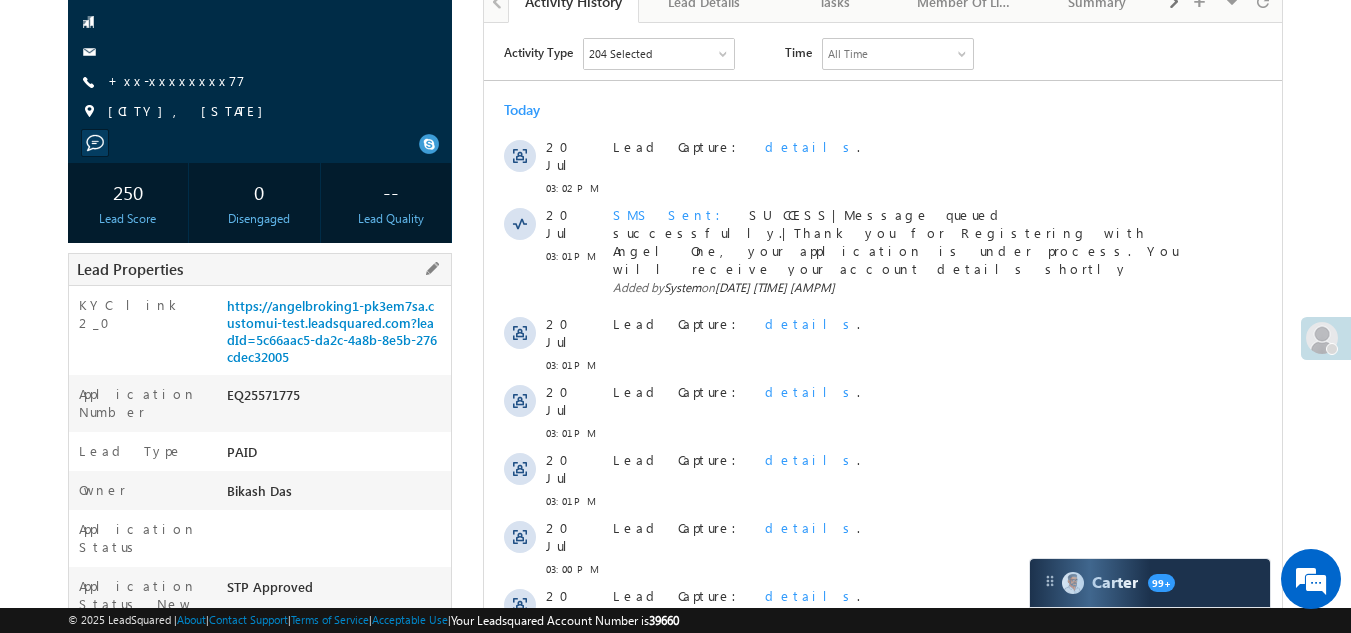 click on "EQ25571775" at bounding box center [337, 399] 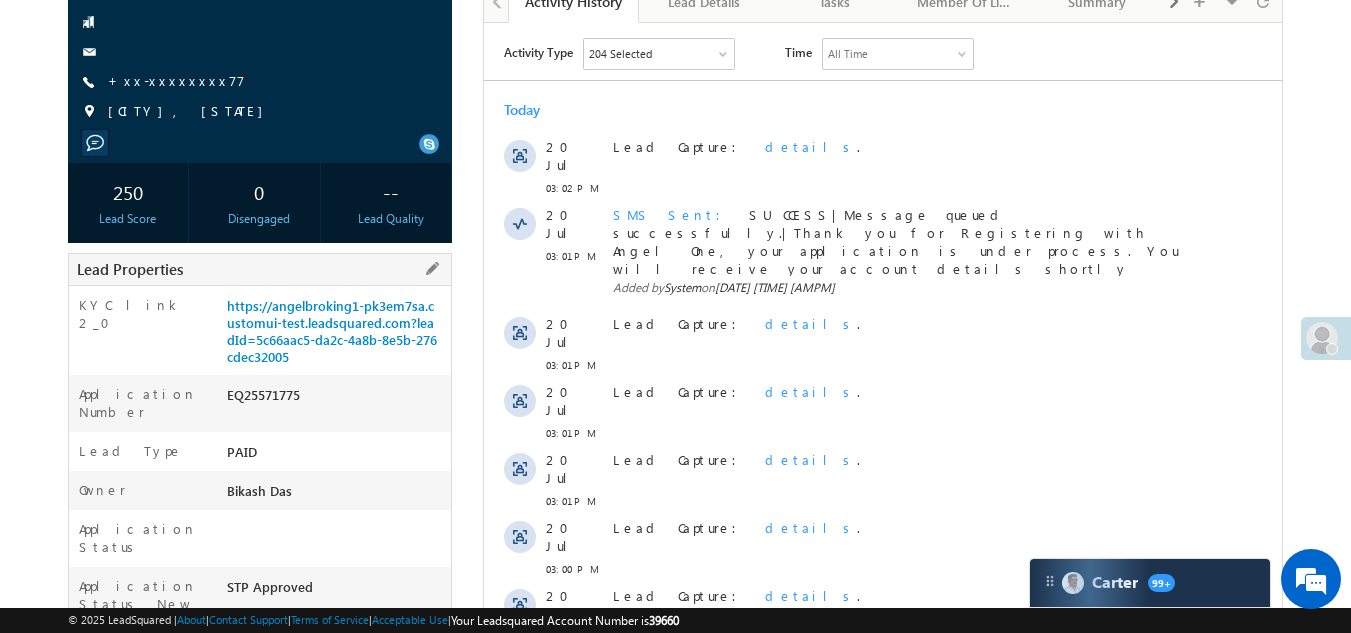 copy on "EQ25571775" 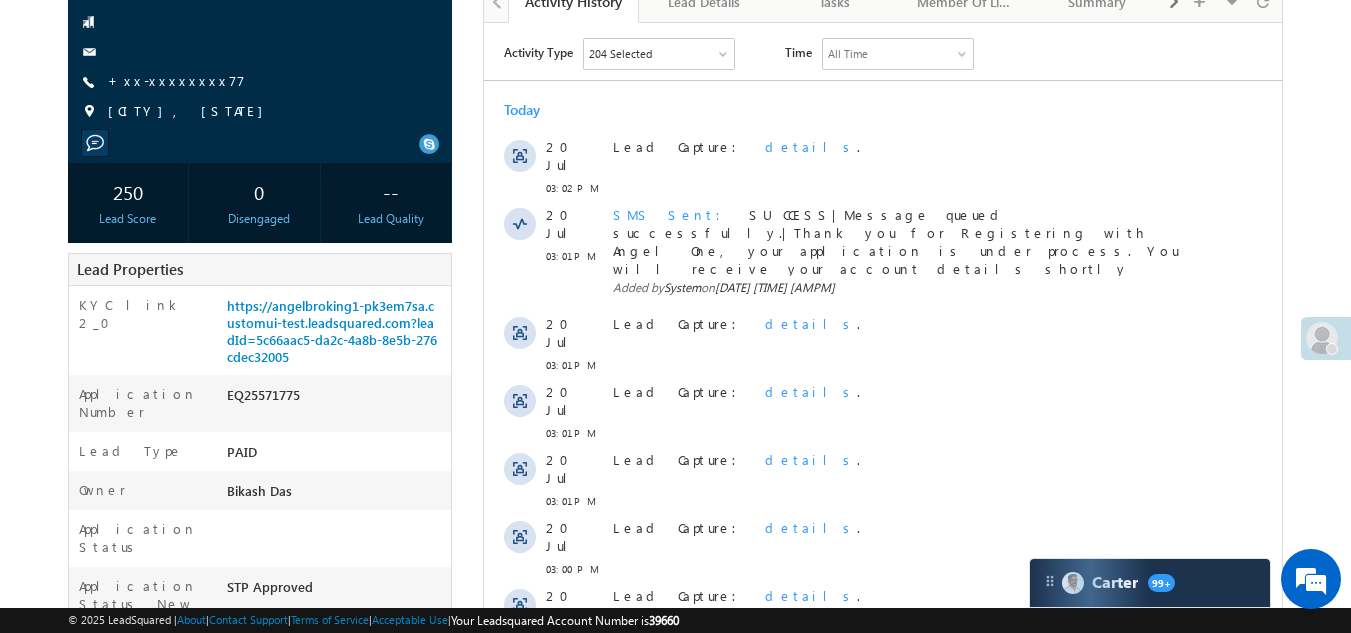 scroll, scrollTop: 0, scrollLeft: 0, axis: both 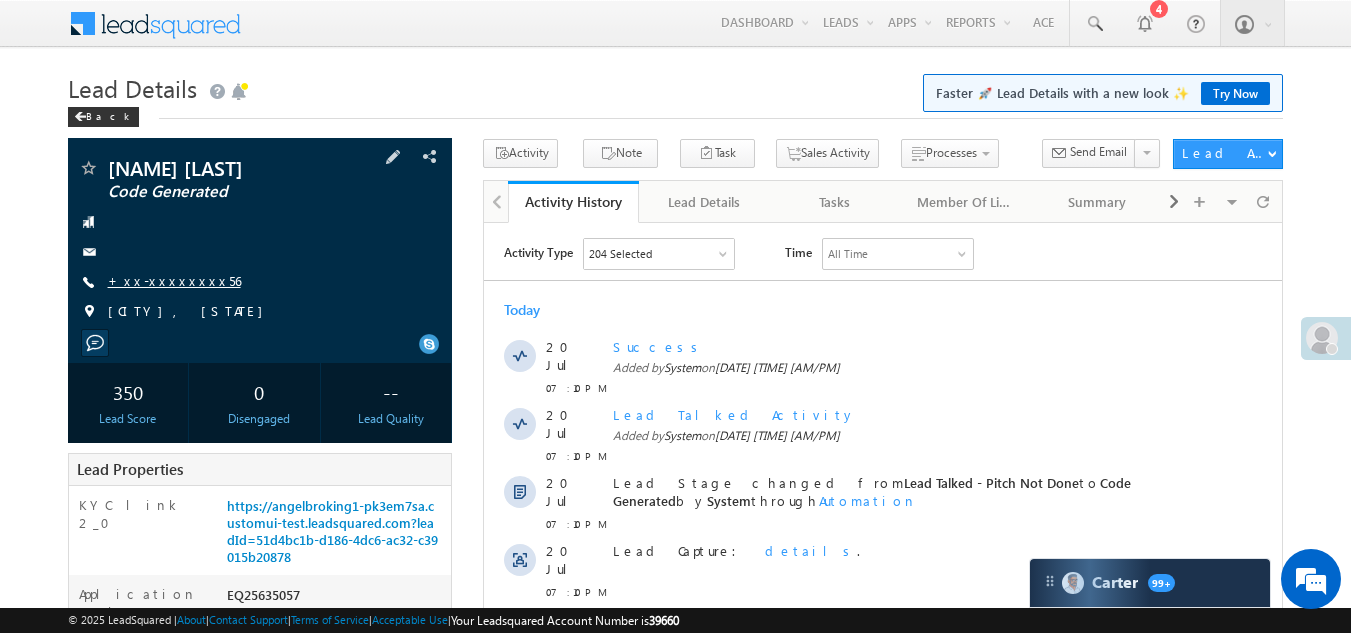 click on "+xx-xxxxxxxx56" at bounding box center [174, 280] 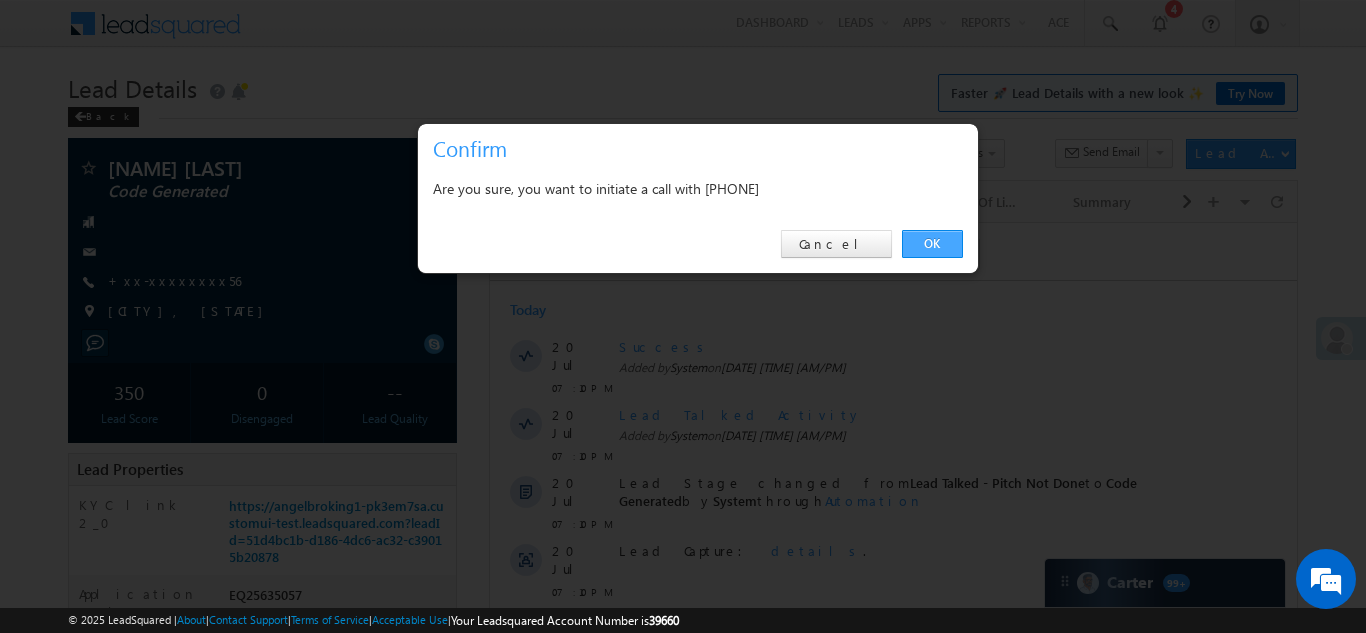 click on "OK" at bounding box center (932, 244) 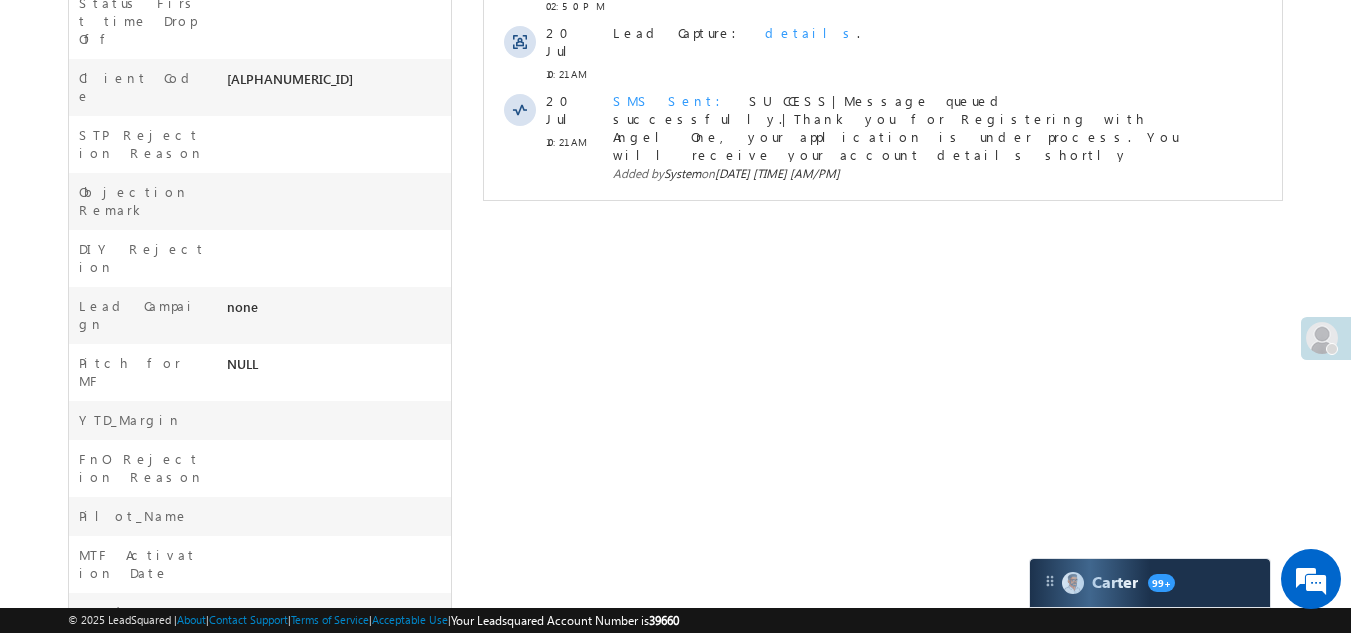 click on "Show More" at bounding box center [883, 227] 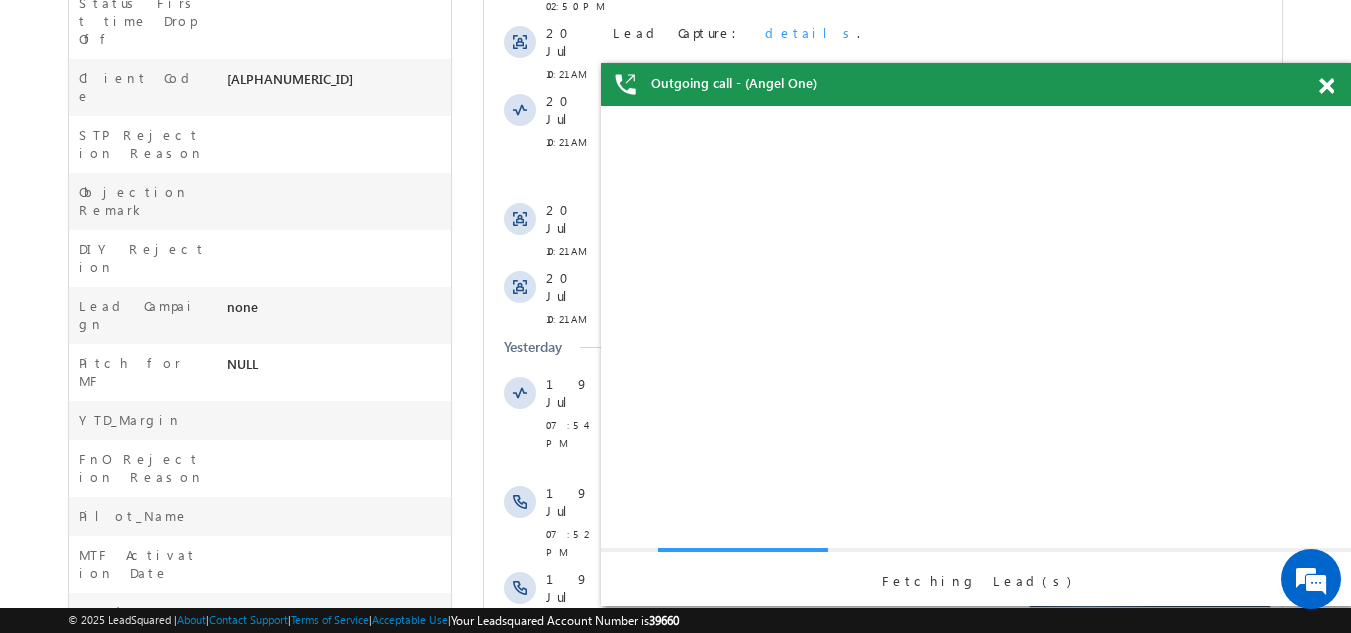 scroll, scrollTop: 0, scrollLeft: 0, axis: both 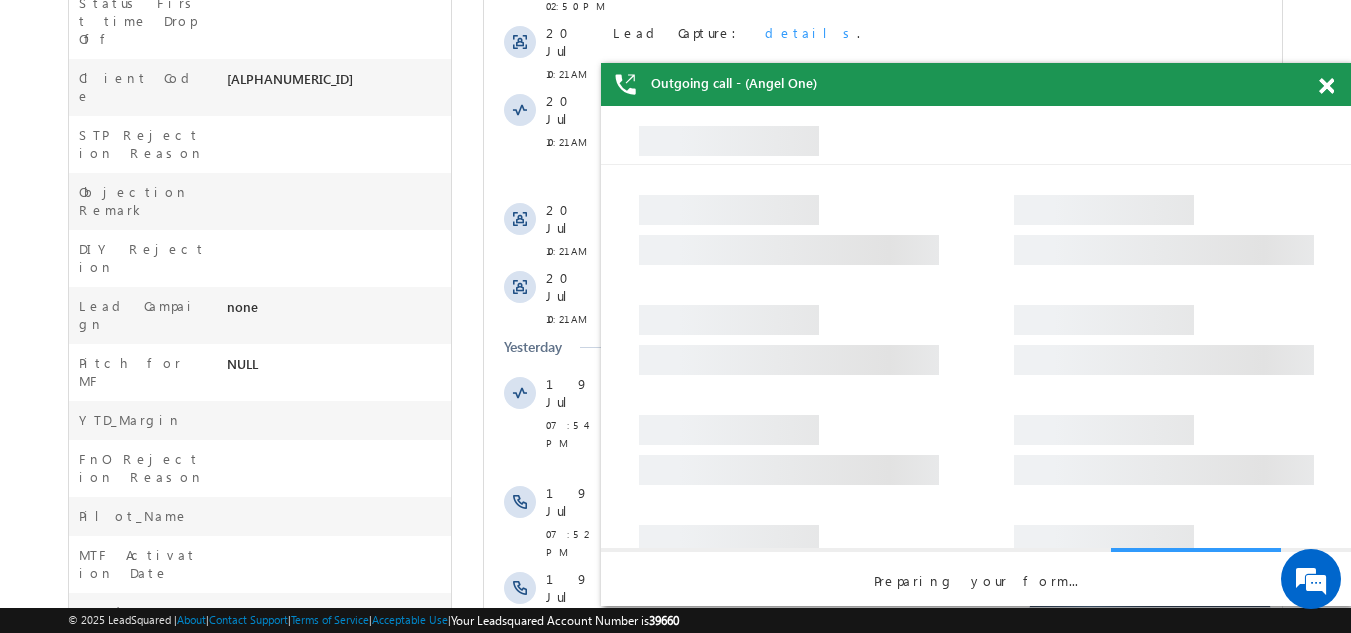 click at bounding box center (1326, 86) 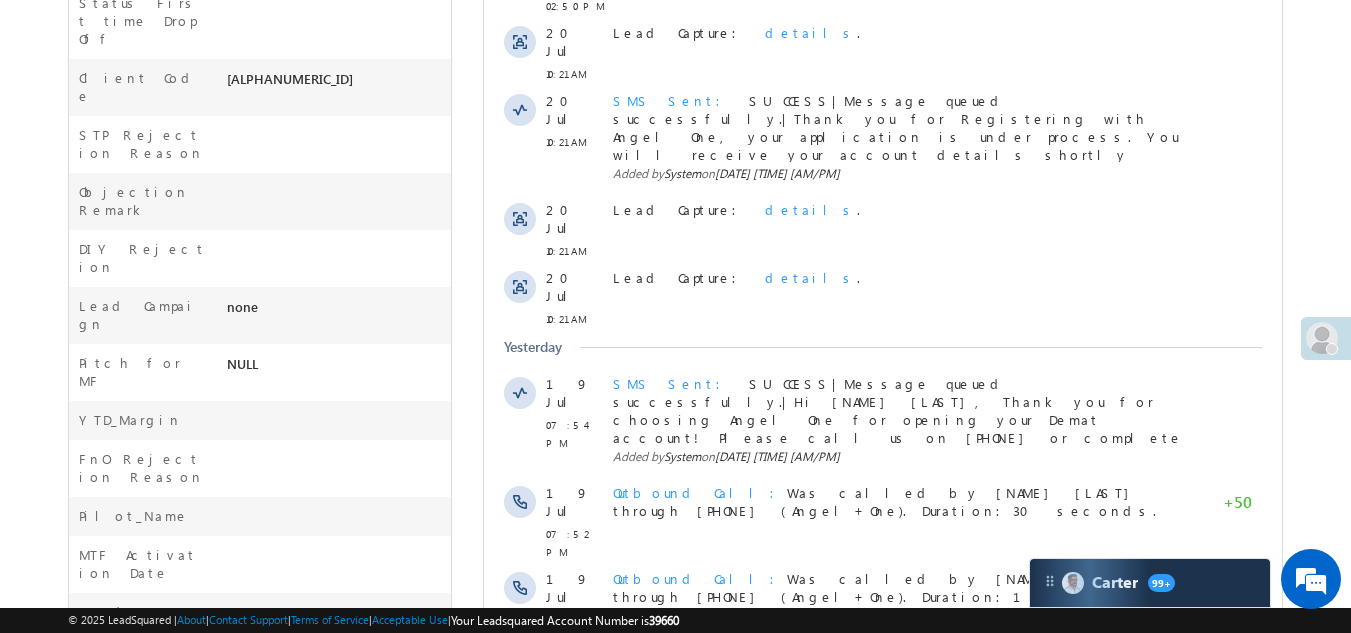 scroll, scrollTop: 0, scrollLeft: 0, axis: both 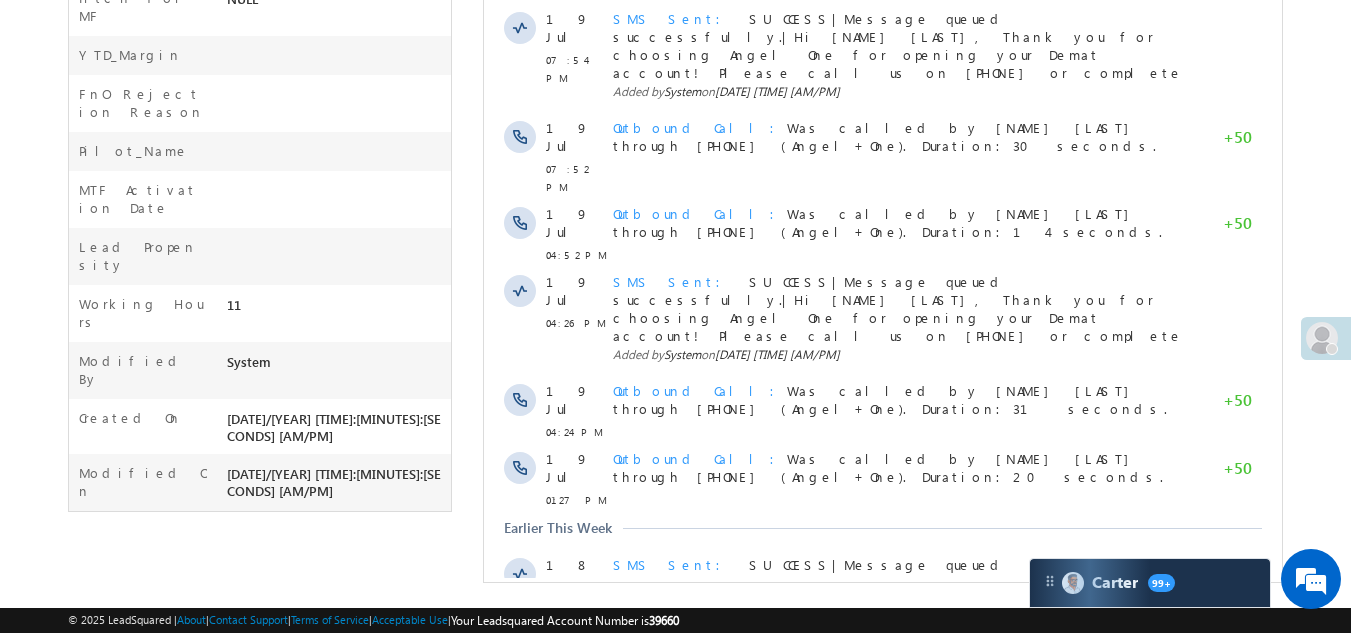 click on "Show More" at bounding box center (883, 759) 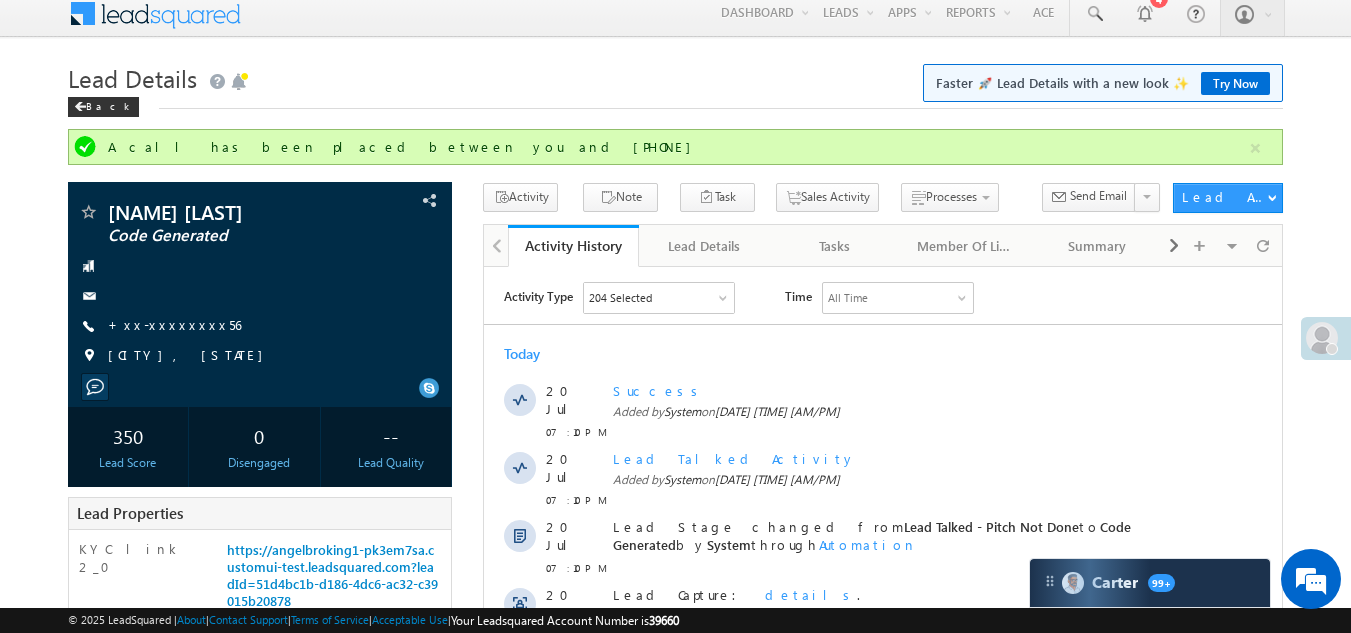 scroll, scrollTop: 0, scrollLeft: 0, axis: both 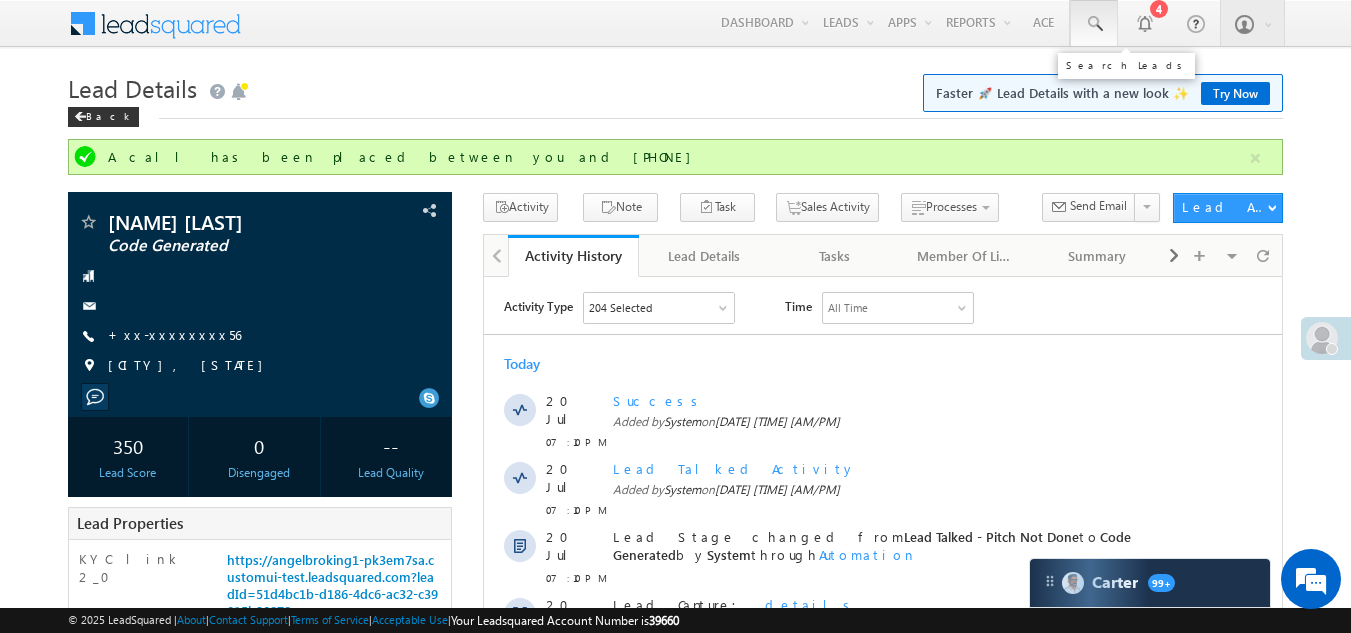 click at bounding box center (1094, 24) 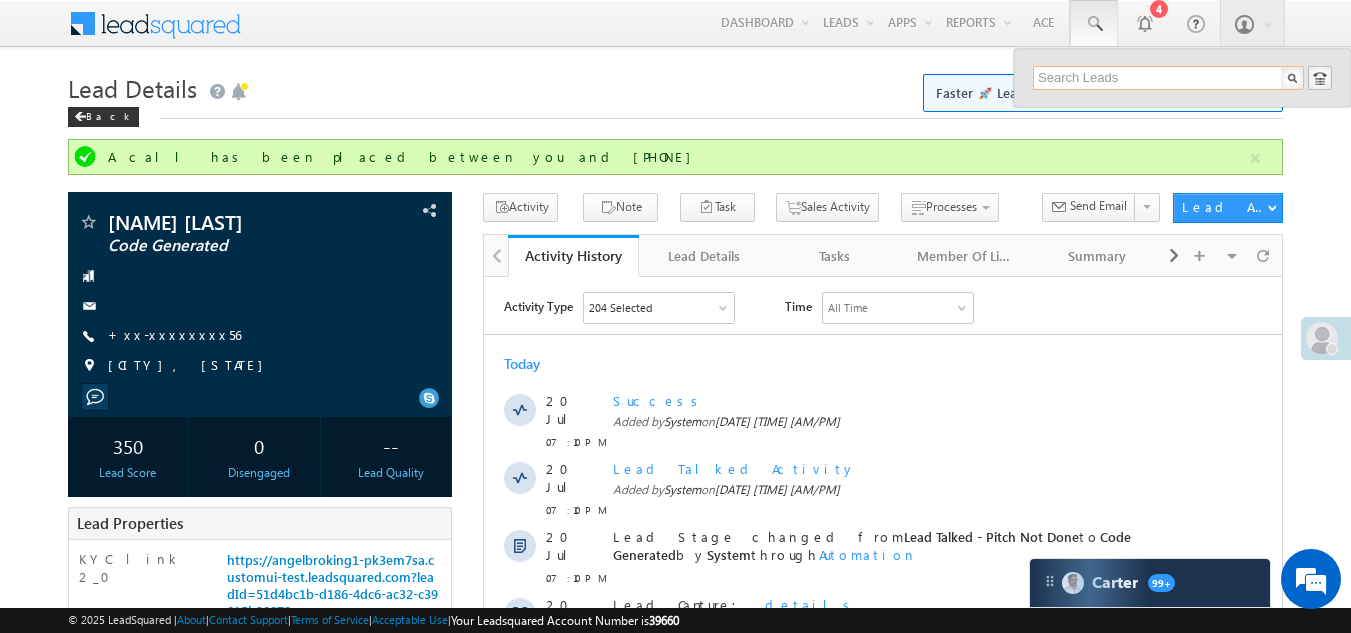 paste on "EQ25745106" 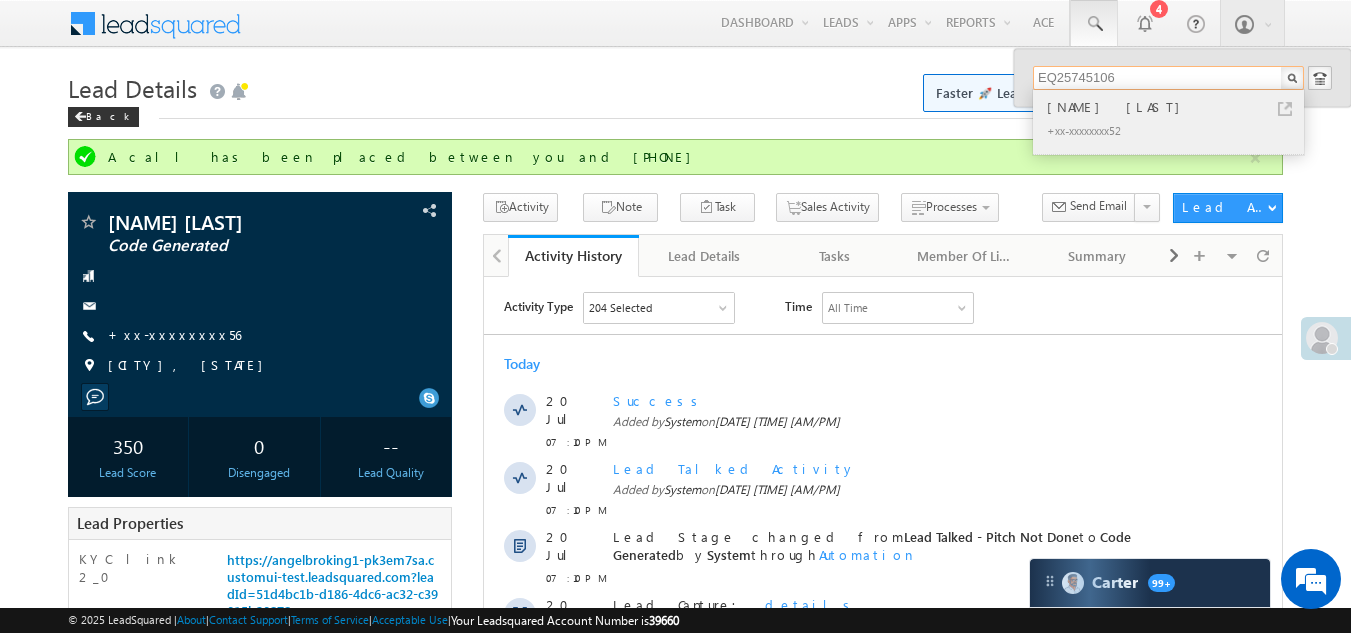 type on "EQ25745106" 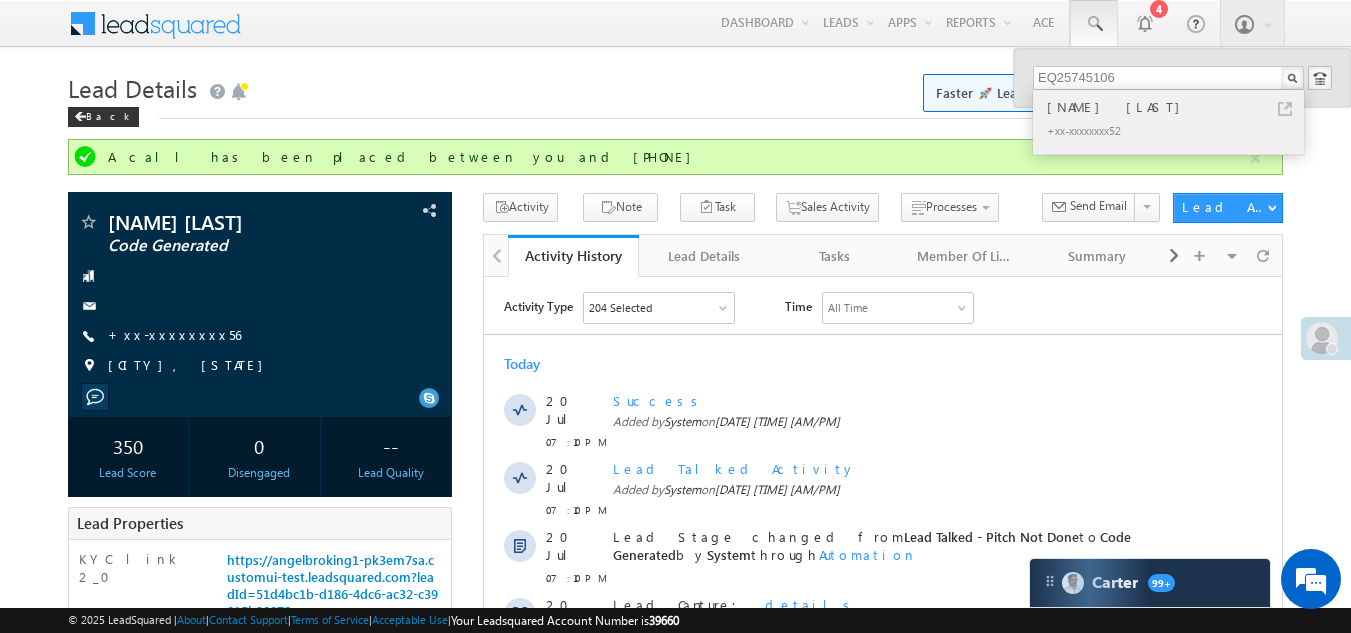 click on "+xx-xxxxxxxx52" at bounding box center [1177, 130] 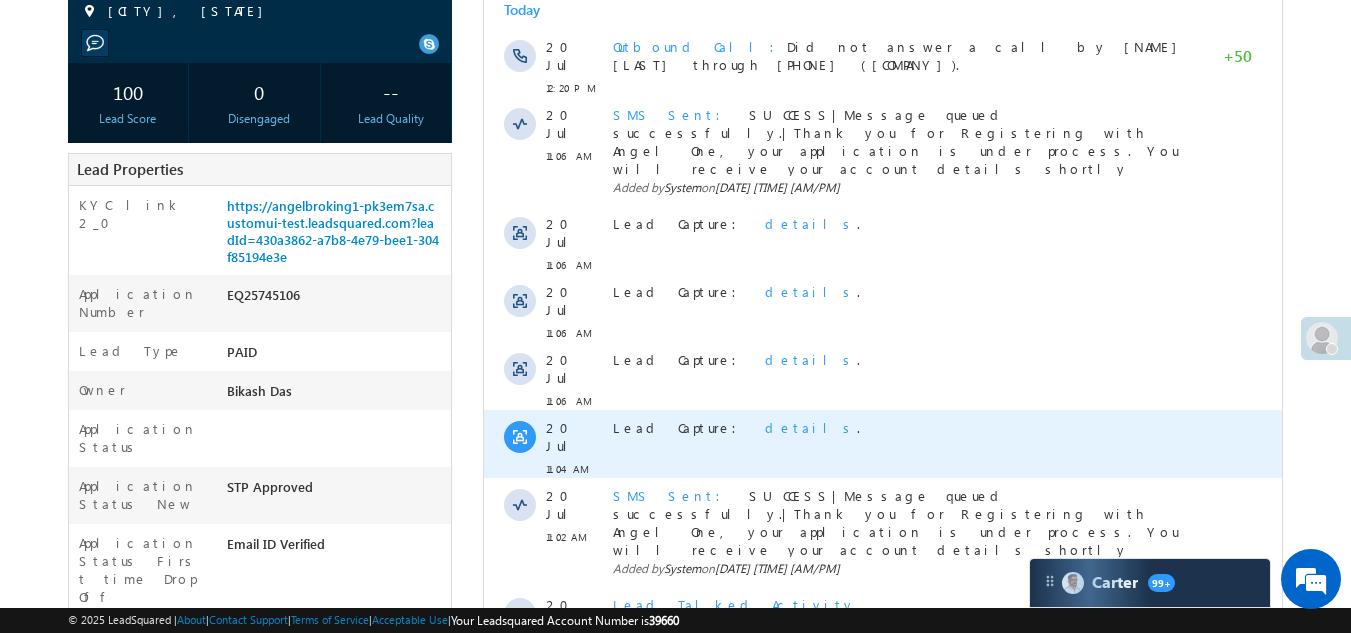 scroll, scrollTop: 0, scrollLeft: 0, axis: both 